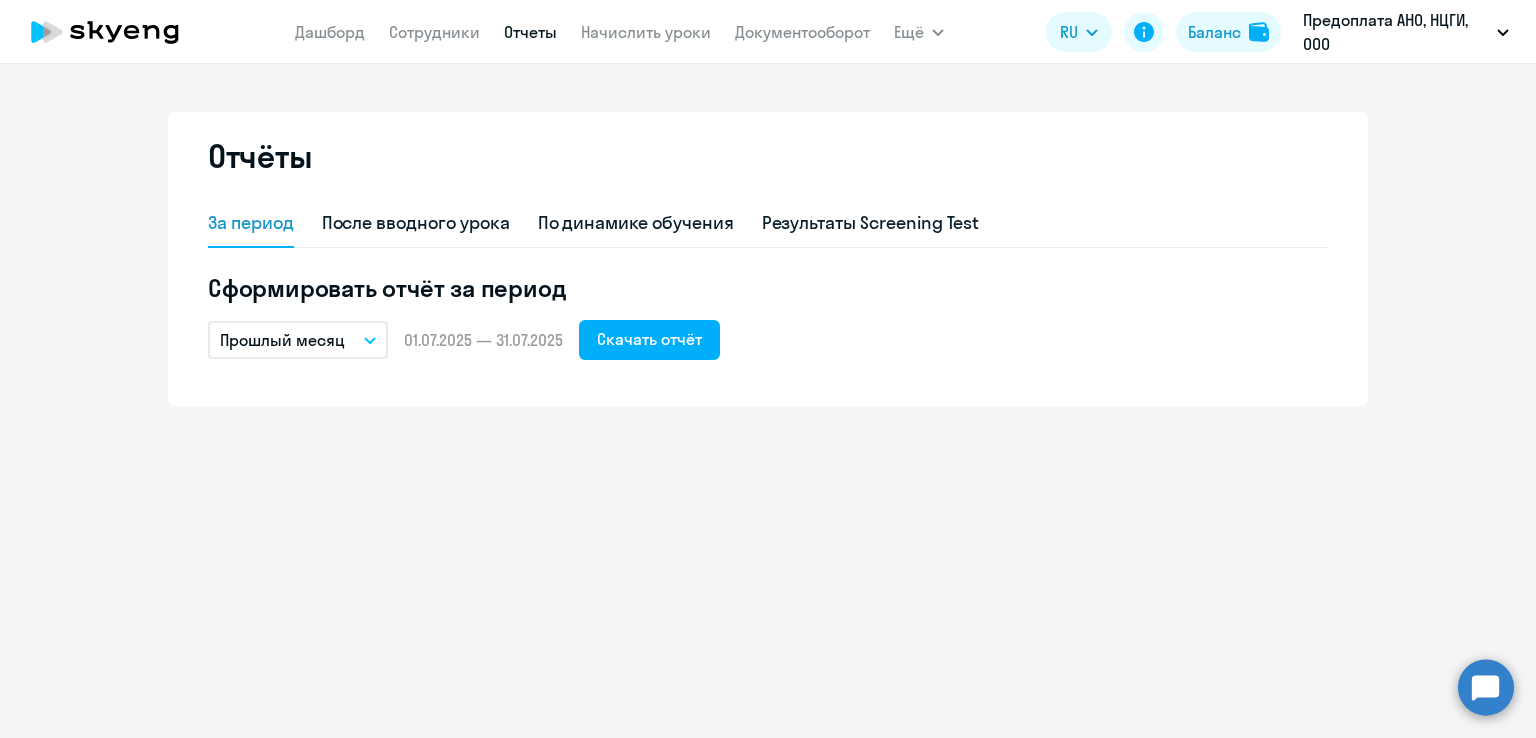 scroll, scrollTop: 0, scrollLeft: 0, axis: both 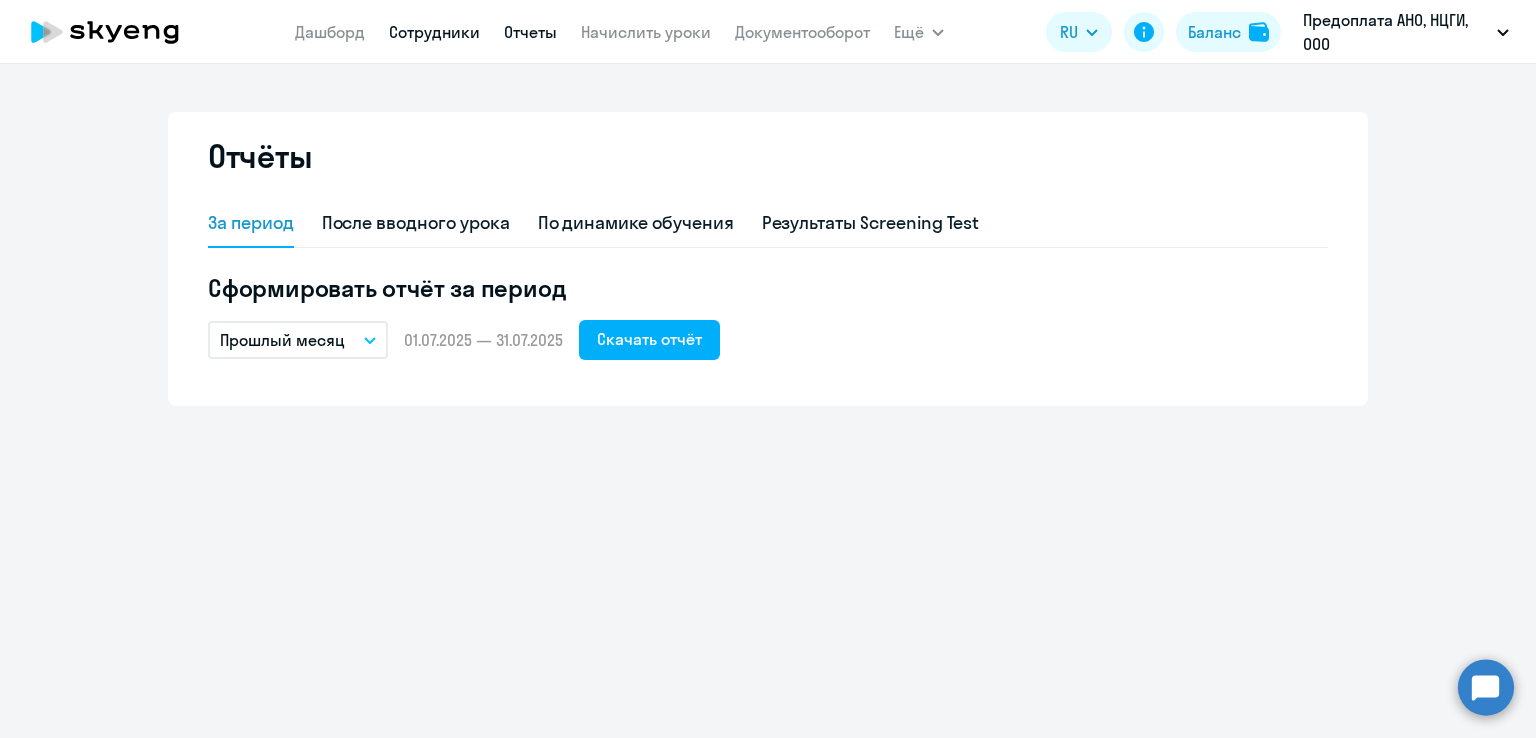 click on "Сотрудники" at bounding box center (434, 32) 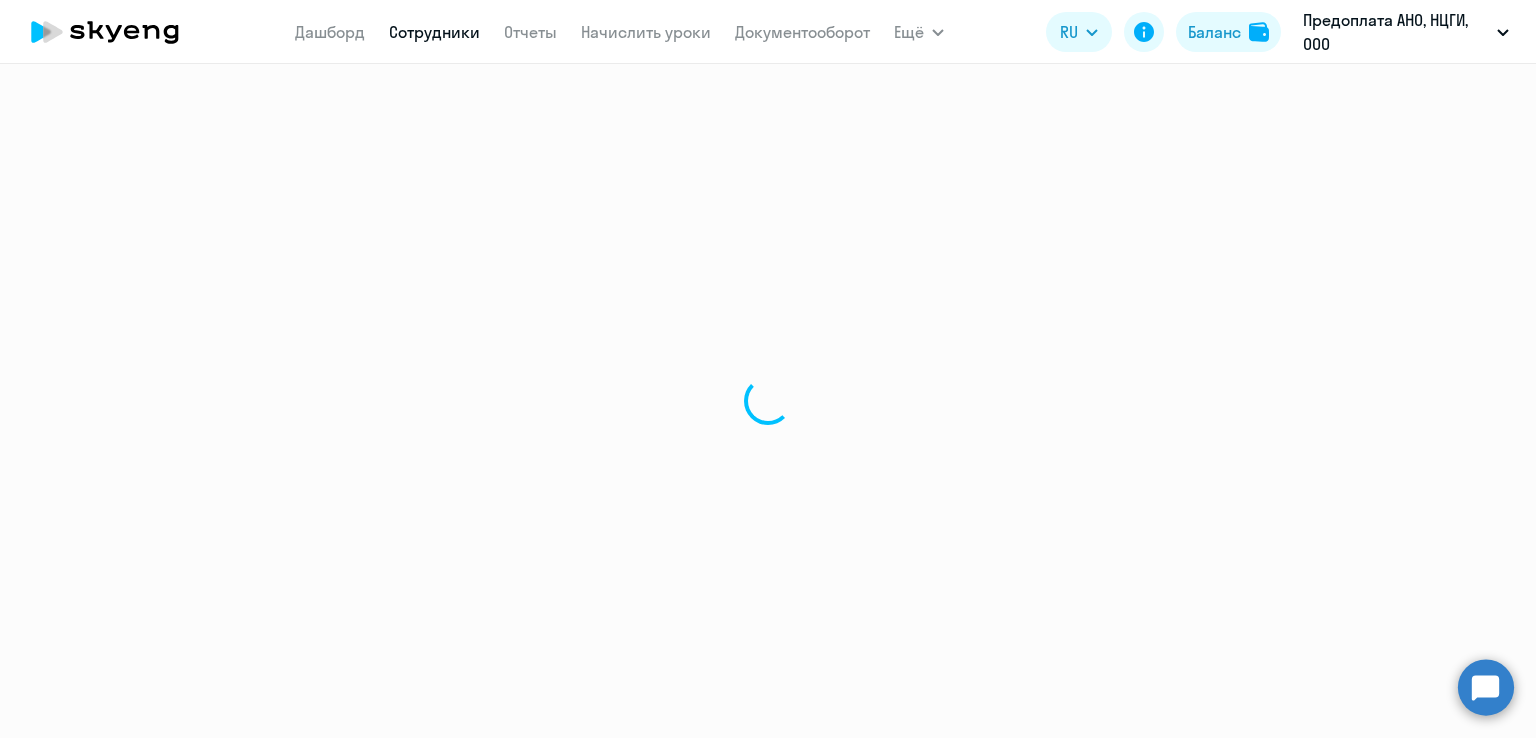 select on "30" 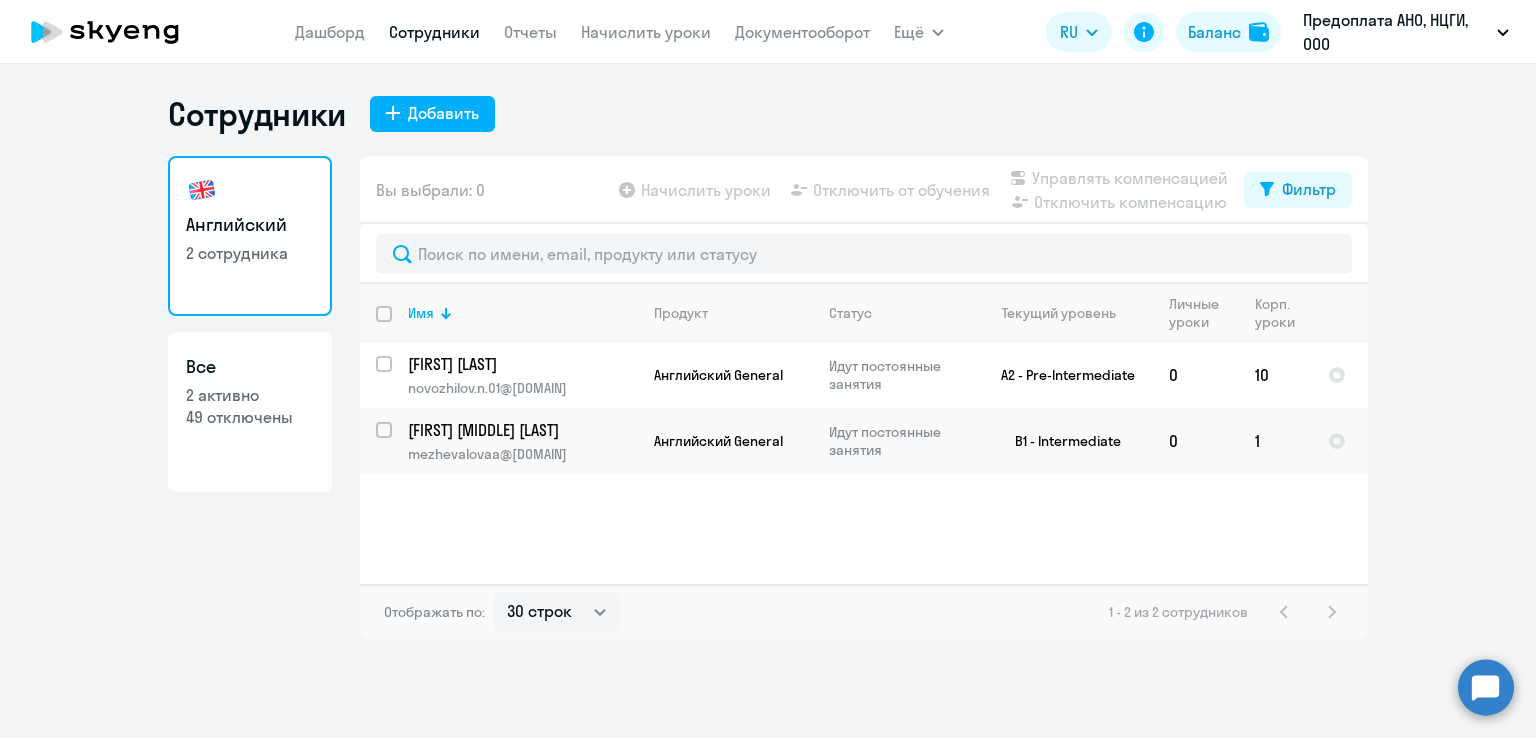 click on "49 отключены" 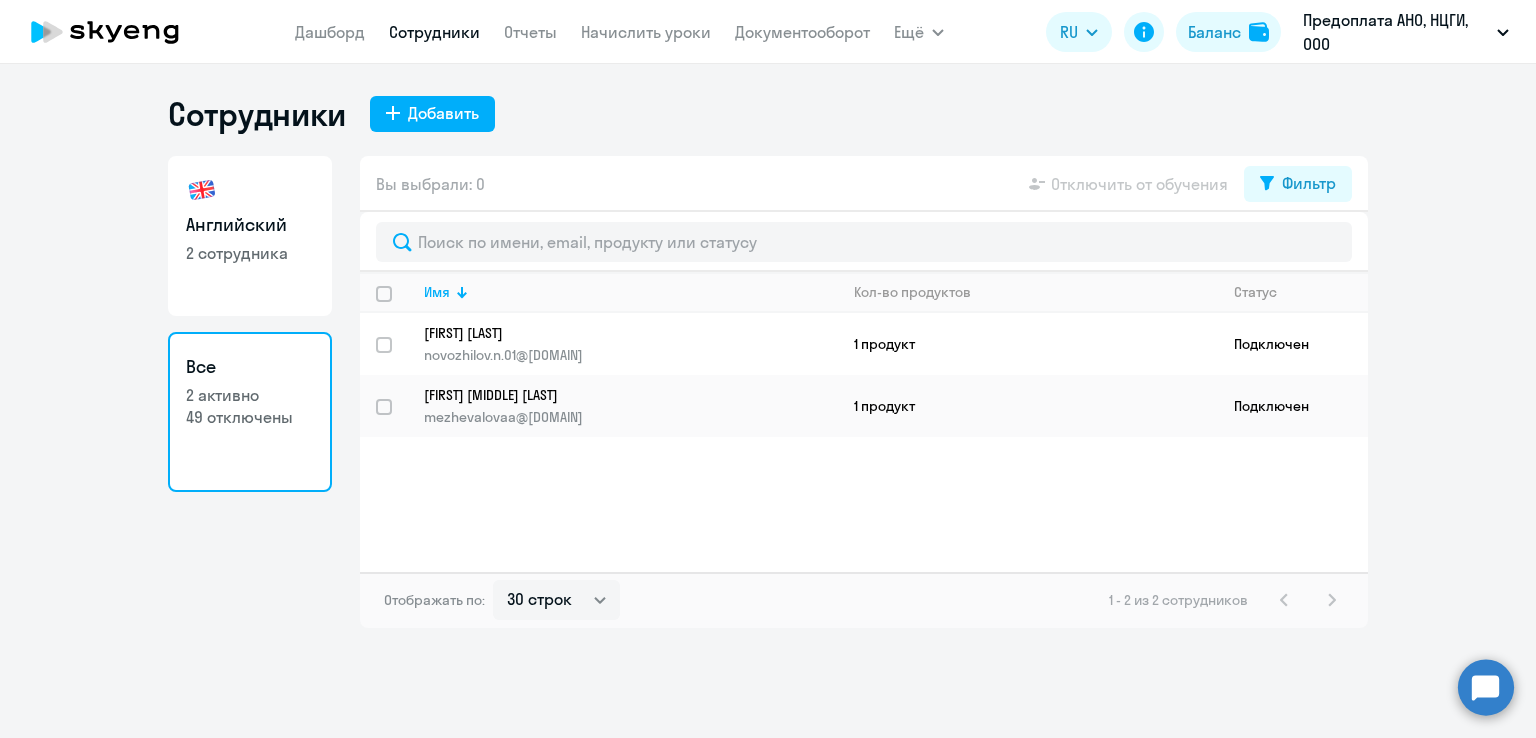 click on "49 отключены" 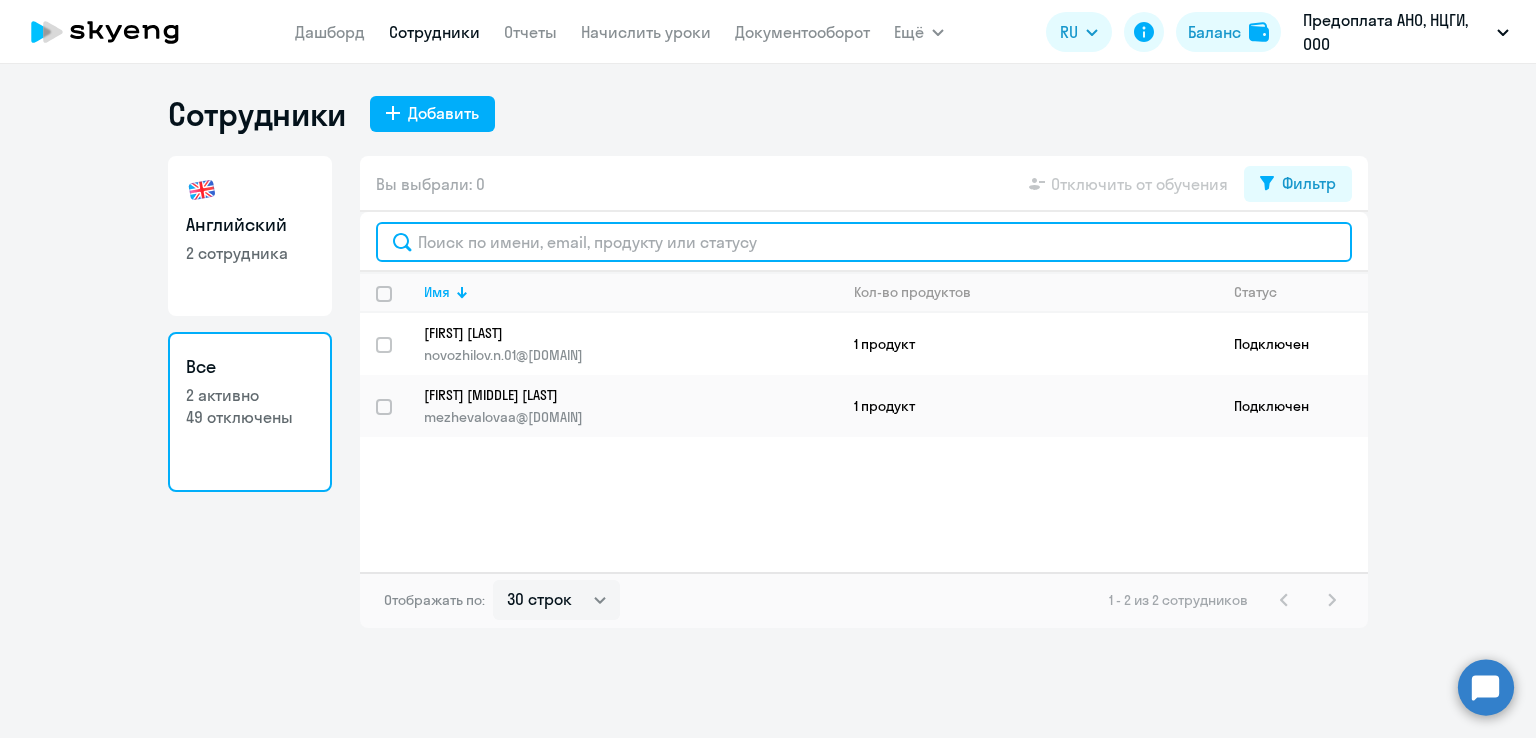 click 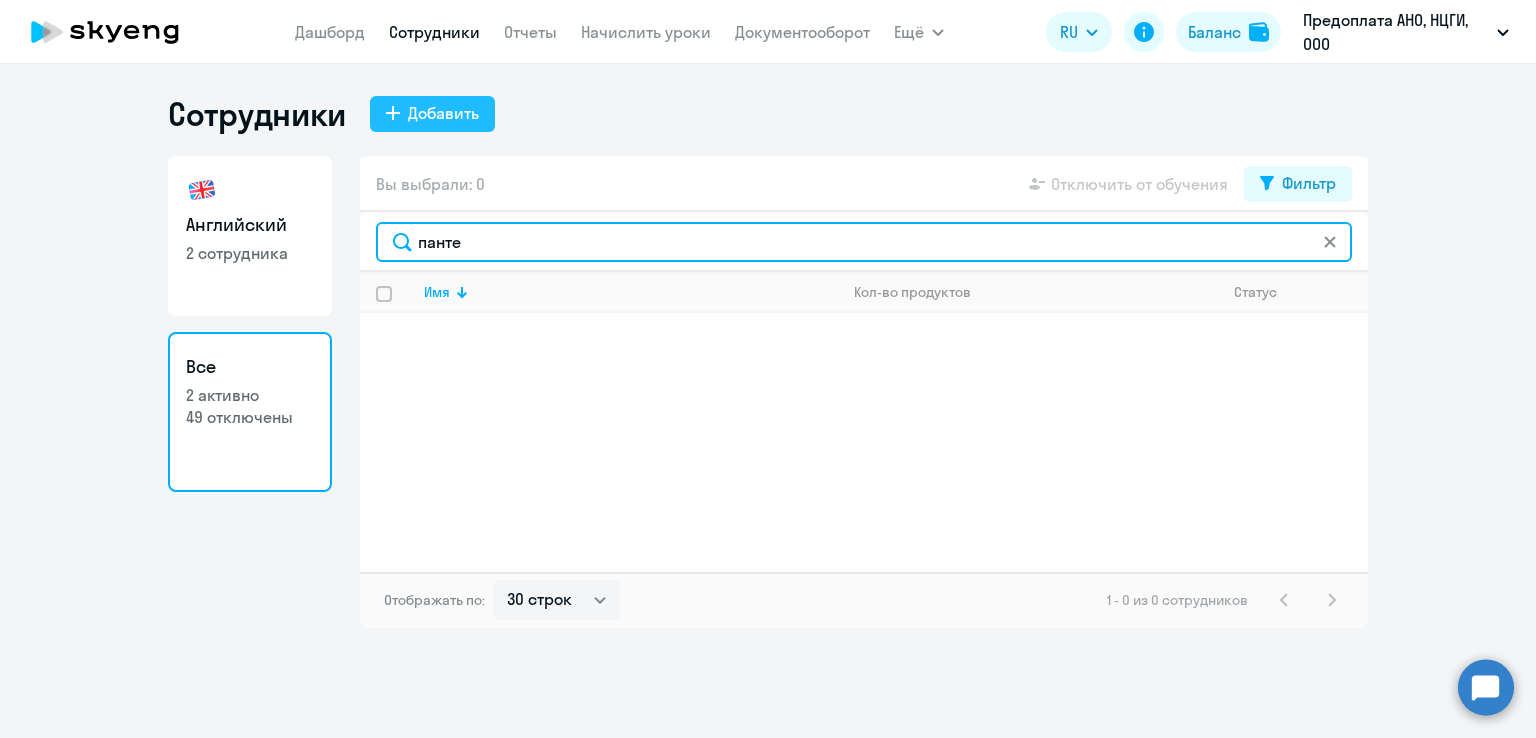 type on "панте" 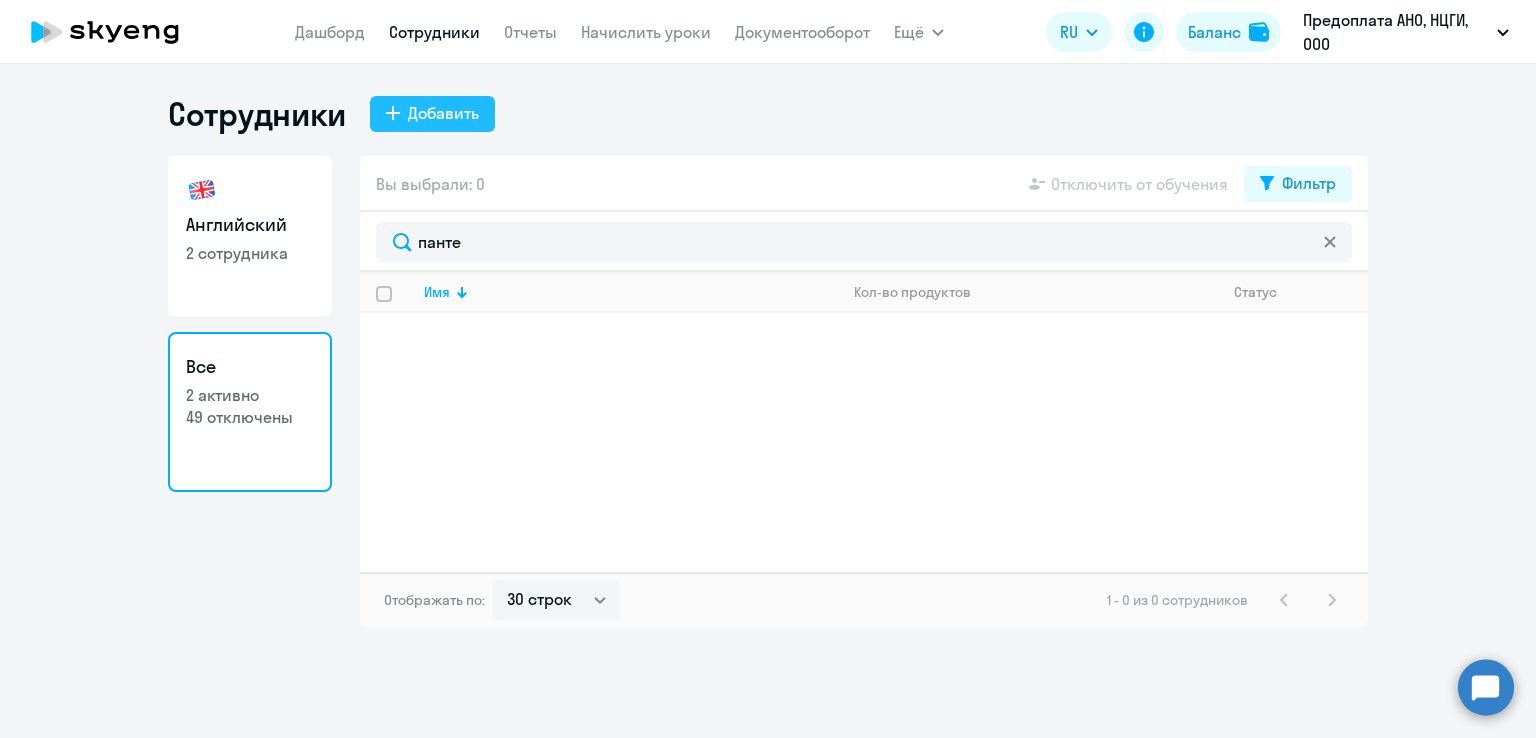 click on "Добавить" 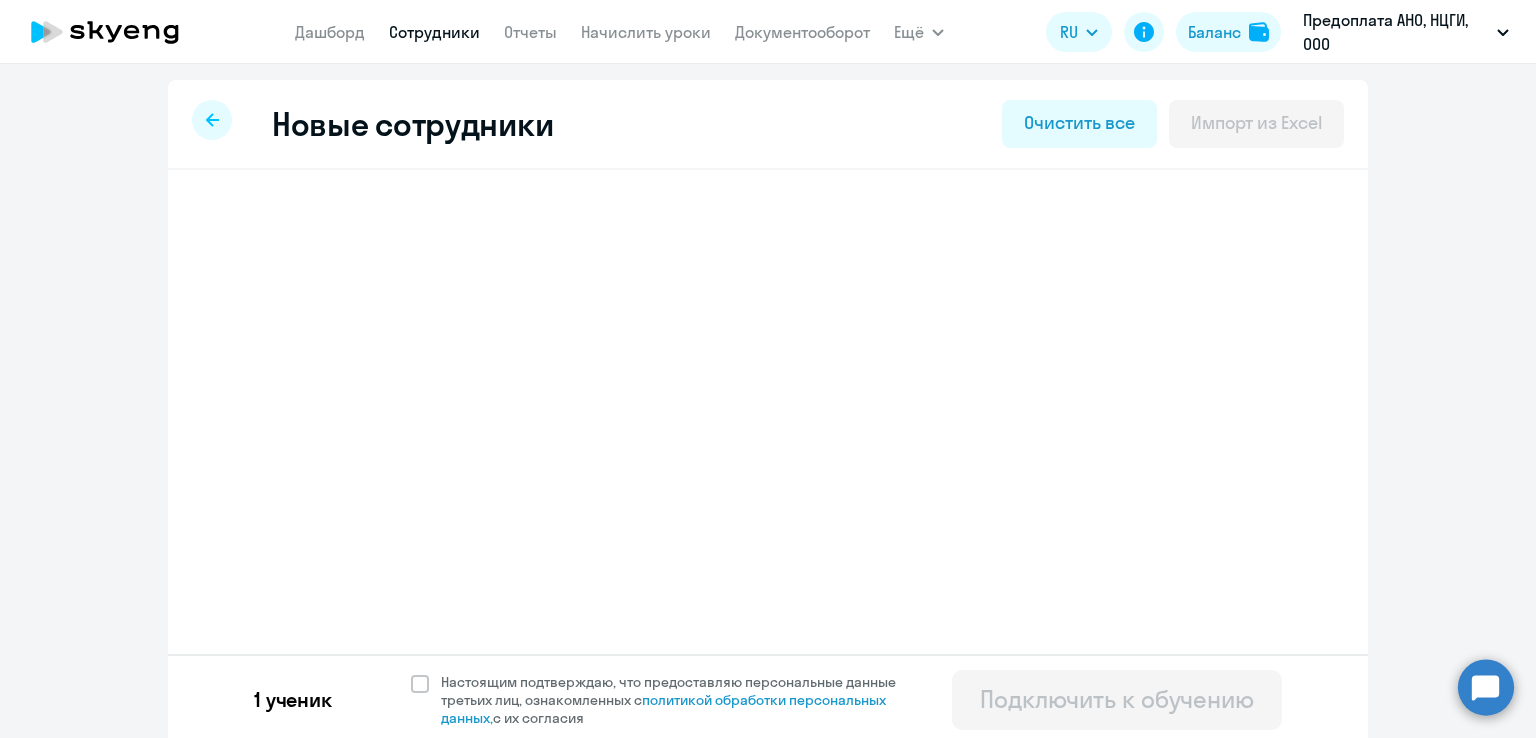 select on "english_adult_not_native_speaker" 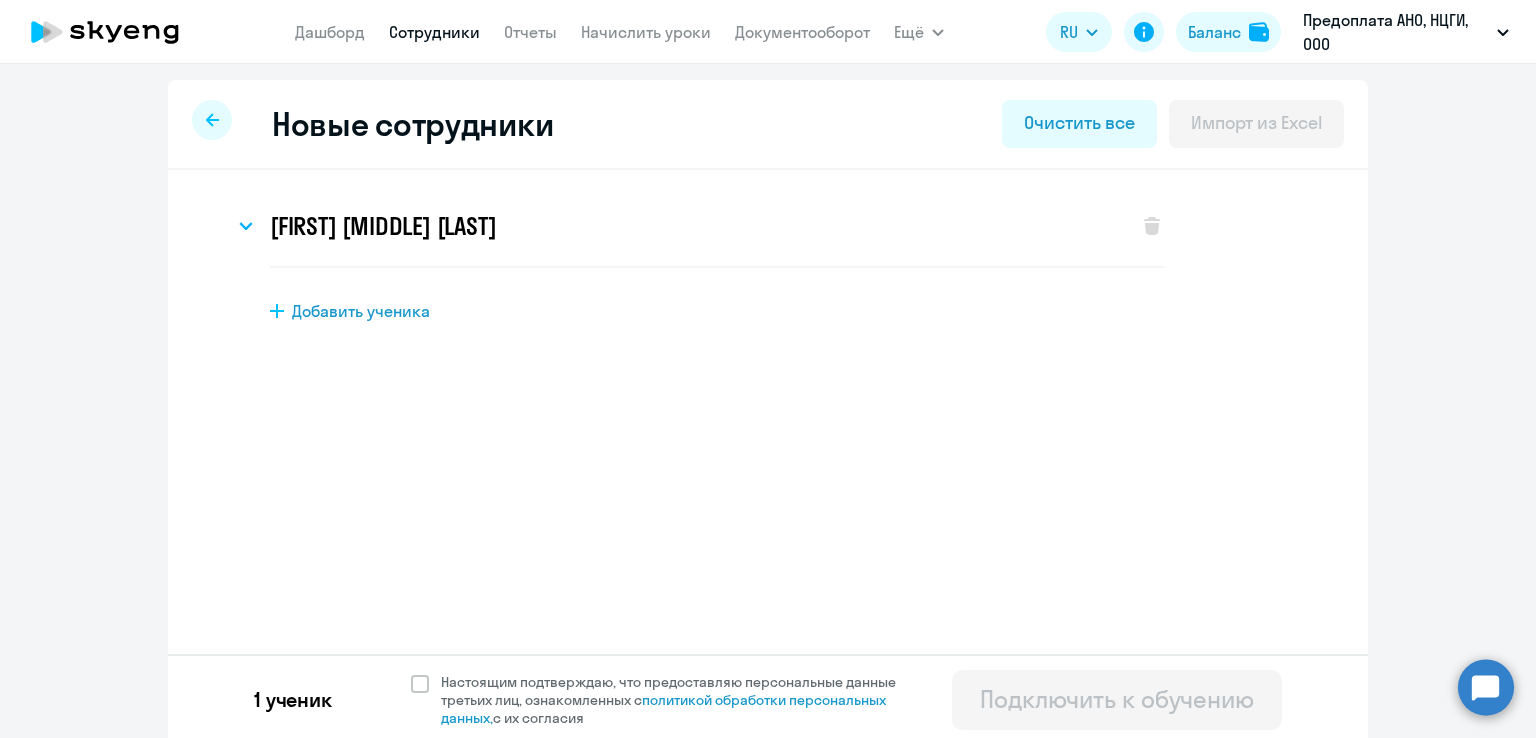 click on "Добавить ученика" 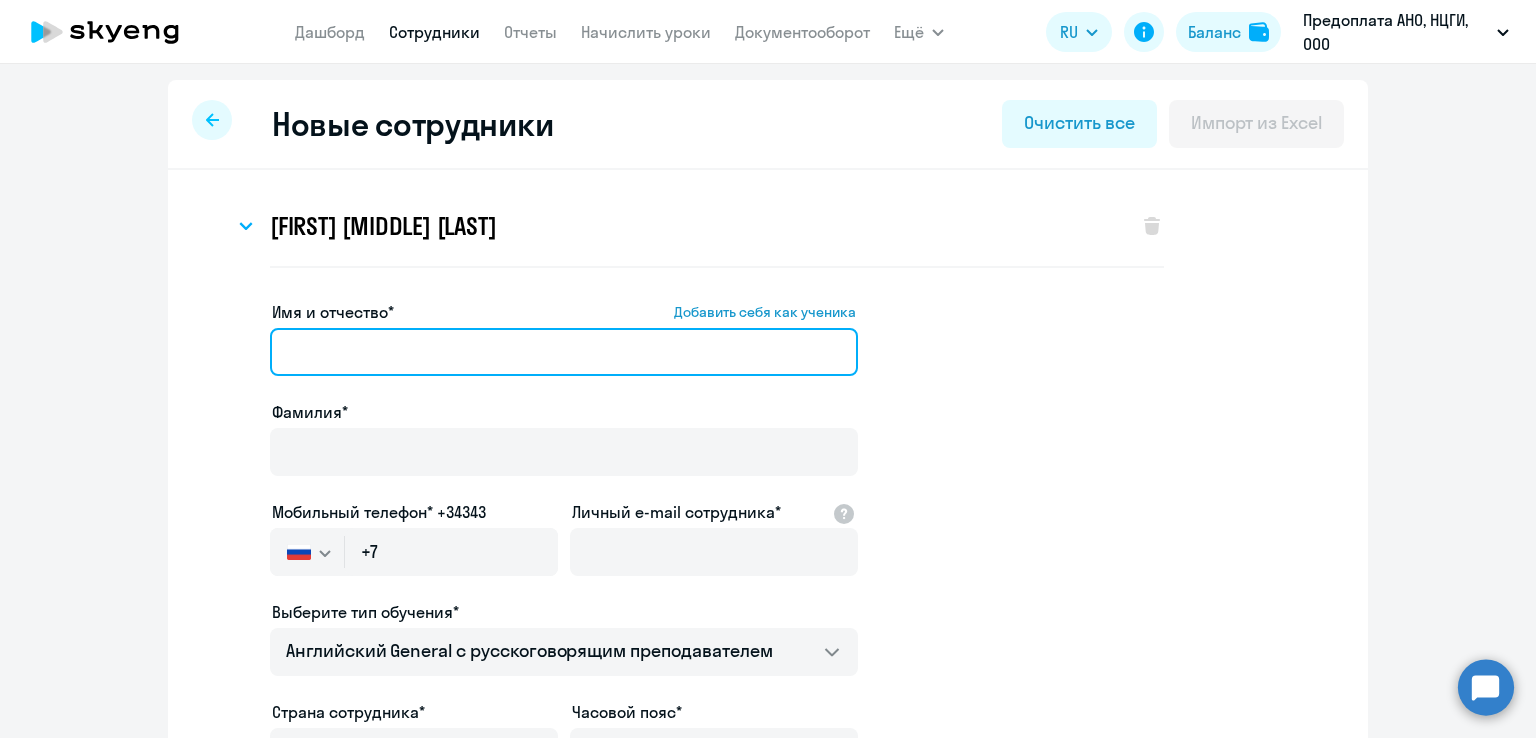 click on "Имя и отчество*  Добавить себя как ученика" at bounding box center [564, 352] 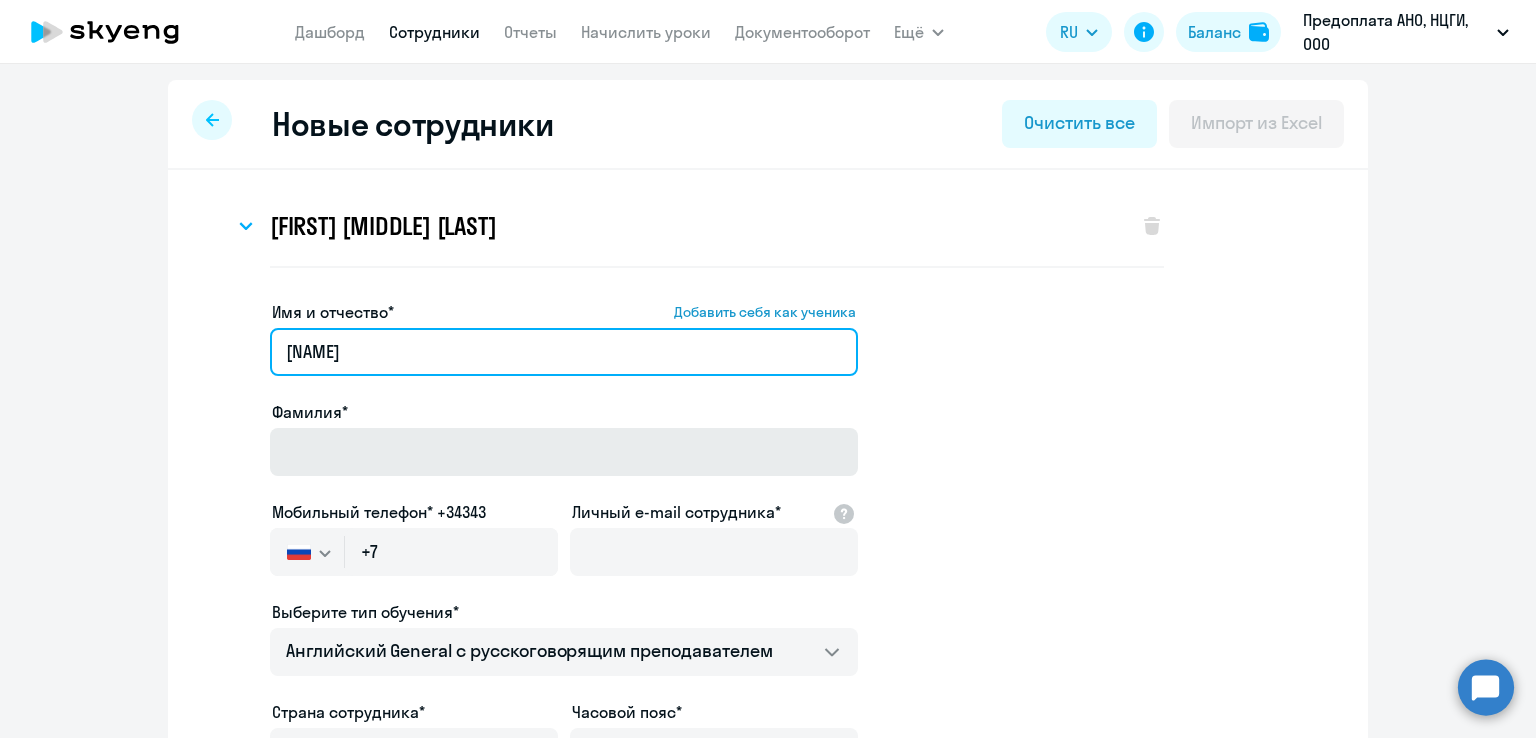 type on "Нина" 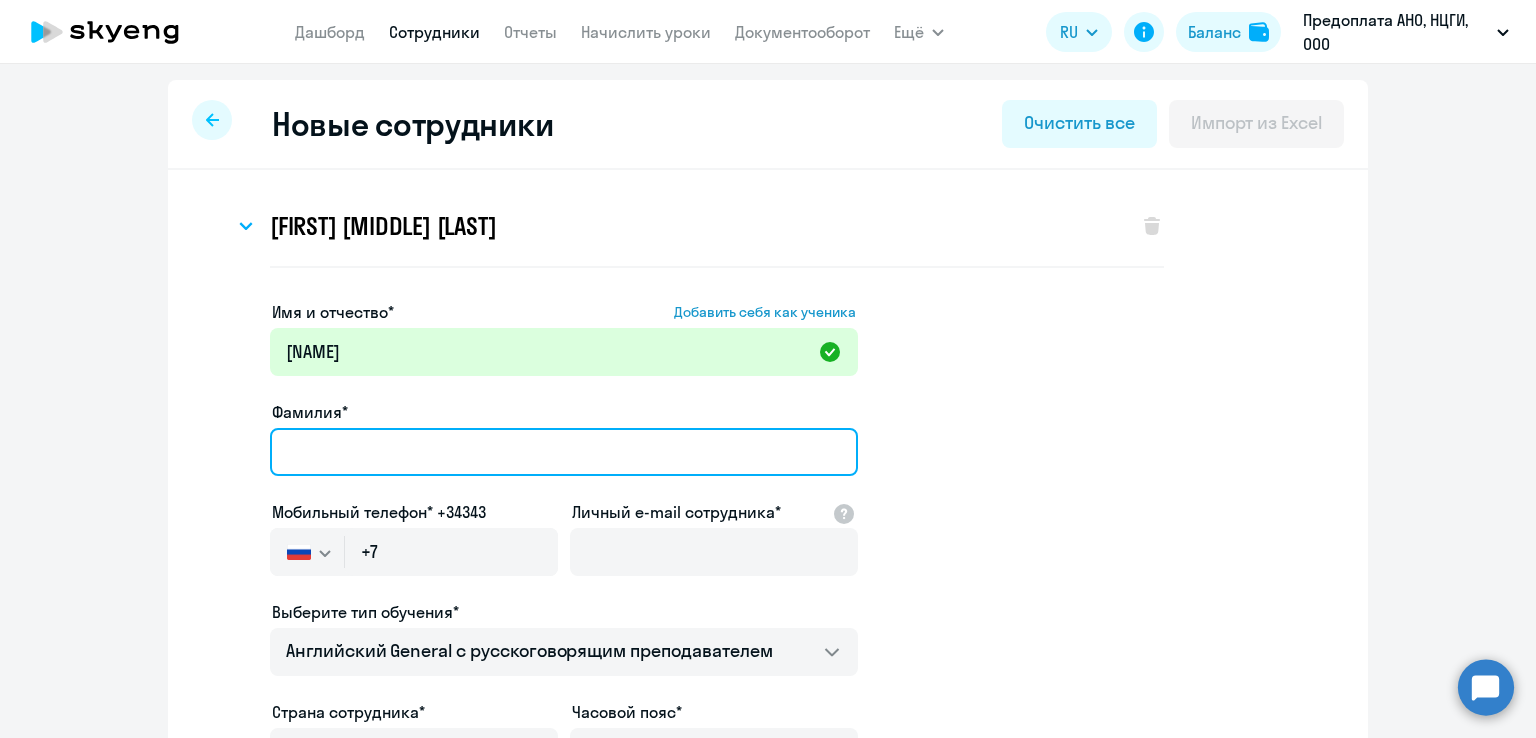 click on "Фамилия*" at bounding box center (564, 452) 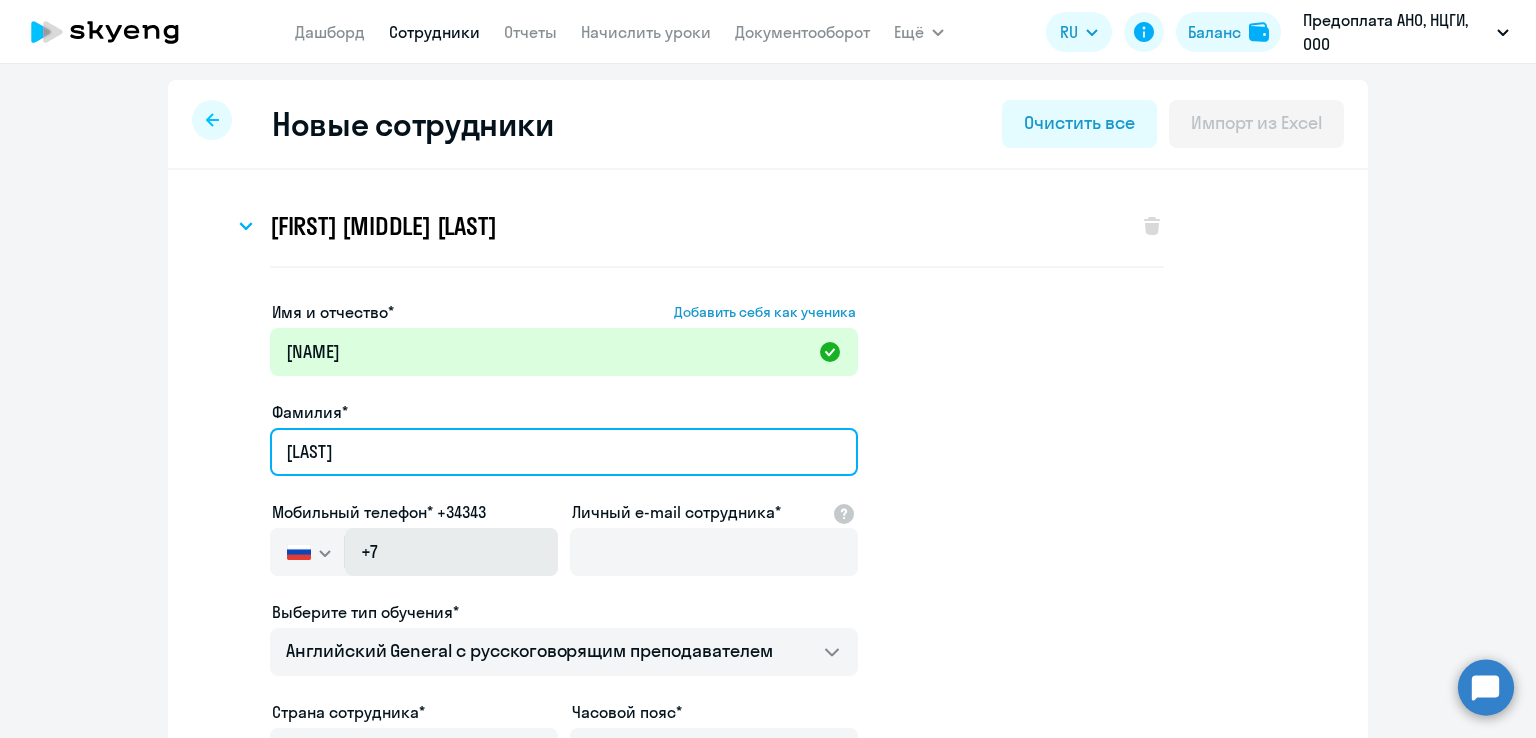 type on "Пантелеева" 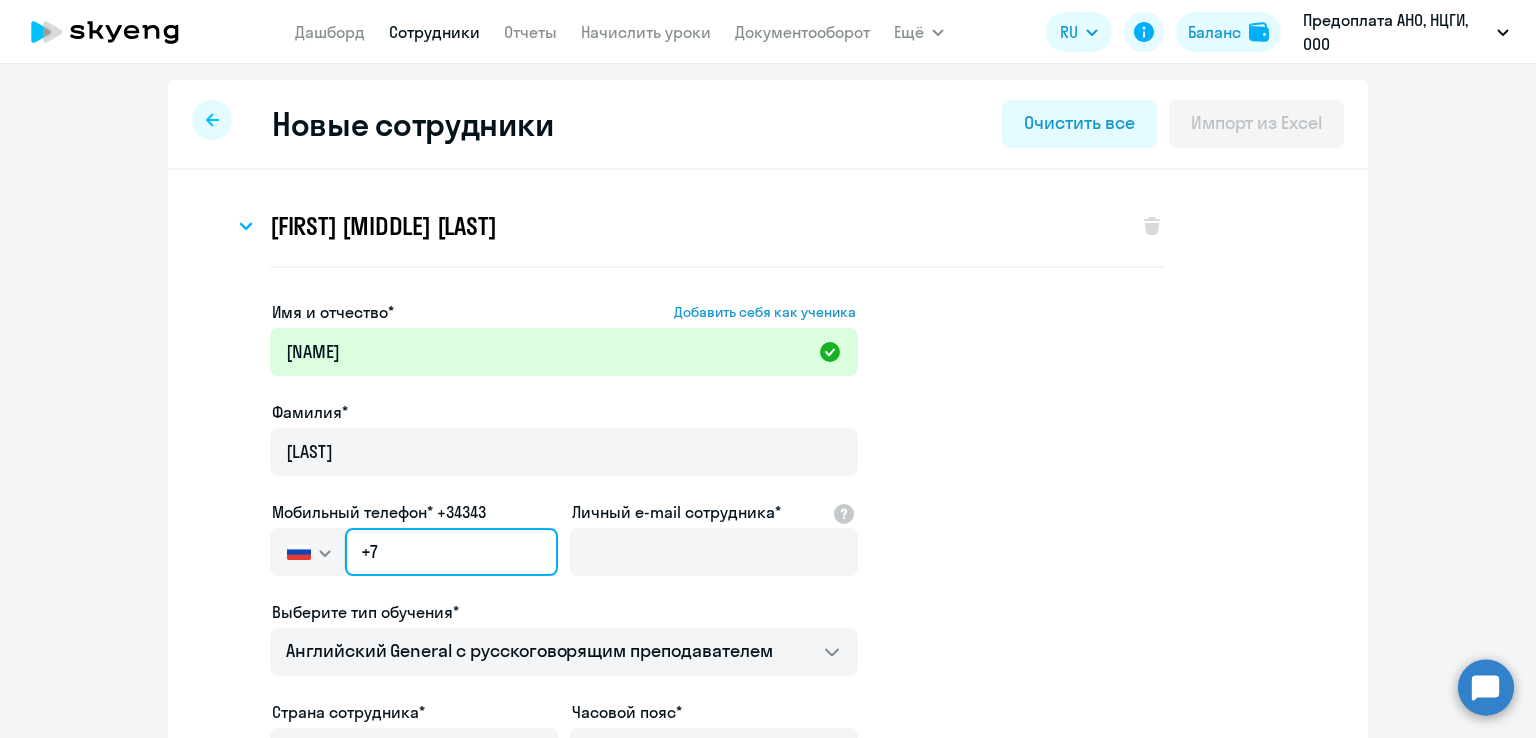 click on "+7" 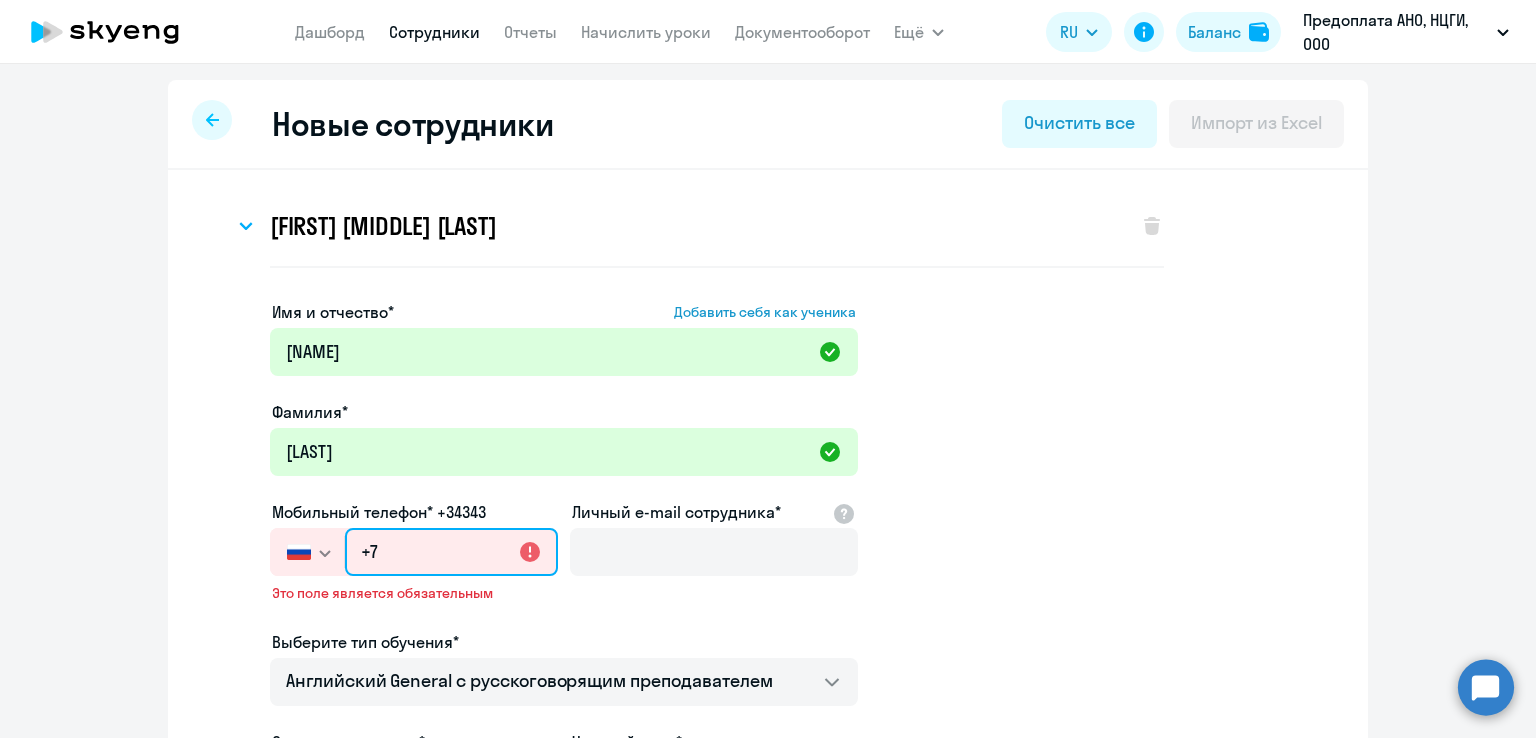 paste on "923 751-72-14" 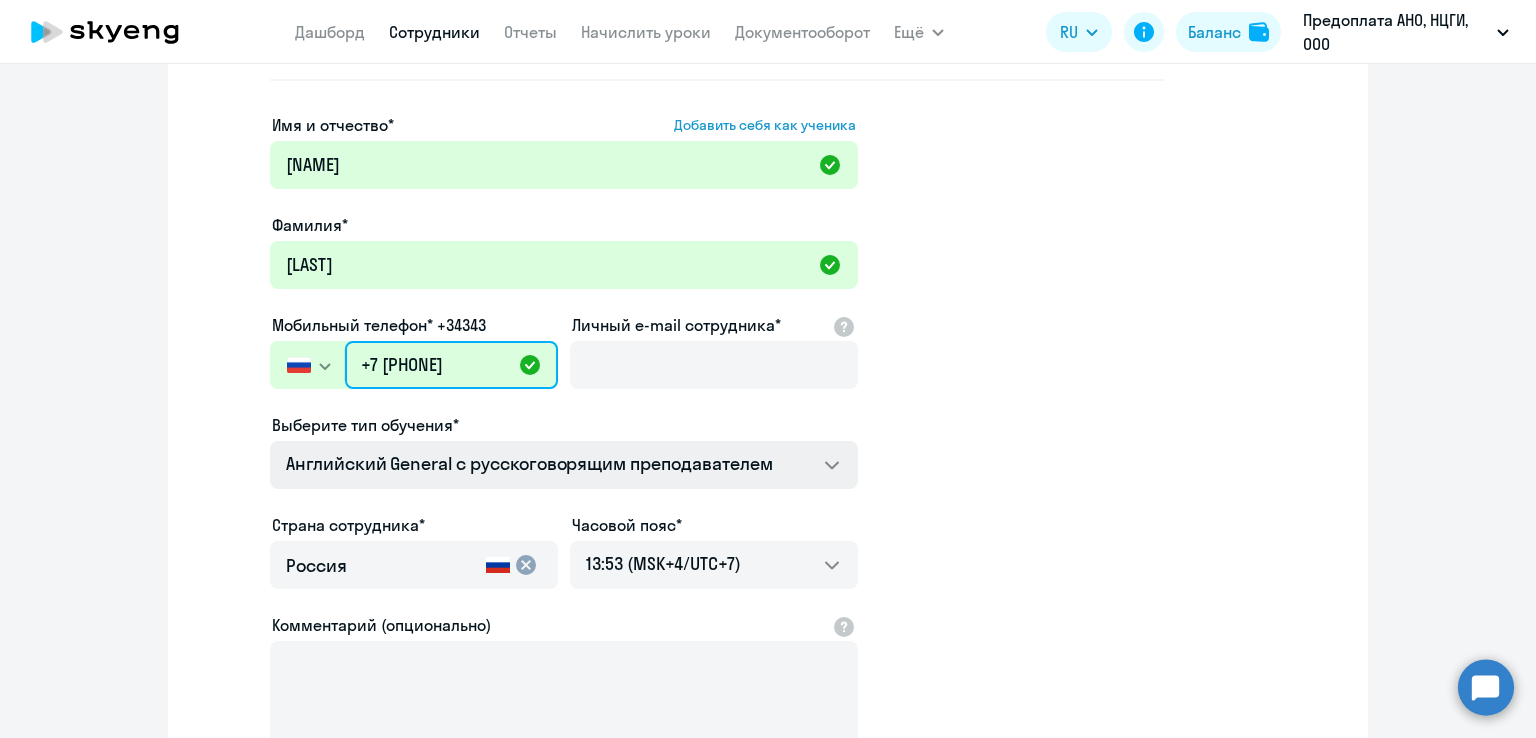 scroll, scrollTop: 200, scrollLeft: 0, axis: vertical 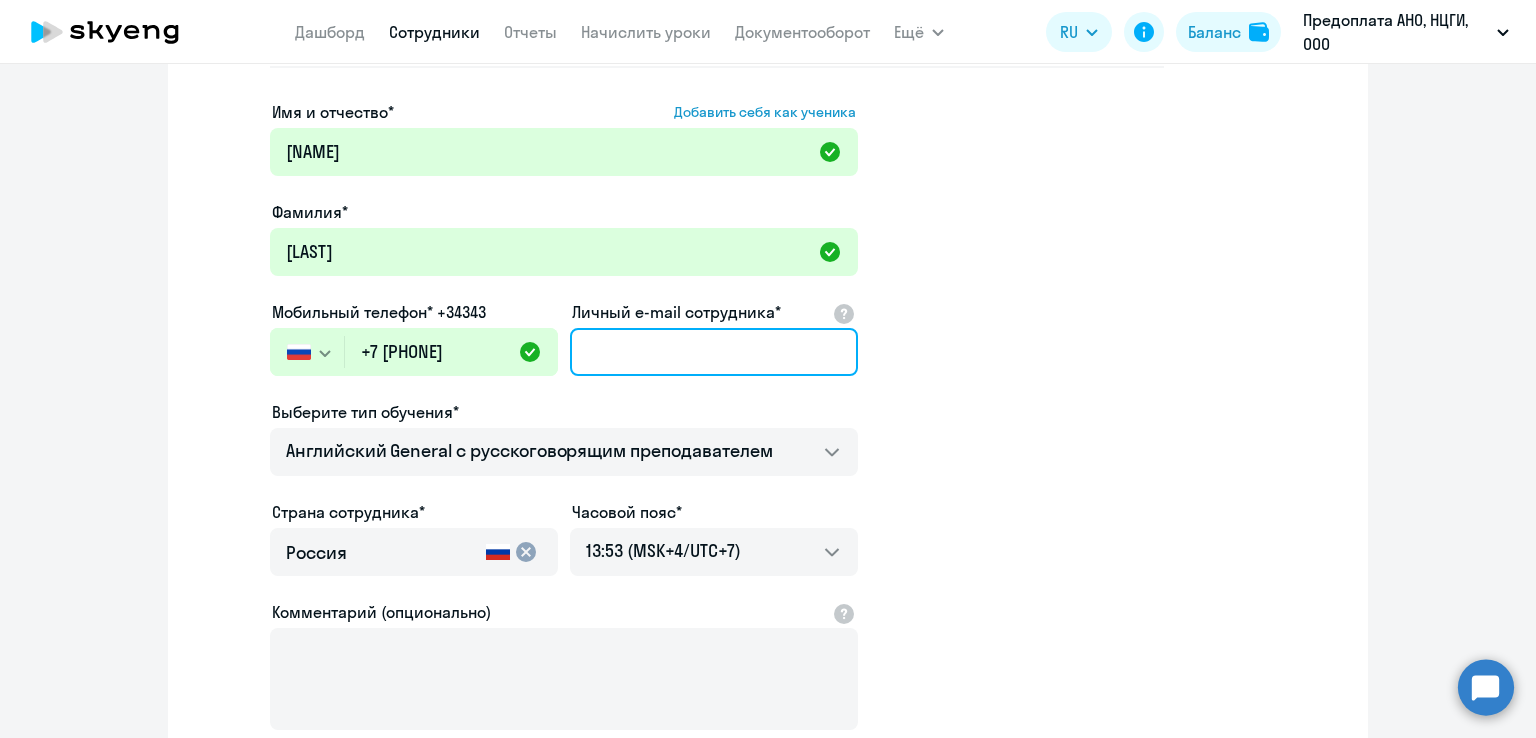 click on "Личный e-mail сотрудника*" at bounding box center (714, 352) 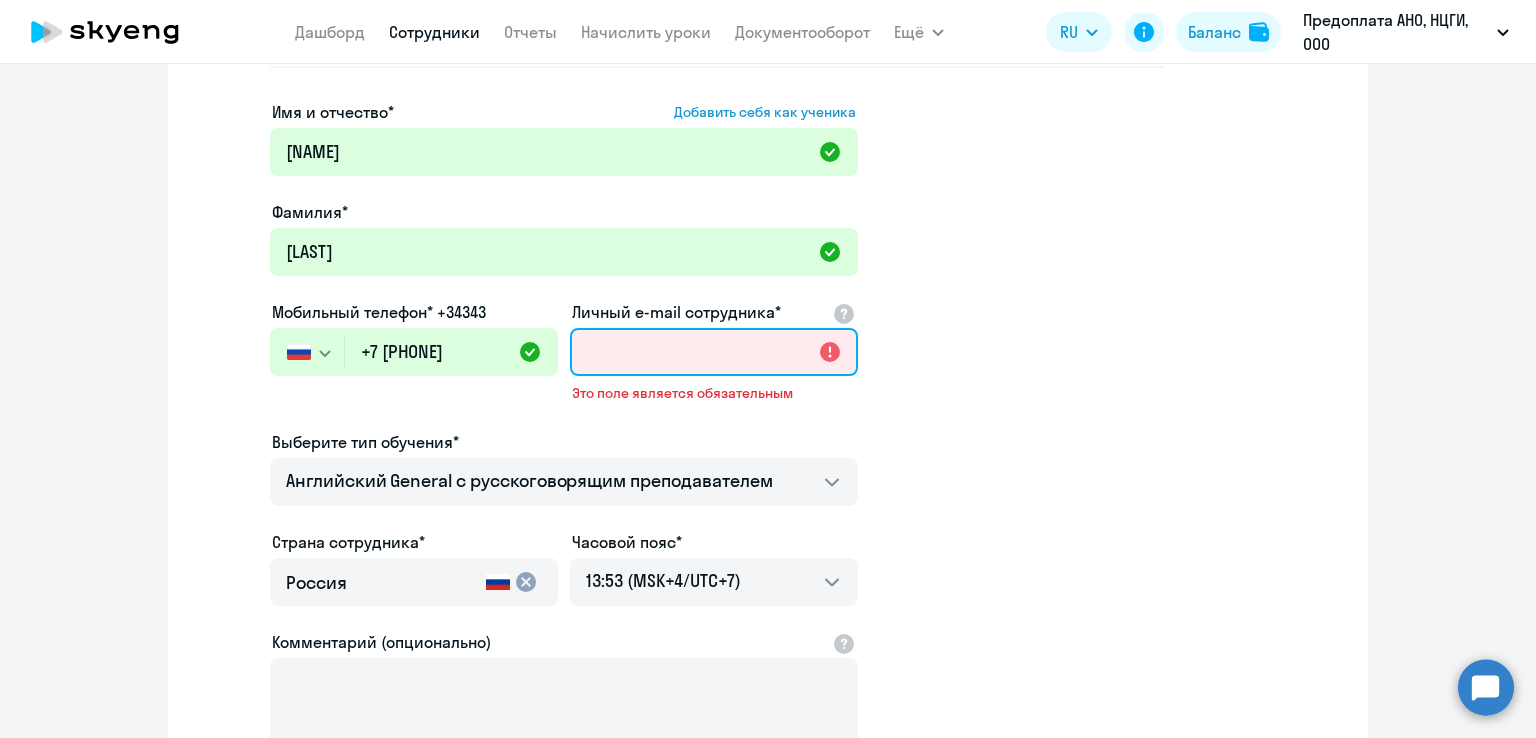 paste on "[EMAIL]" 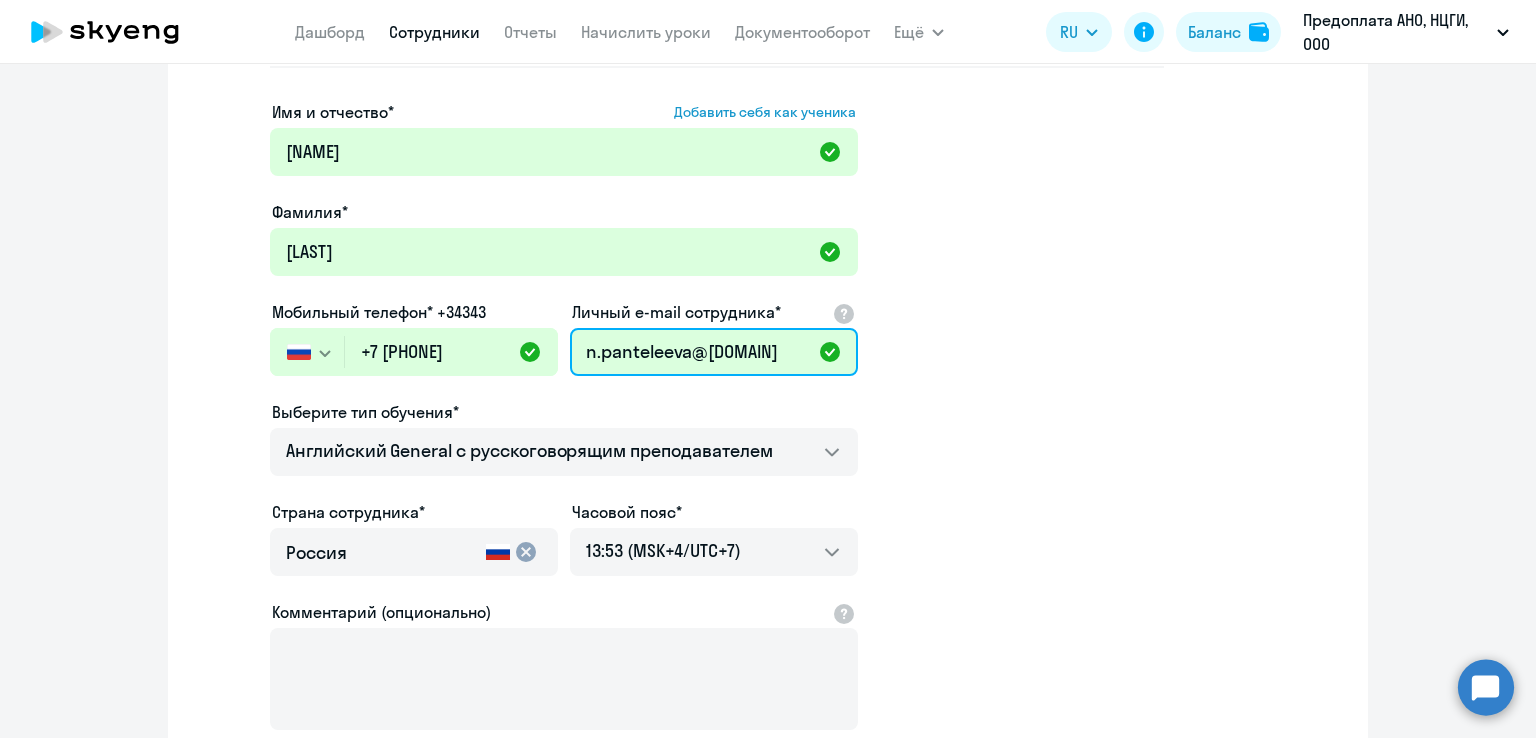 scroll, scrollTop: 0, scrollLeft: 19, axis: horizontal 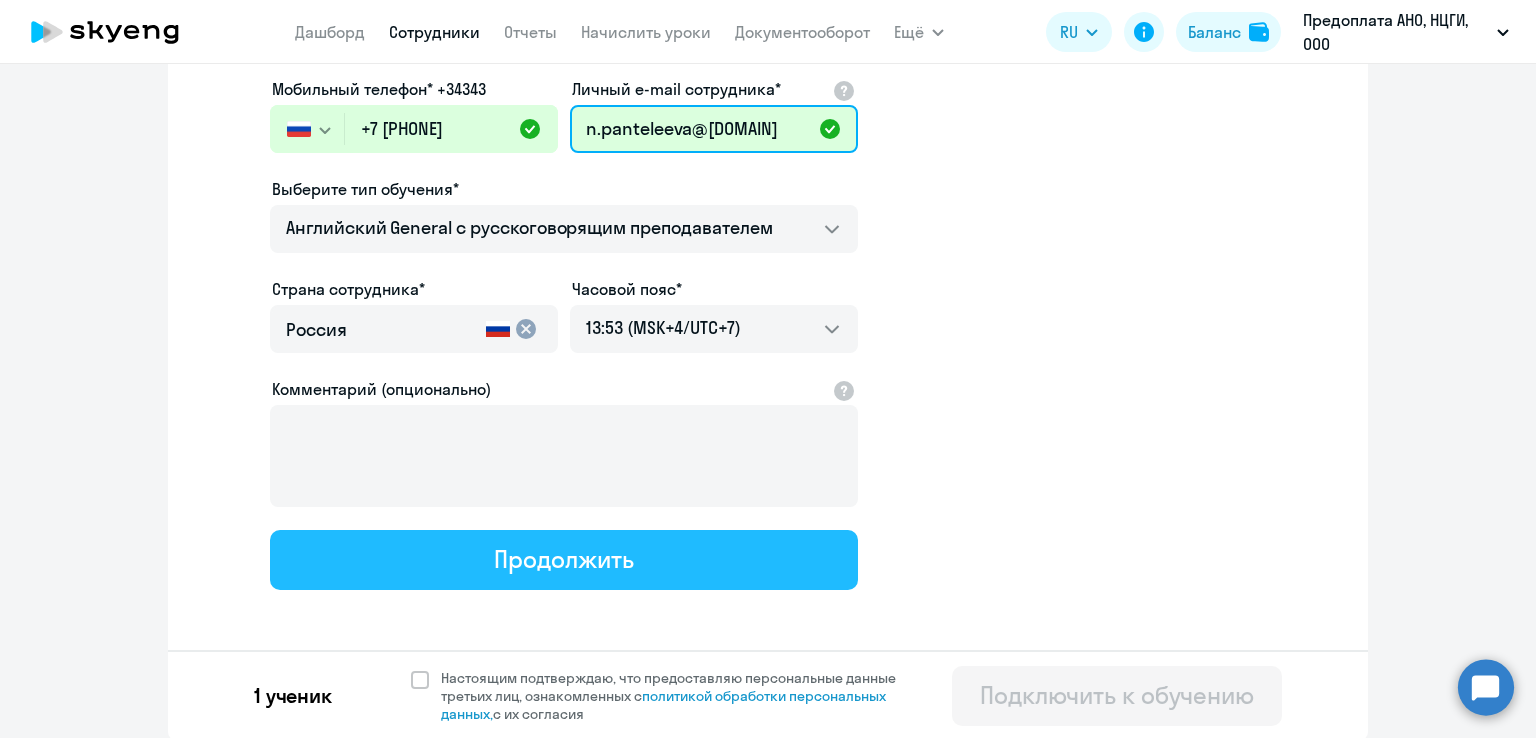 type on "[EMAIL]" 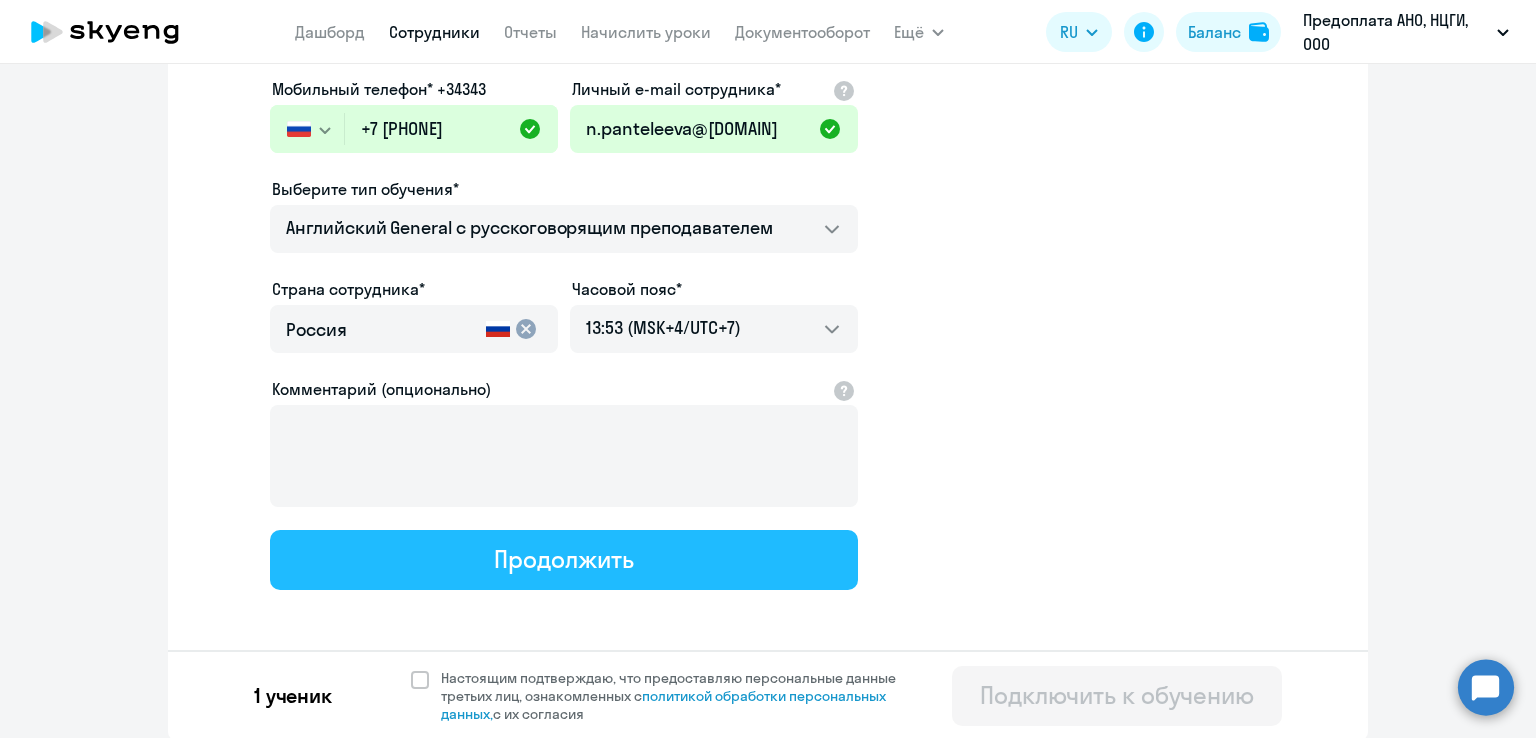 click on "Продолжить" 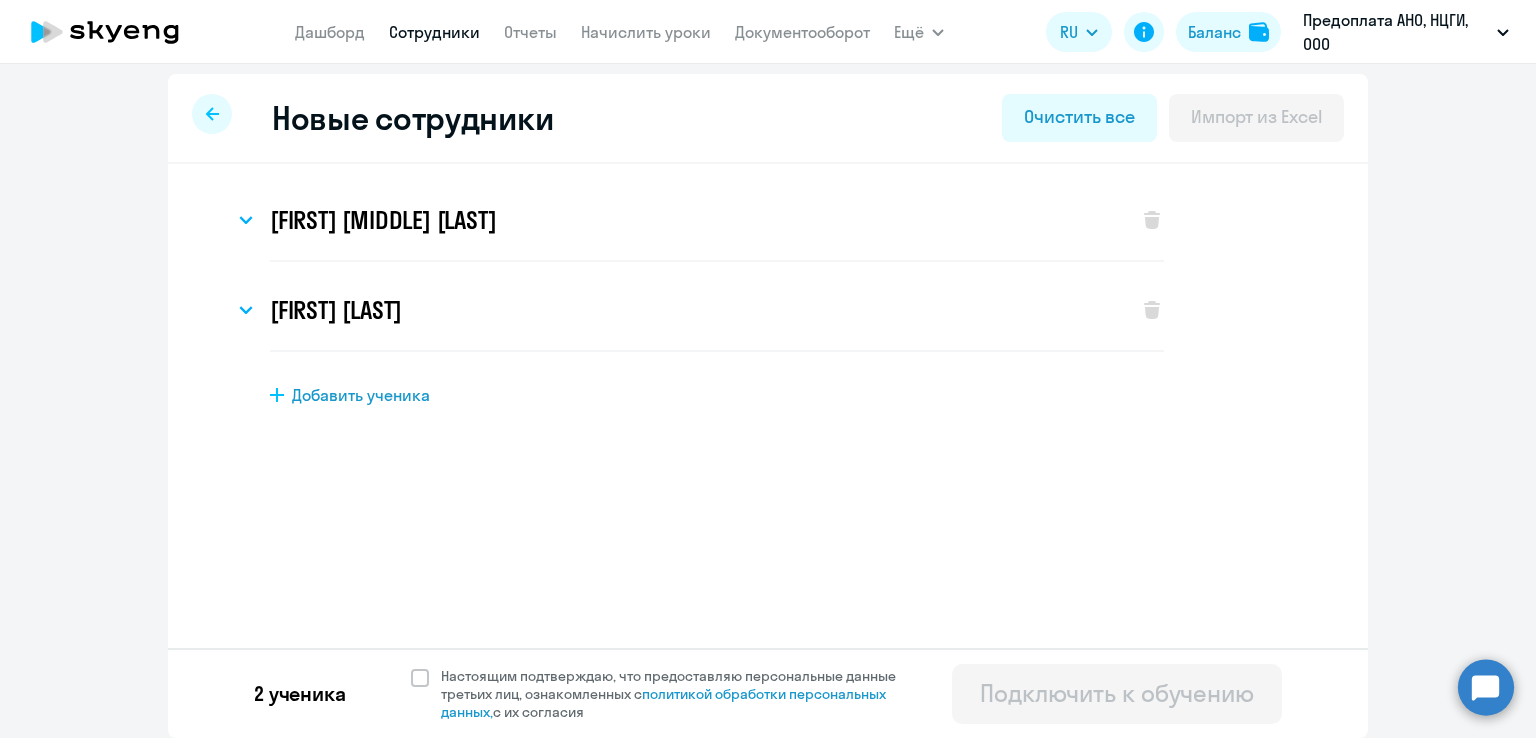scroll, scrollTop: 0, scrollLeft: 0, axis: both 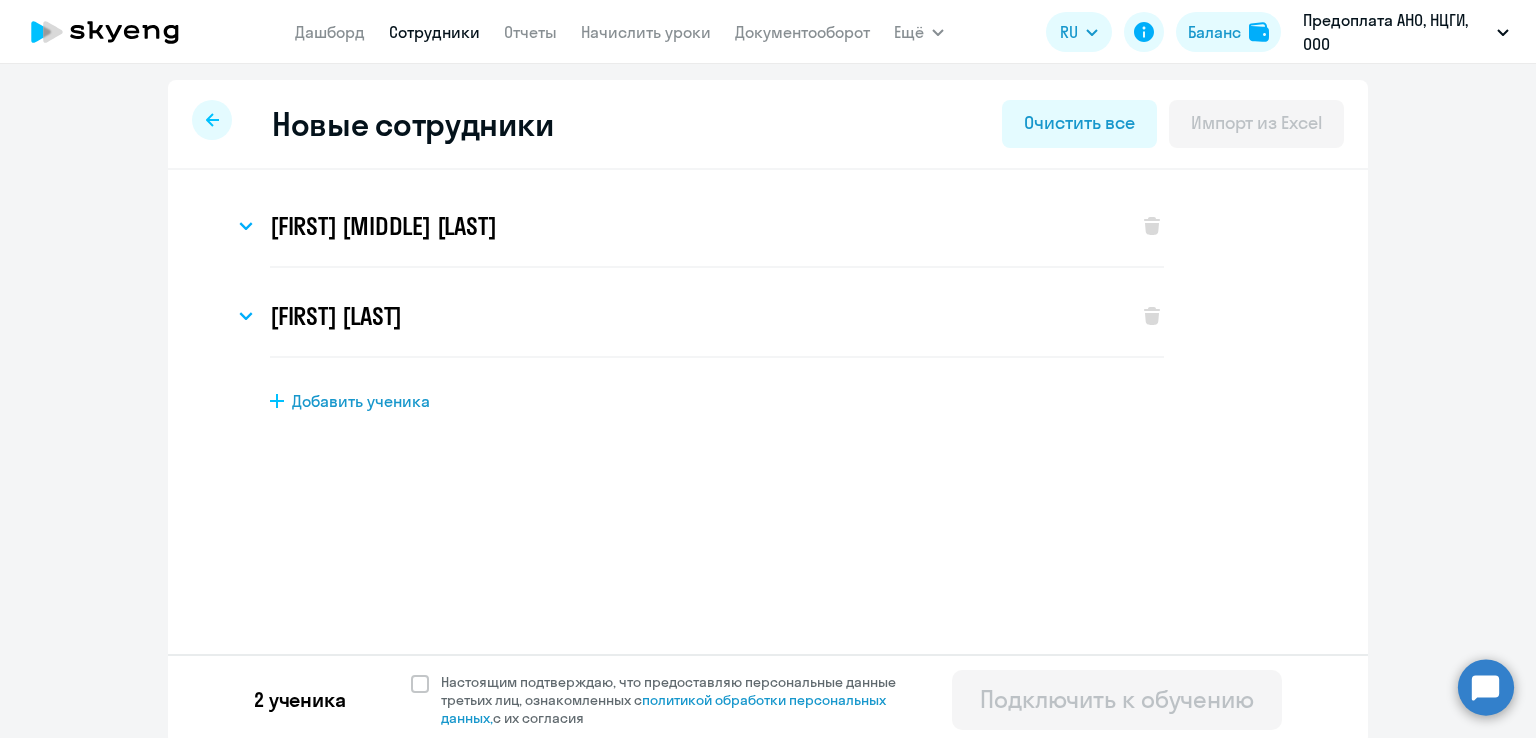click 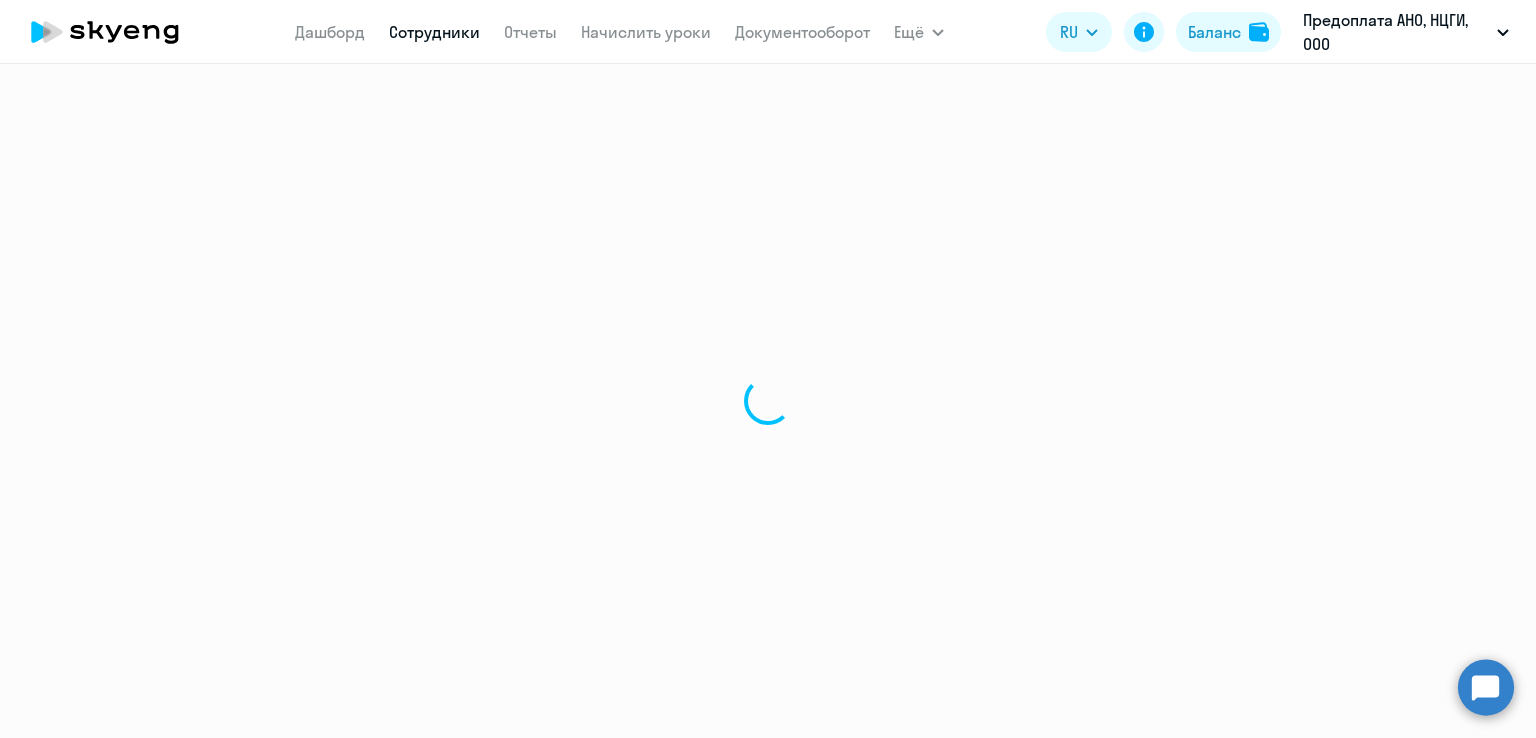 select on "30" 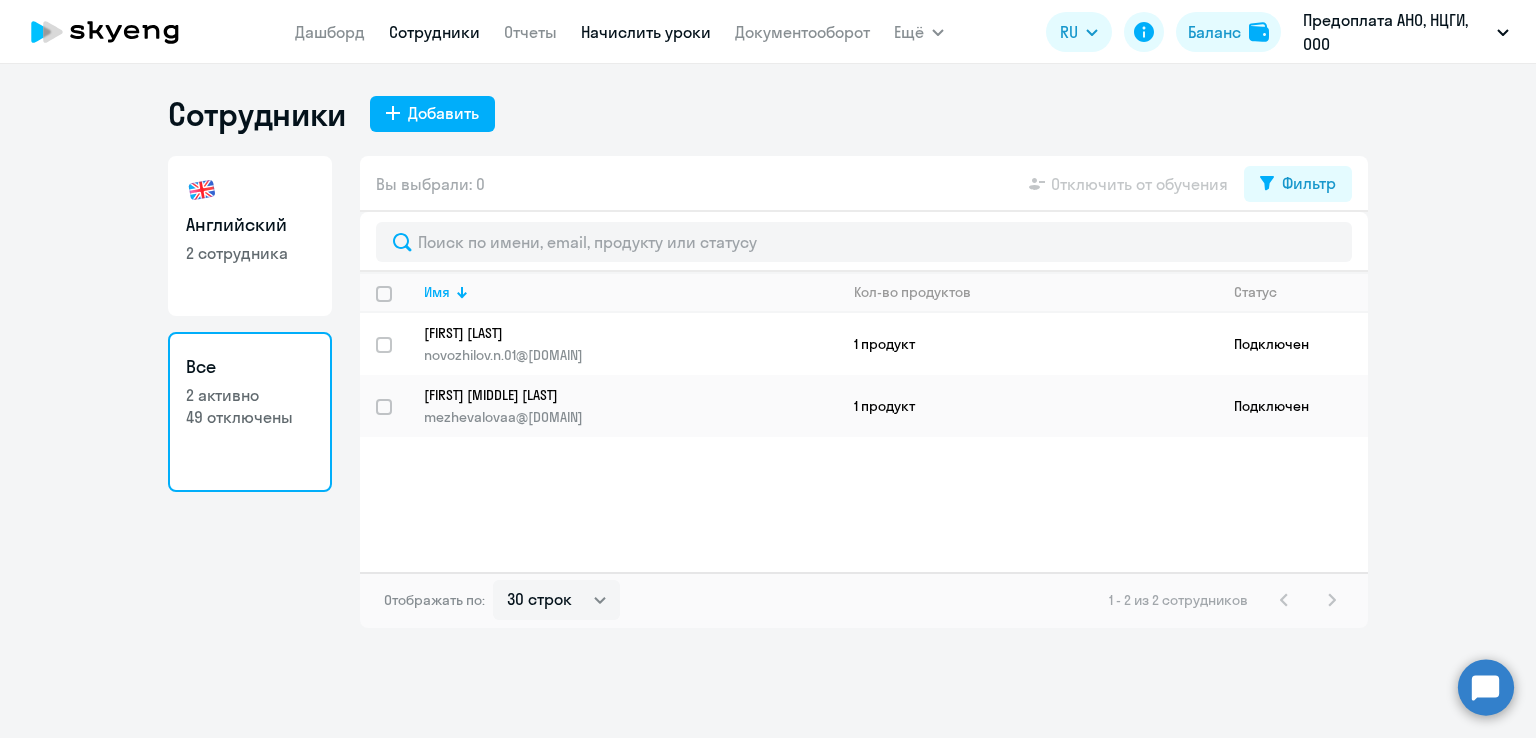 click on "Начислить уроки" at bounding box center [646, 32] 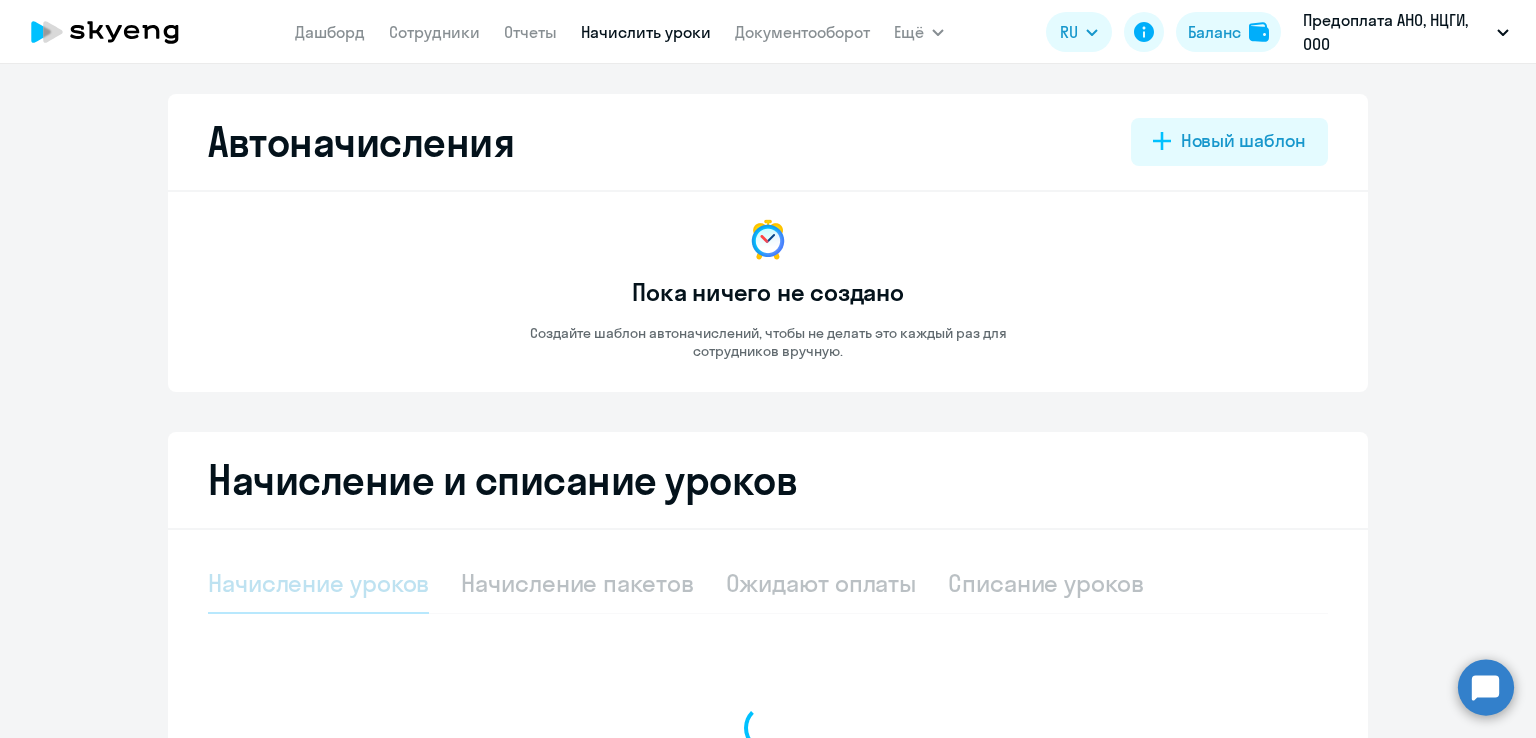 select on "10" 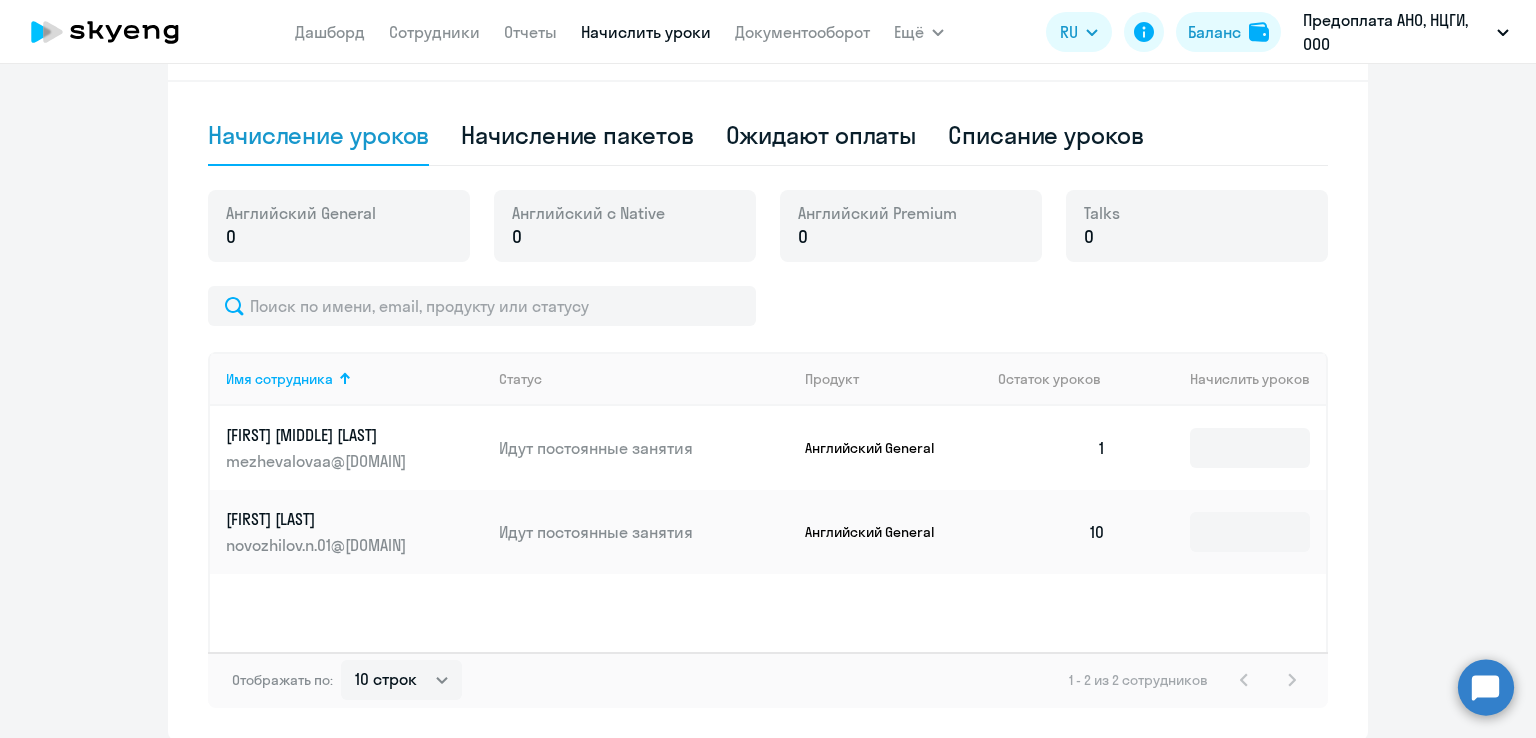 scroll, scrollTop: 330, scrollLeft: 0, axis: vertical 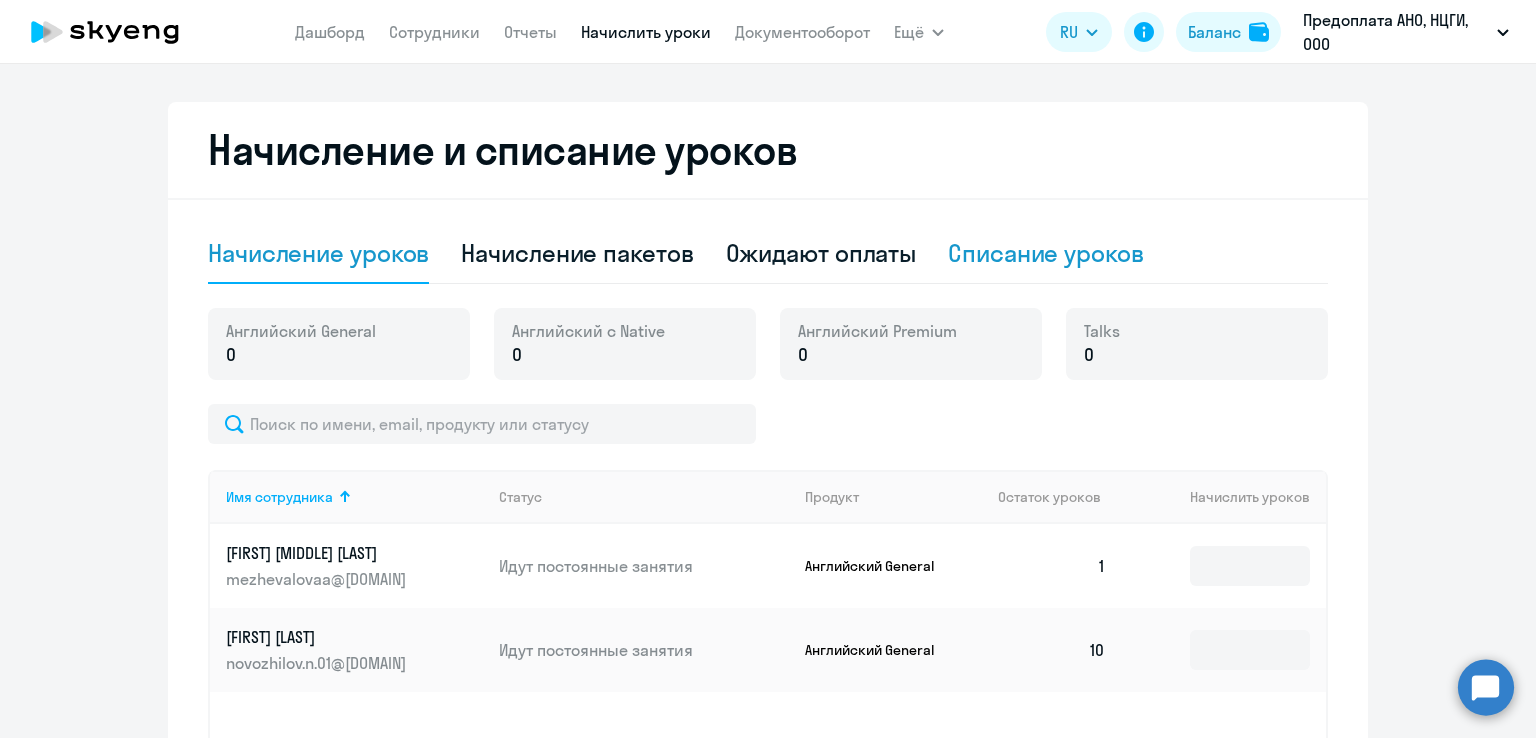 click on "Списание уроков" 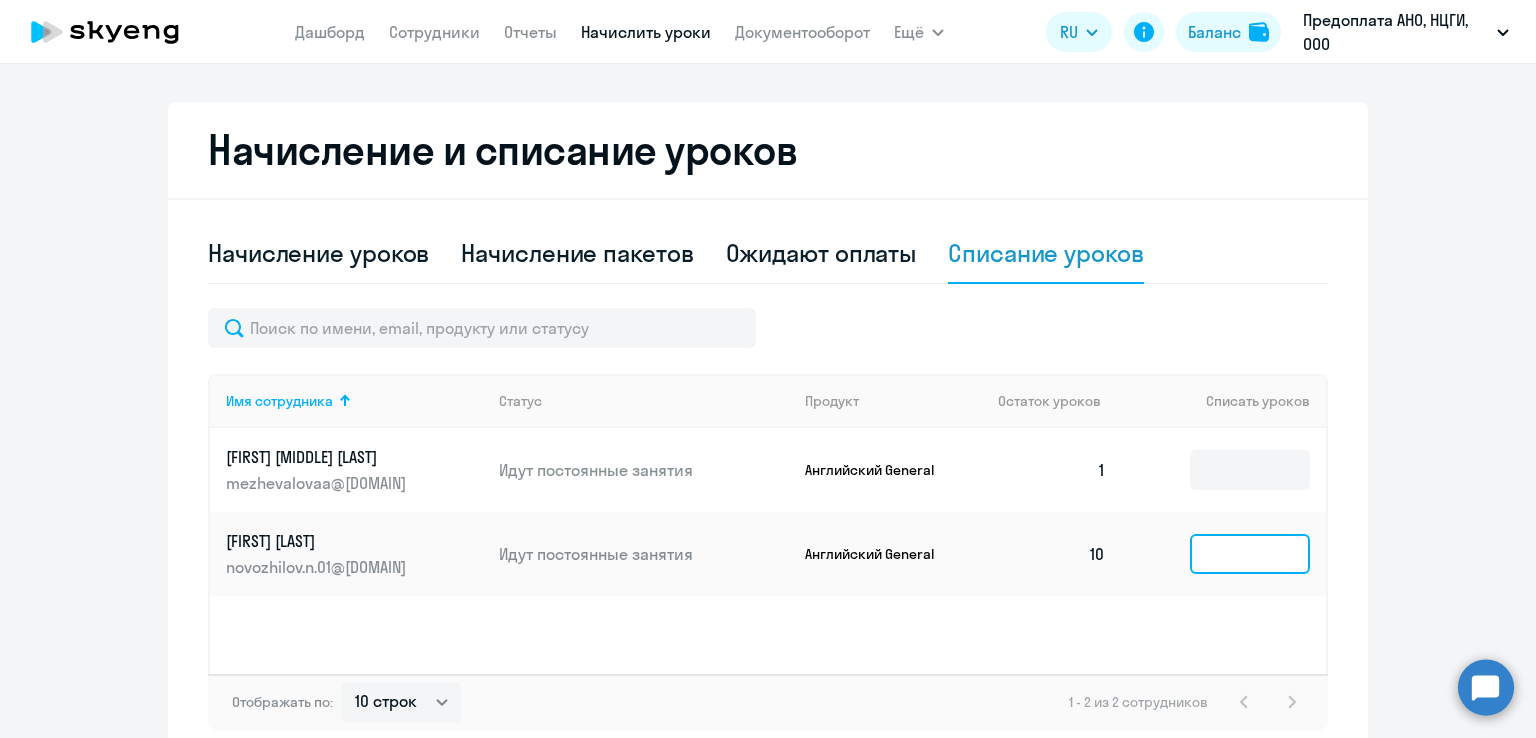 click 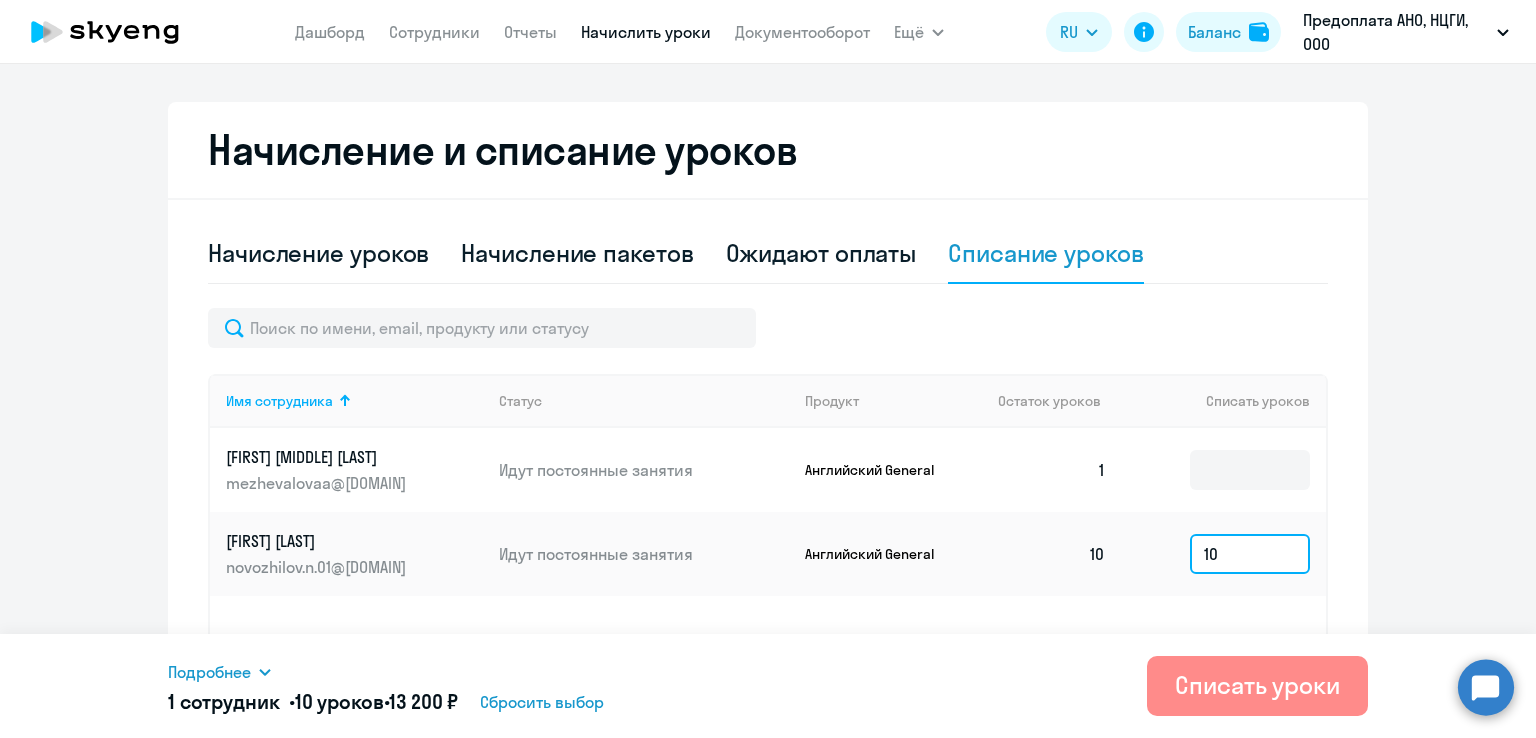type on "10" 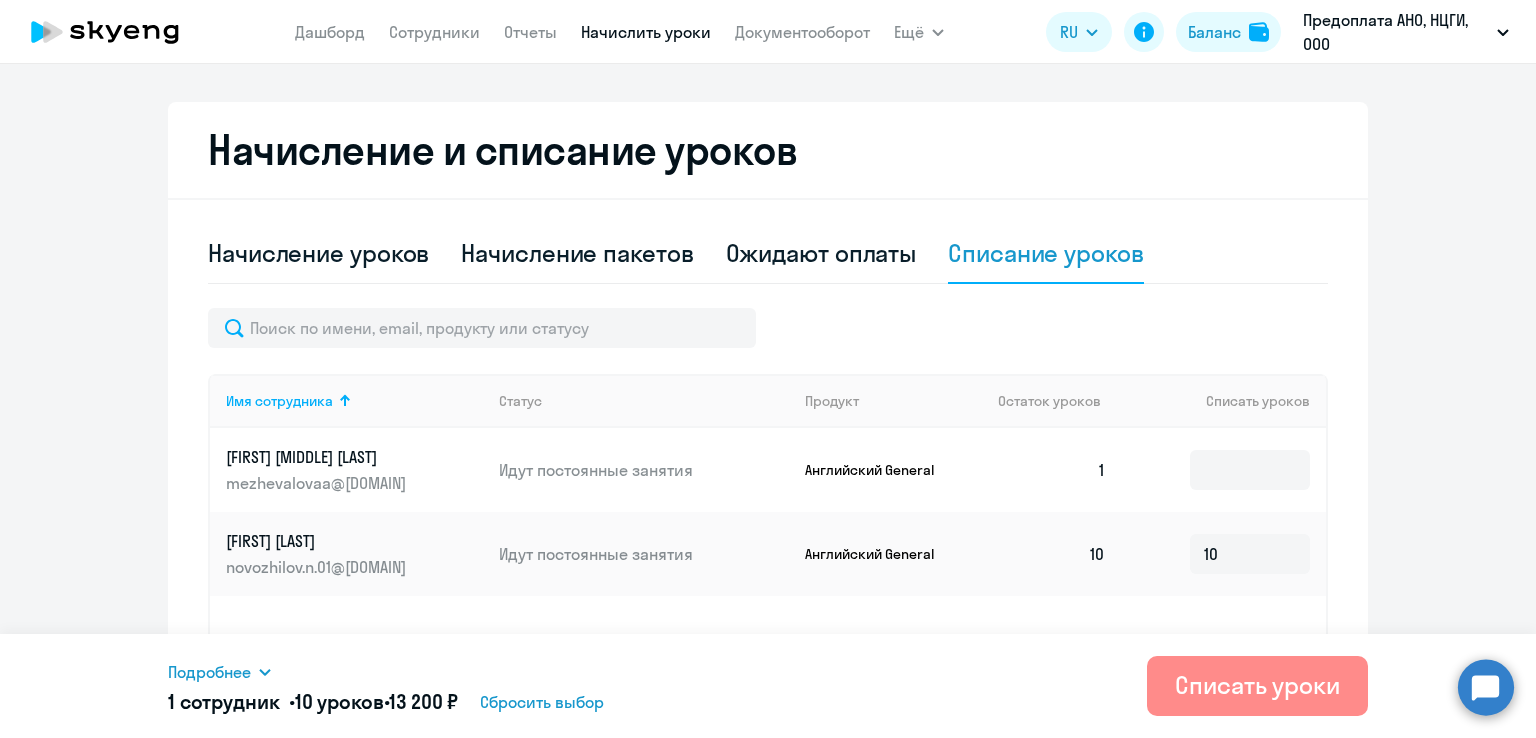 click on "Списать уроки" at bounding box center [1257, 685] 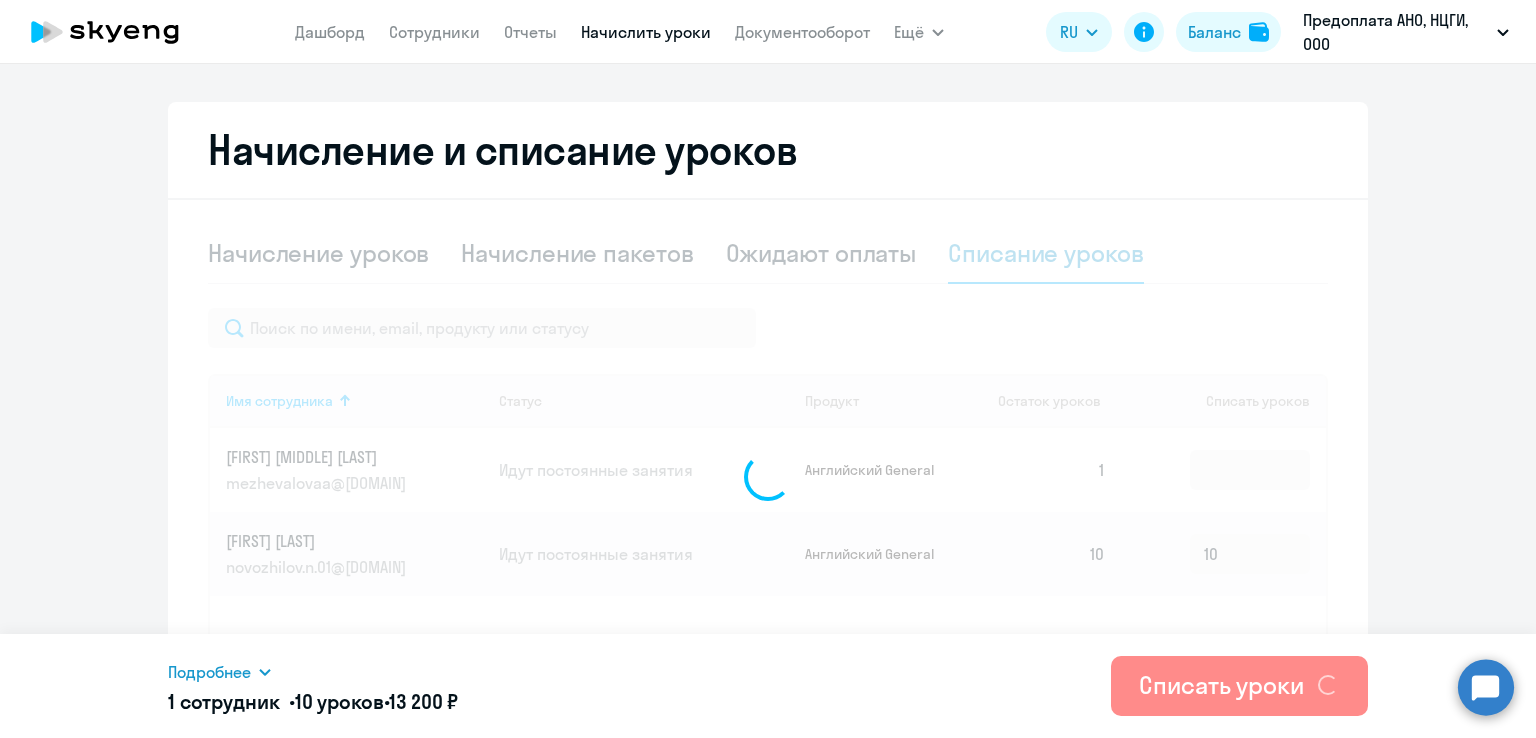 type 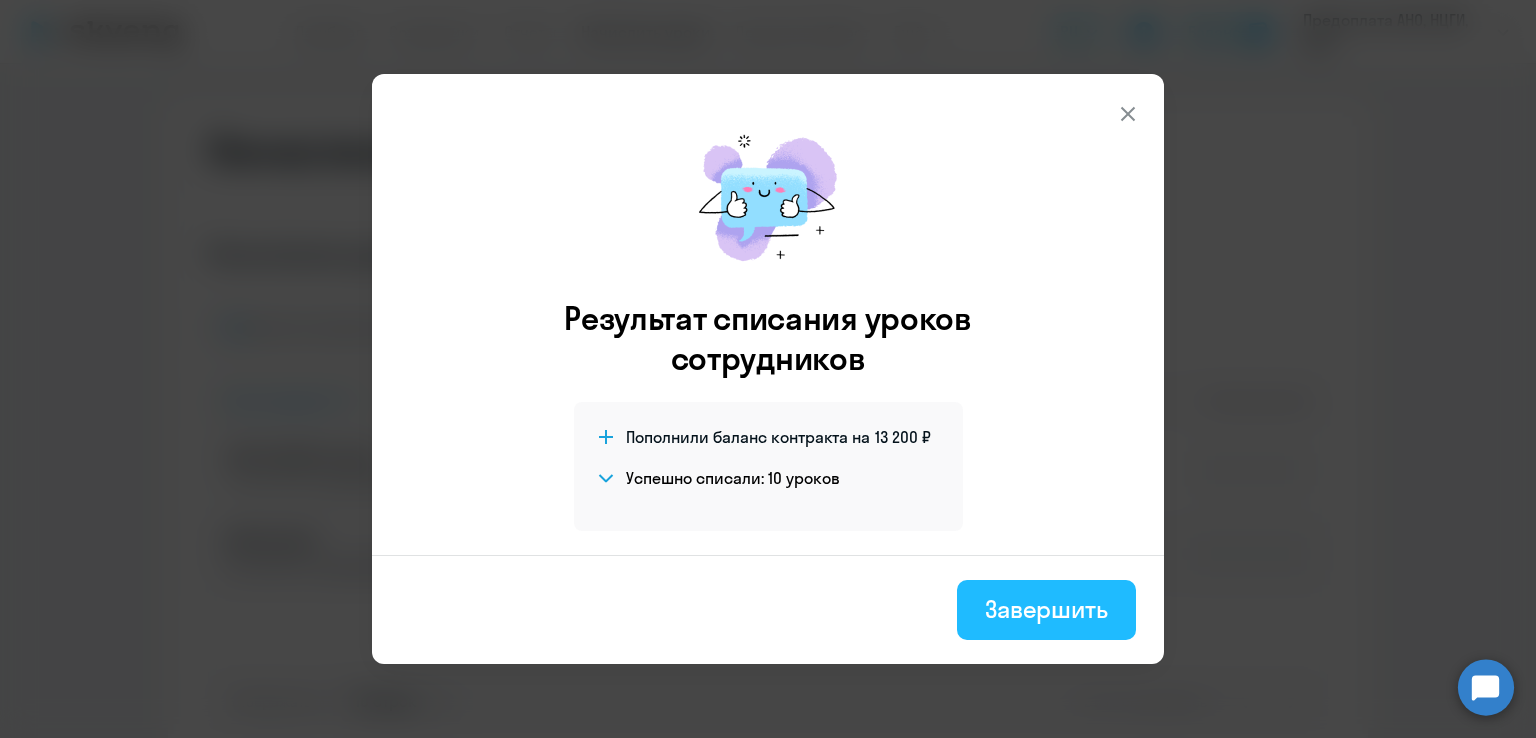 click on "Завершить" at bounding box center (1046, 609) 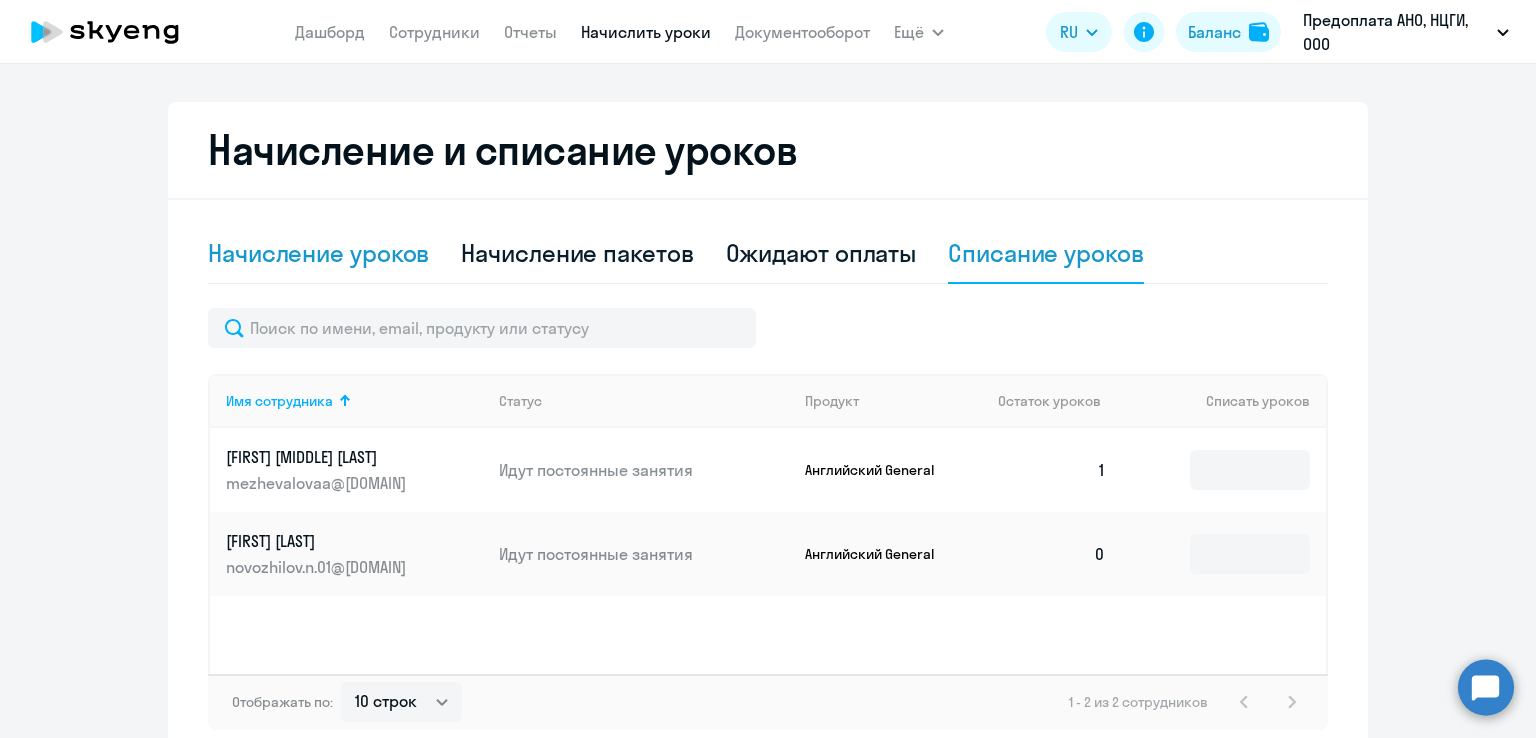 click on "Начисление уроков" 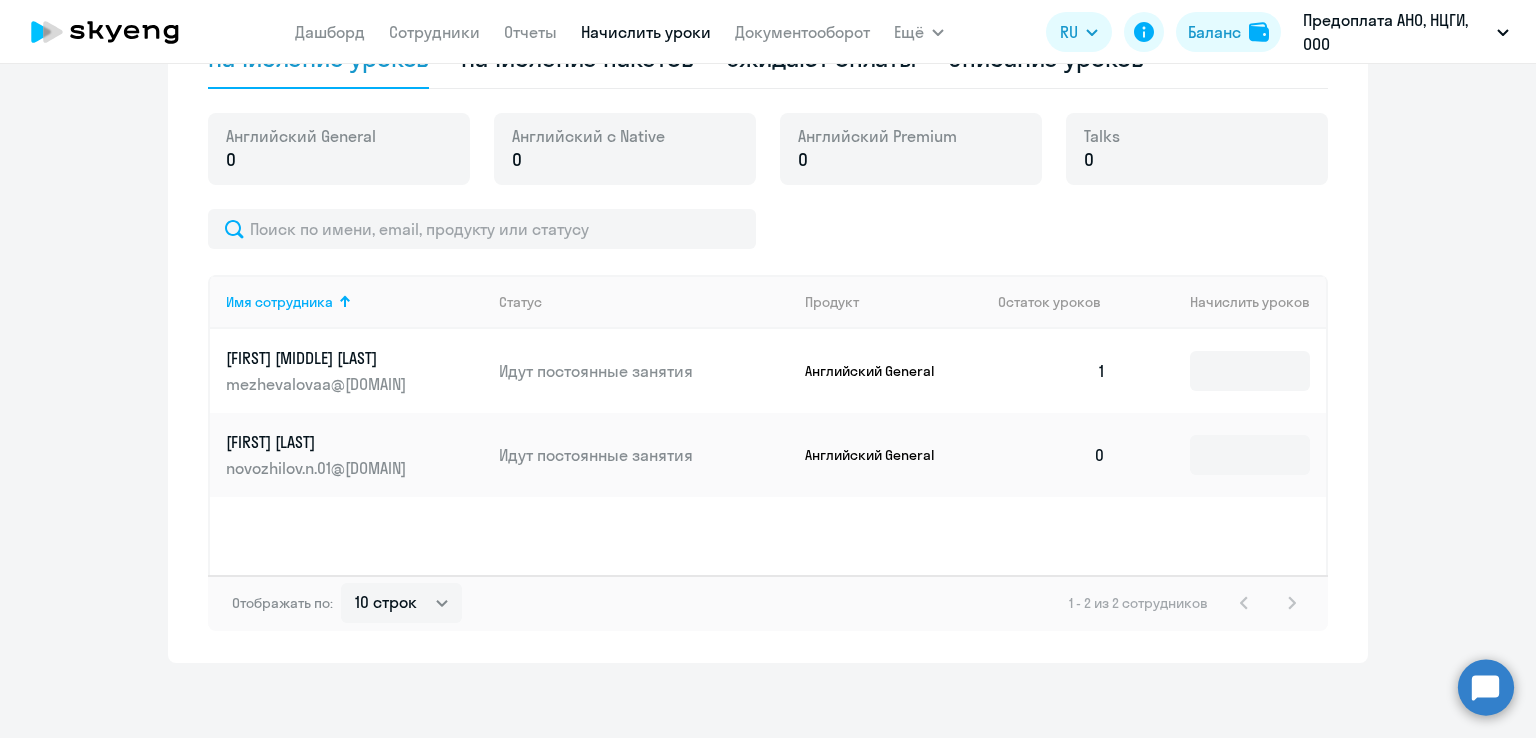 scroll, scrollTop: 530, scrollLeft: 0, axis: vertical 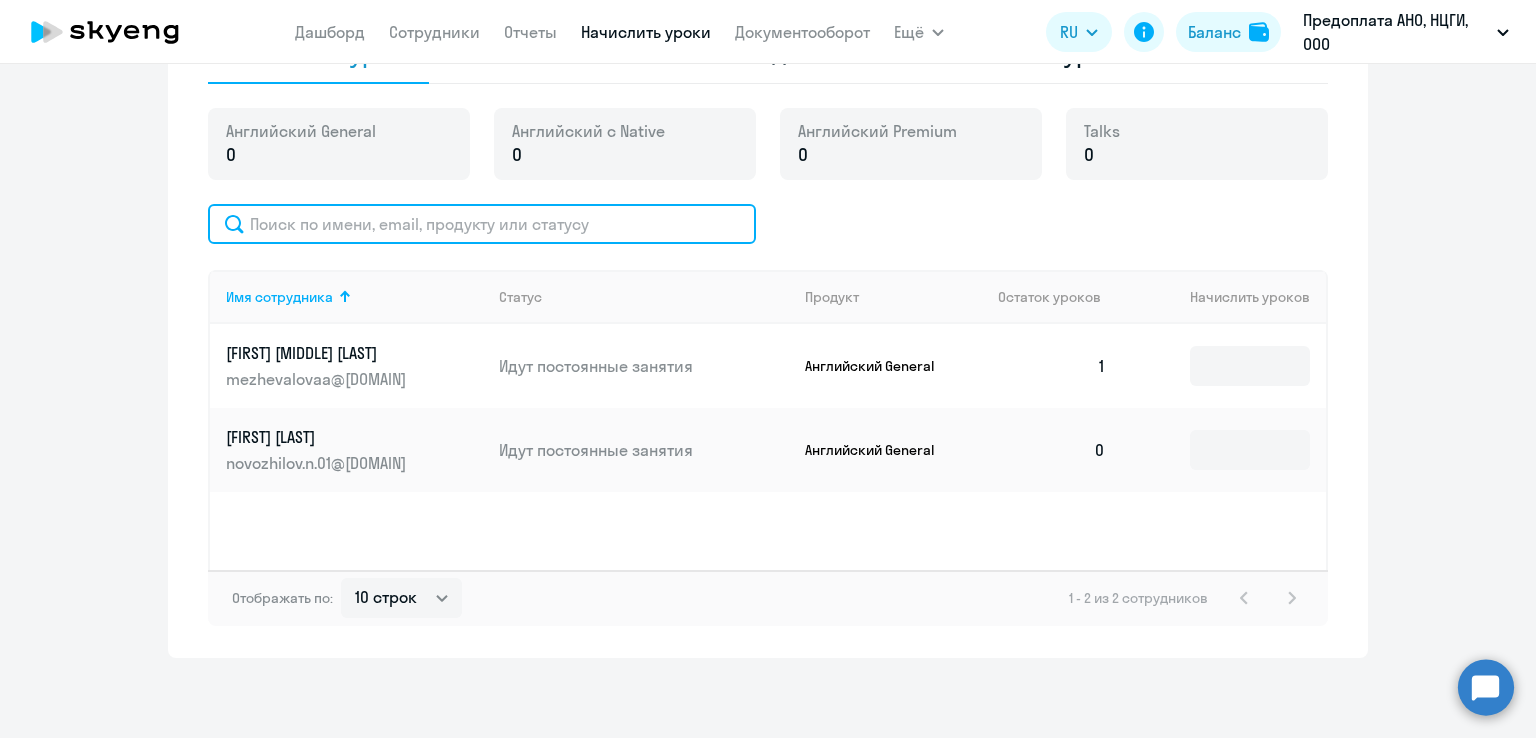 click 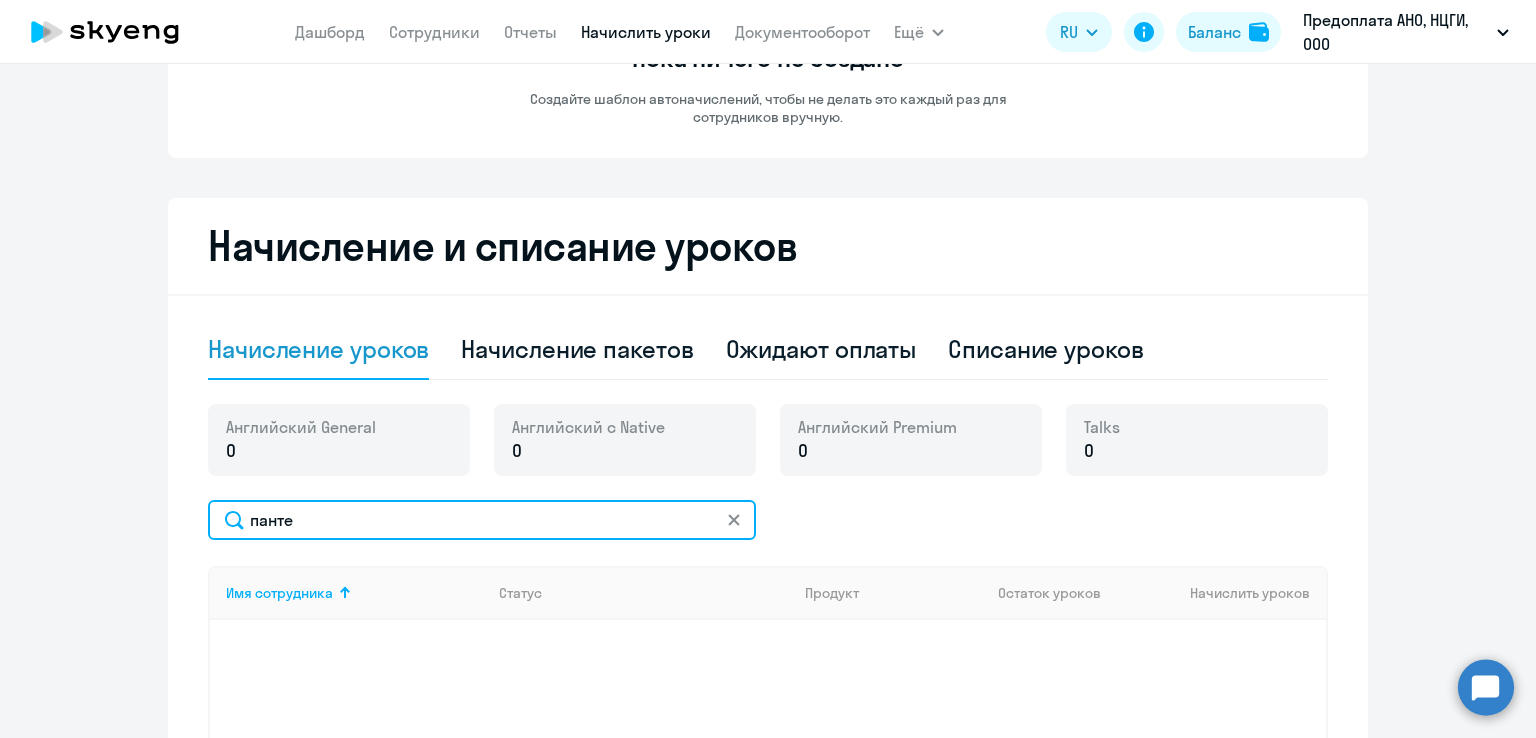 scroll, scrollTop: 230, scrollLeft: 0, axis: vertical 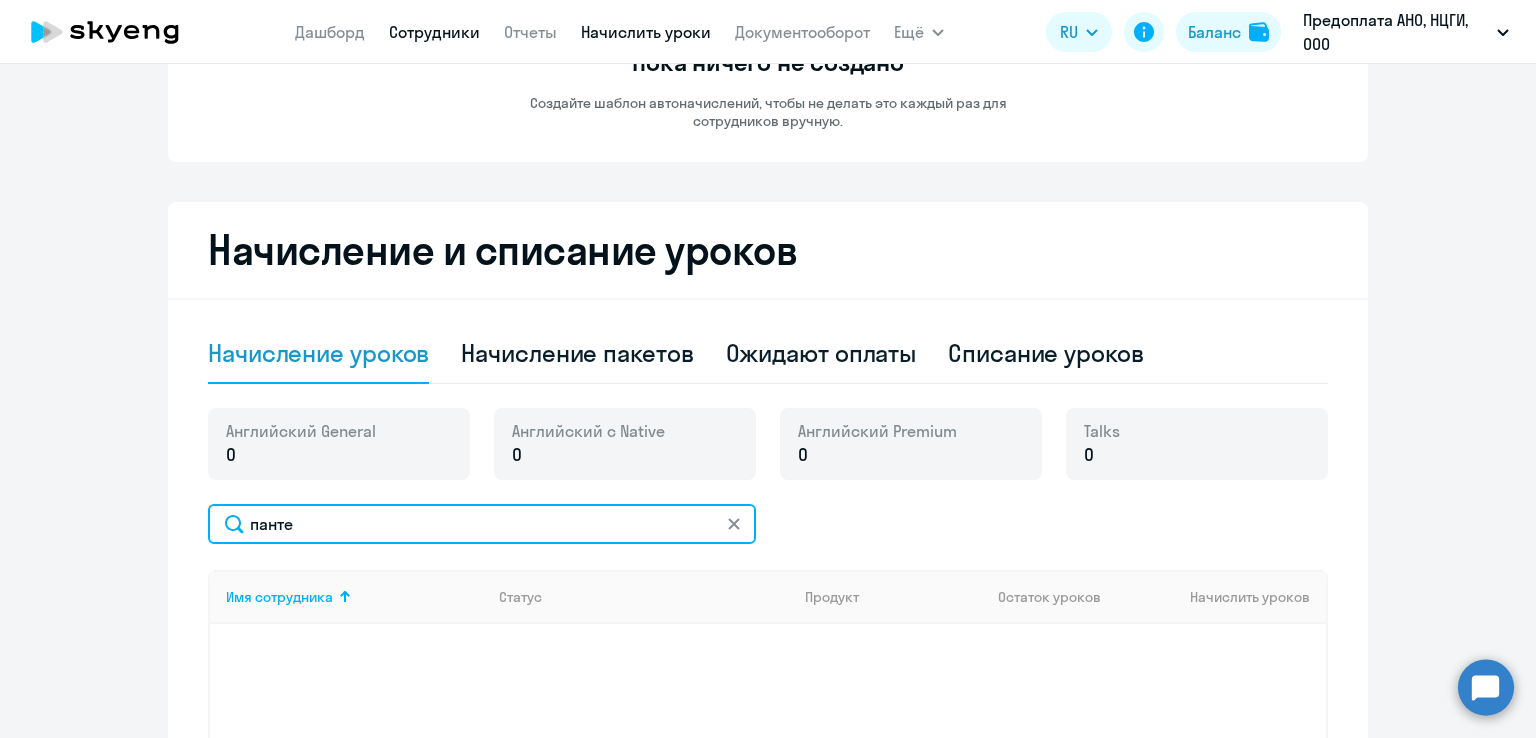 type on "панте" 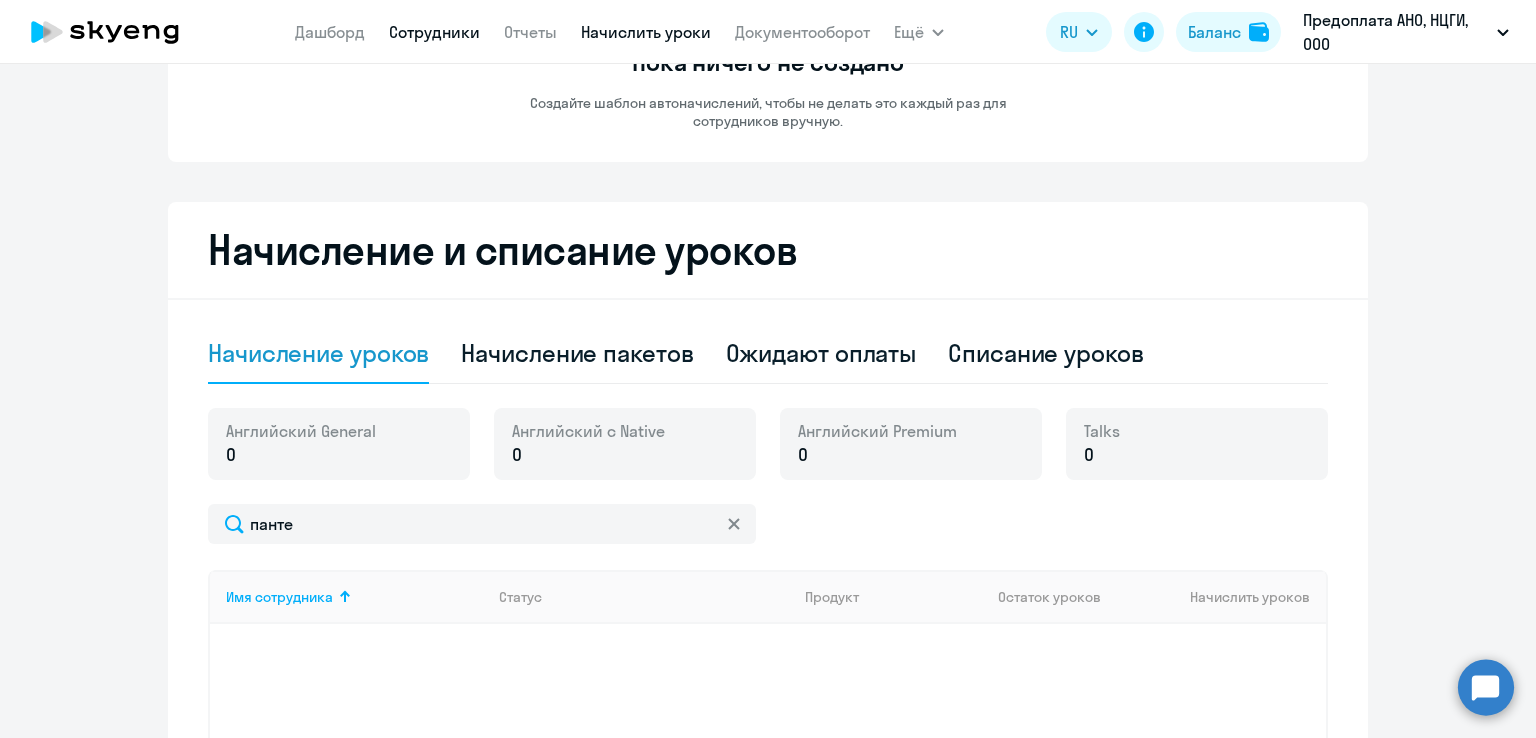 click on "Сотрудники" at bounding box center [434, 32] 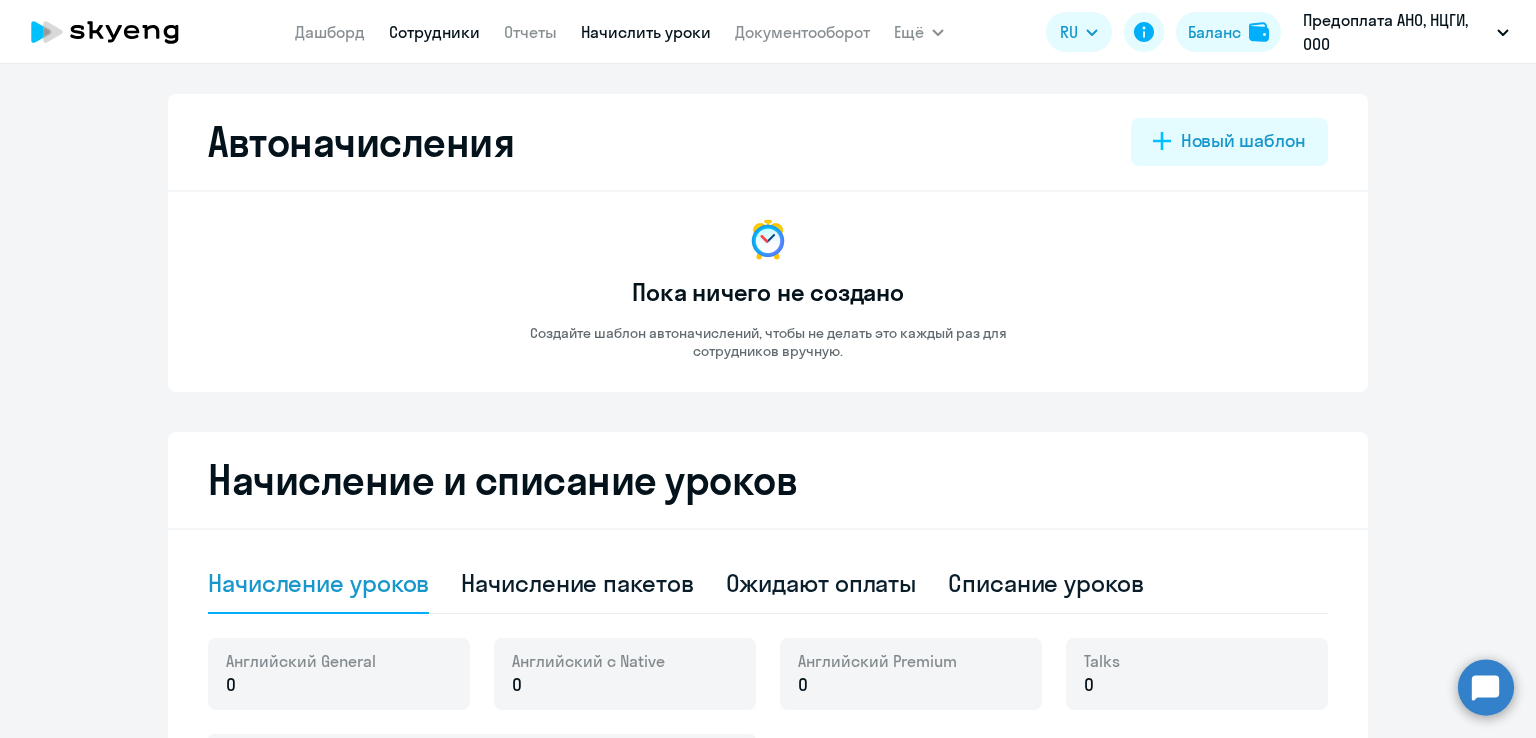 select on "30" 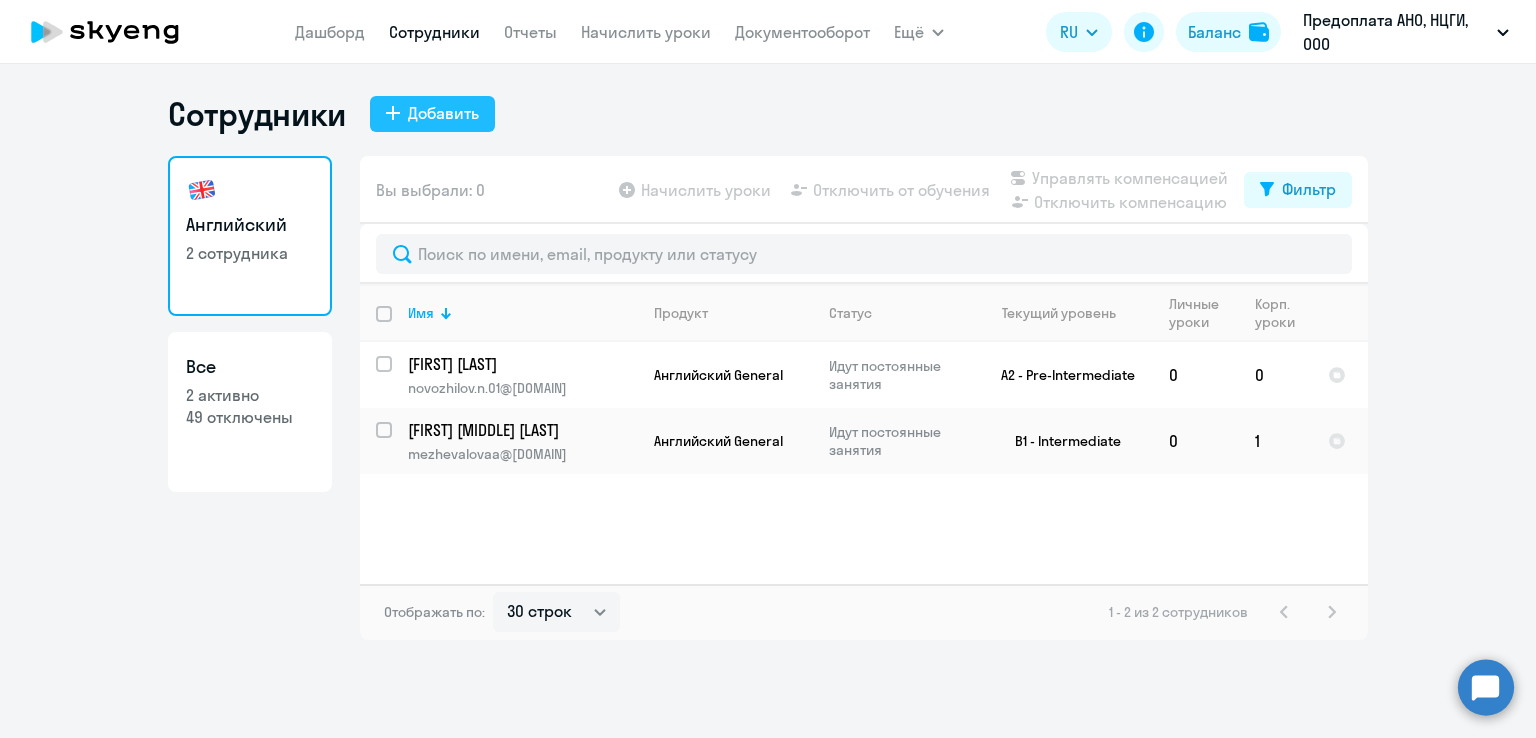 click on "Добавить" 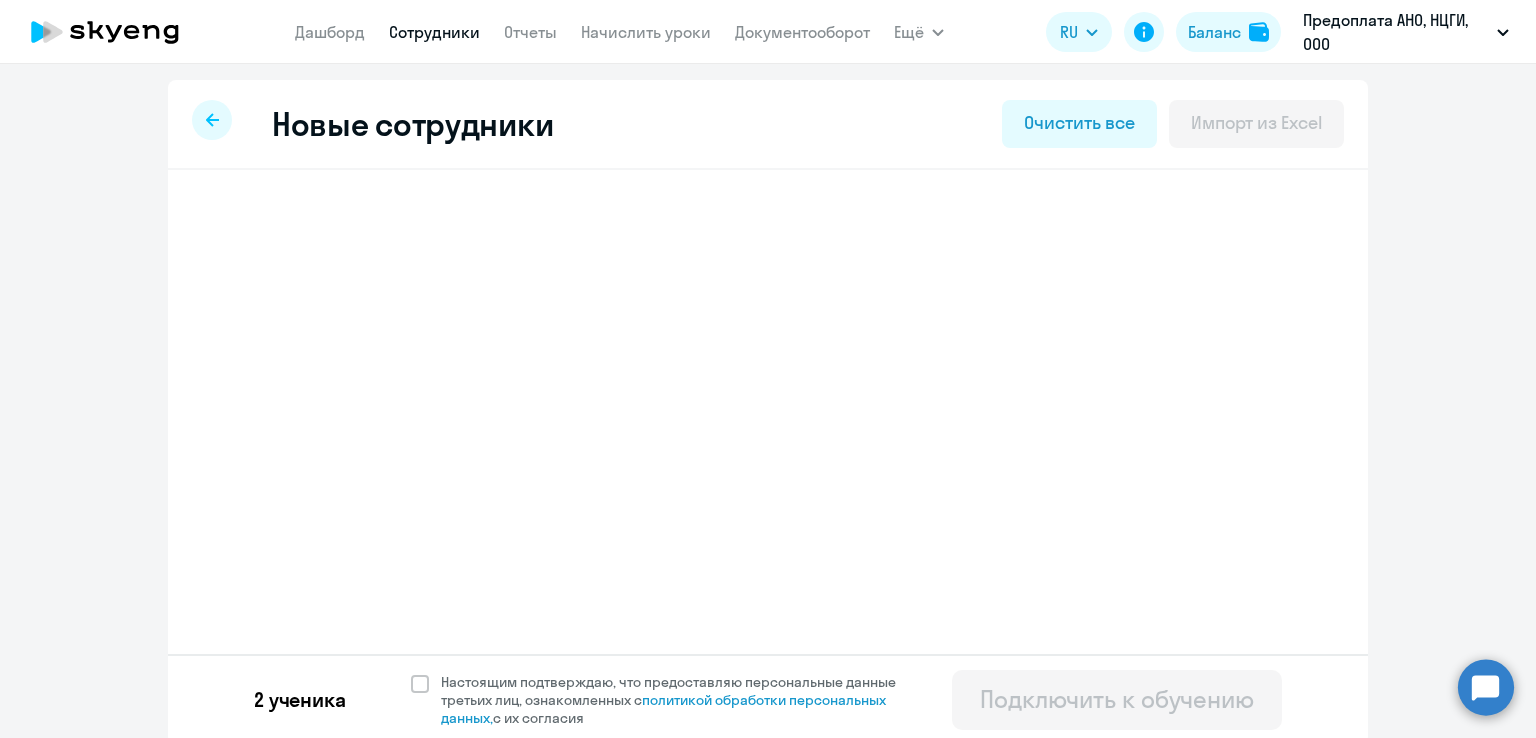 select on "english_adult_not_native_speaker" 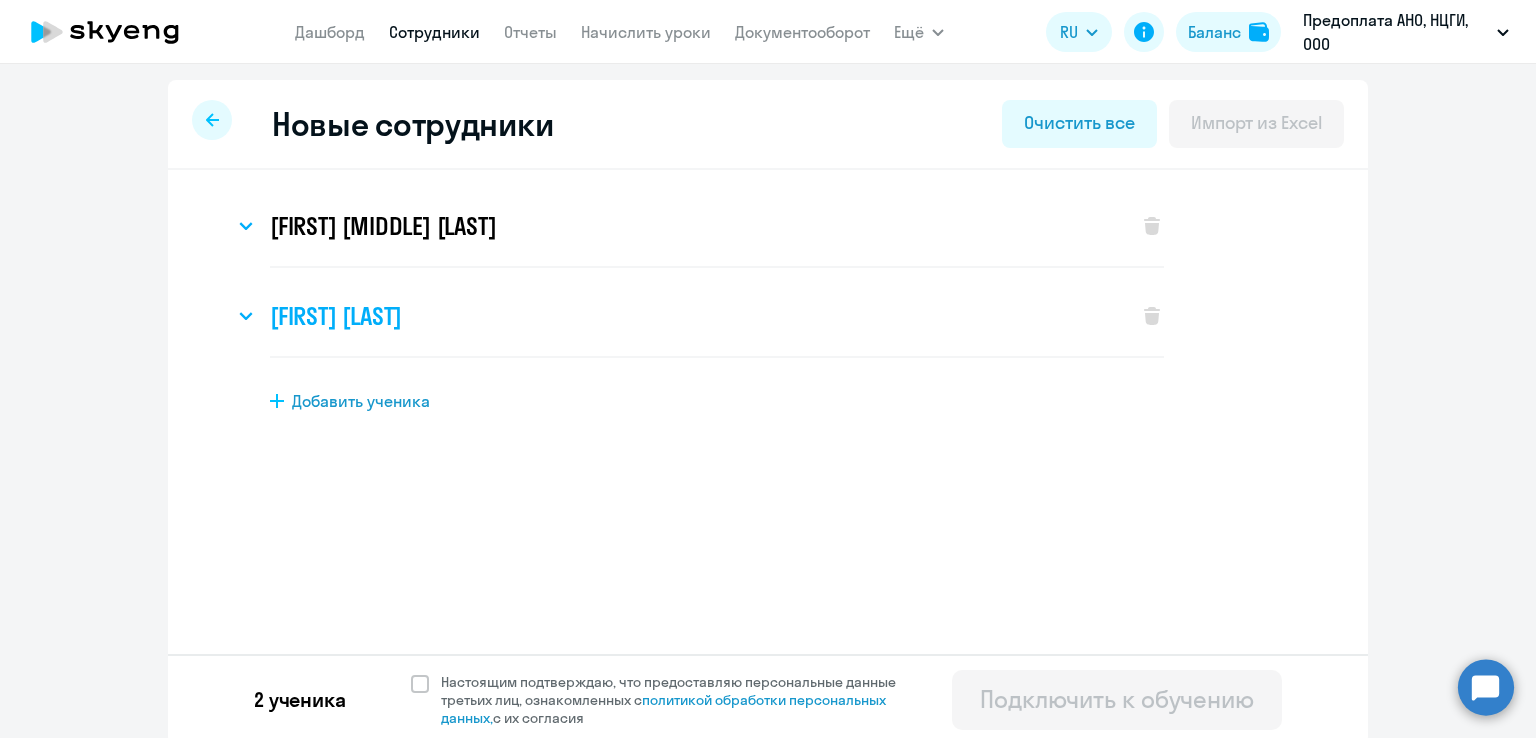 click 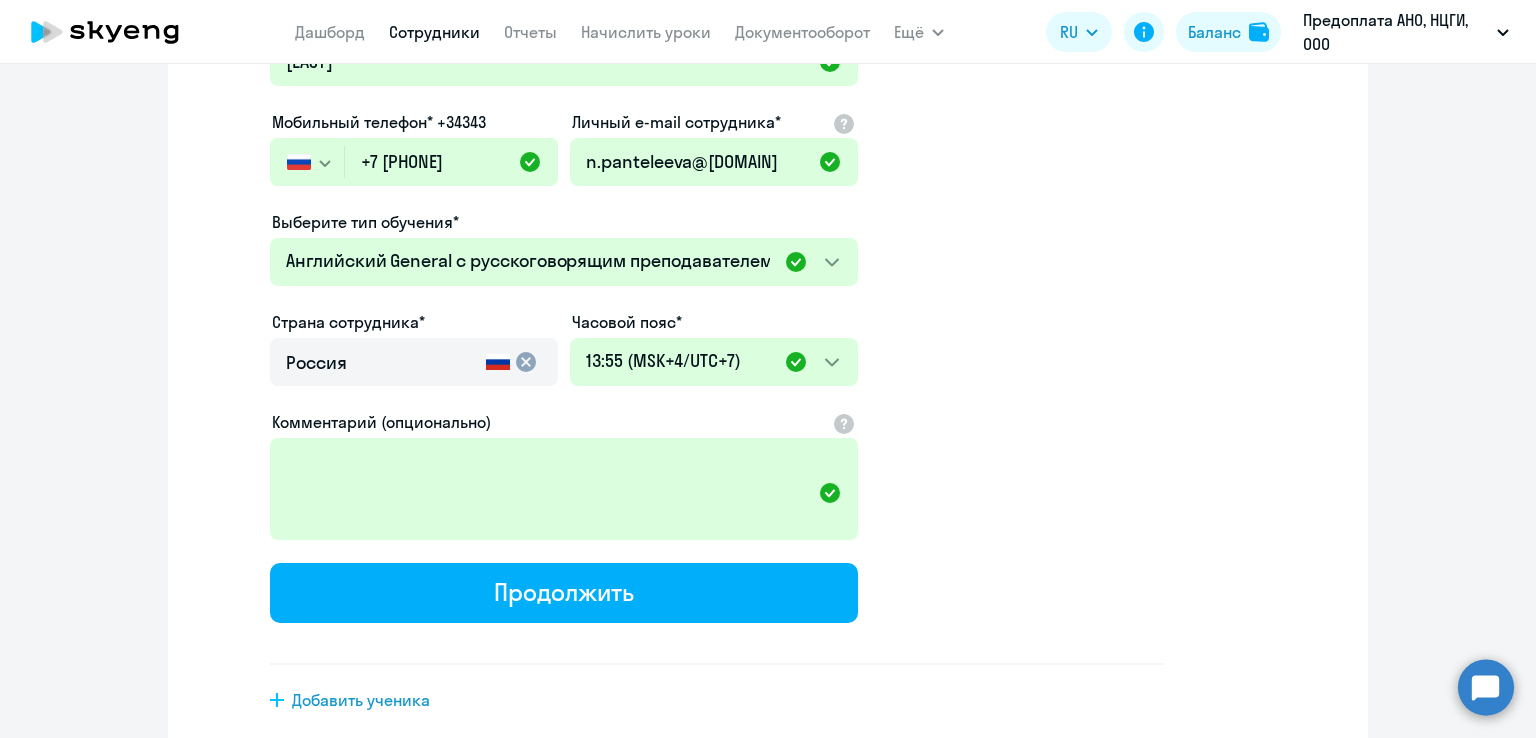 scroll, scrollTop: 500, scrollLeft: 0, axis: vertical 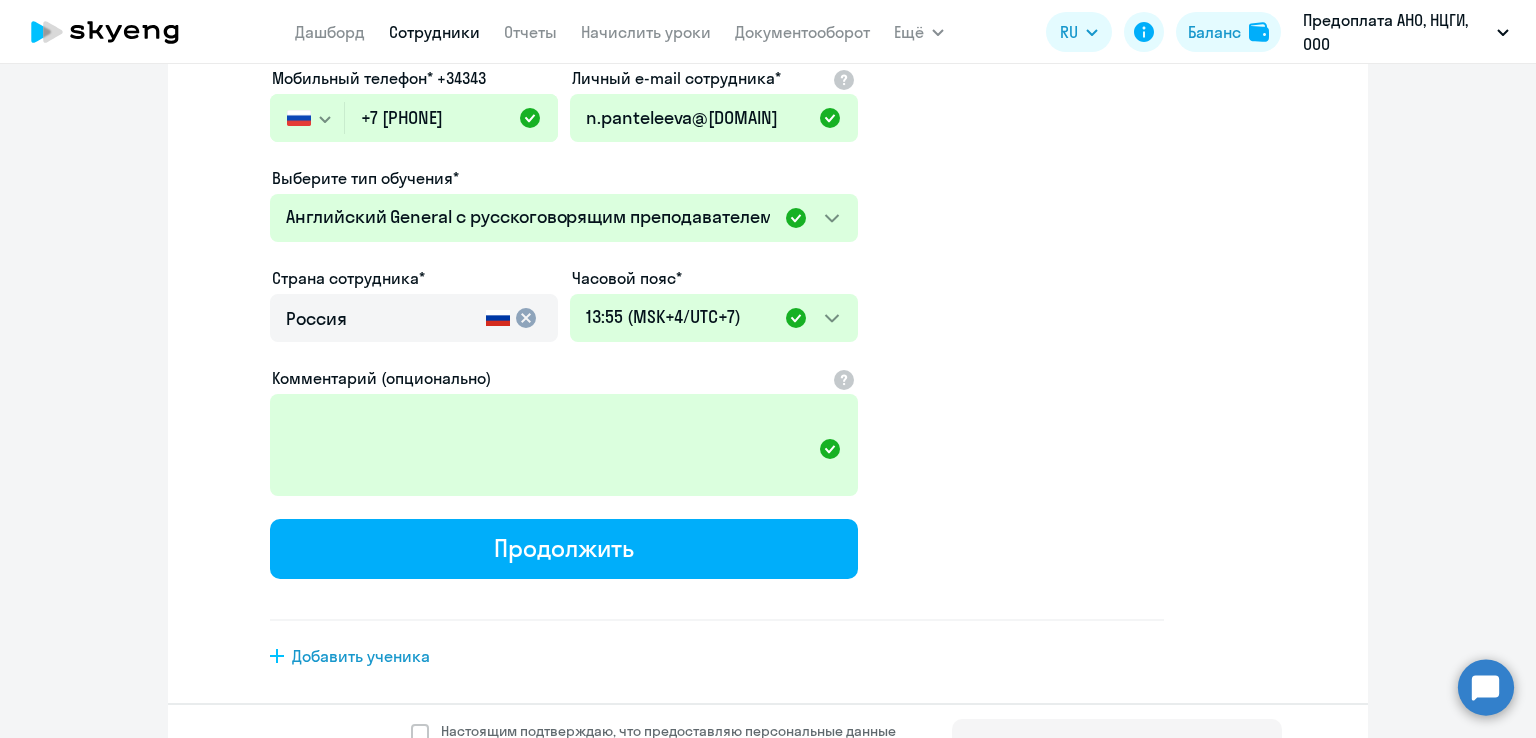 click on "Продолжить" 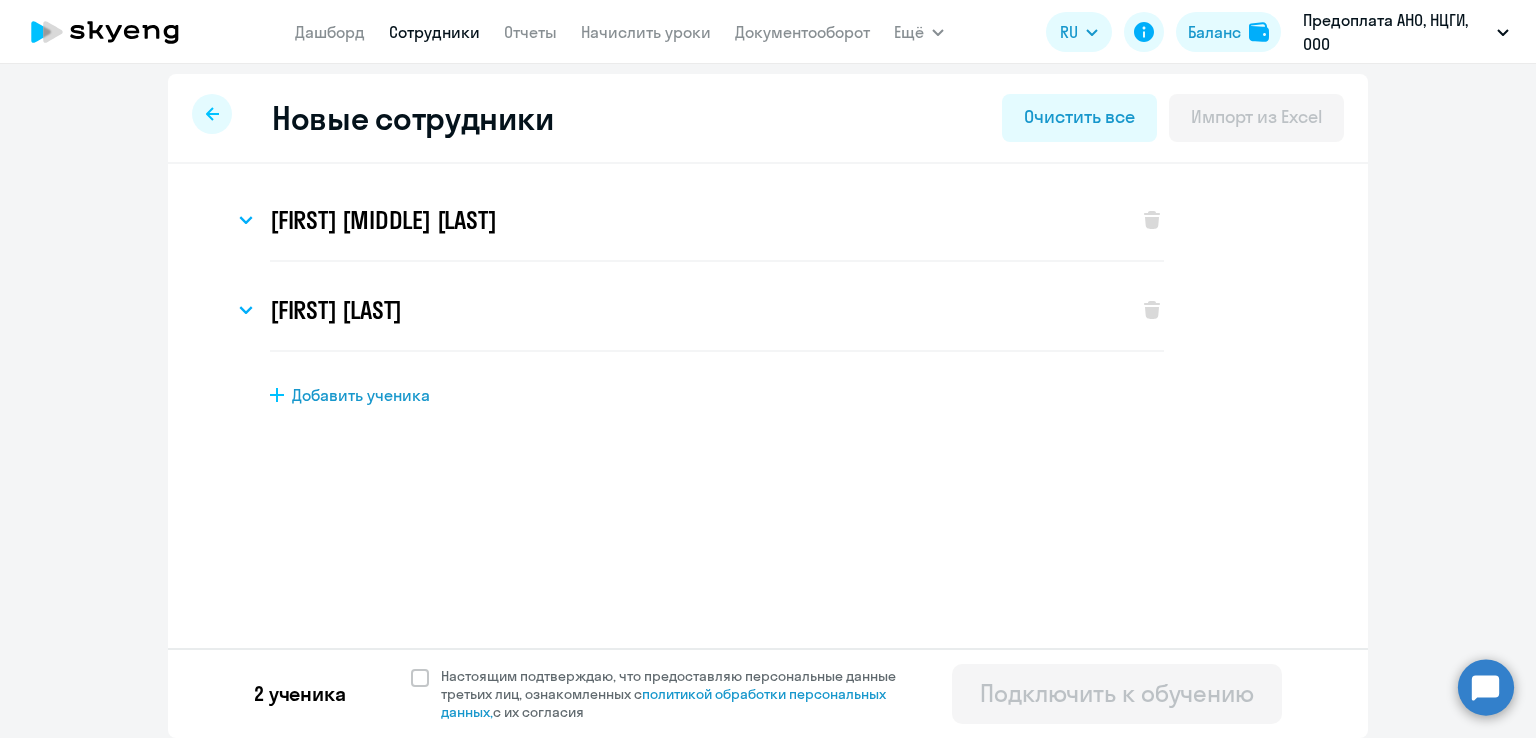 scroll, scrollTop: 0, scrollLeft: 0, axis: both 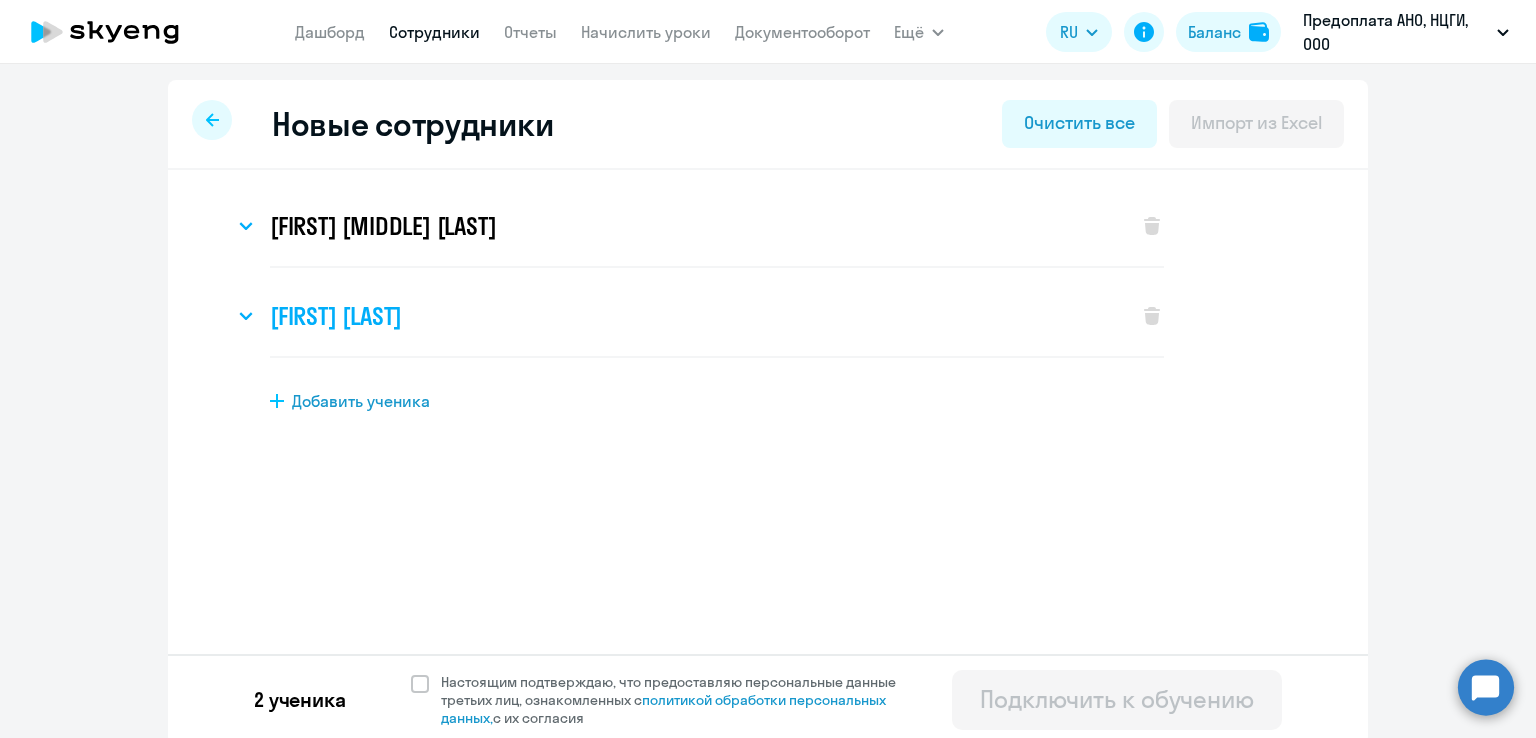 click on "Нина Пантелеева" 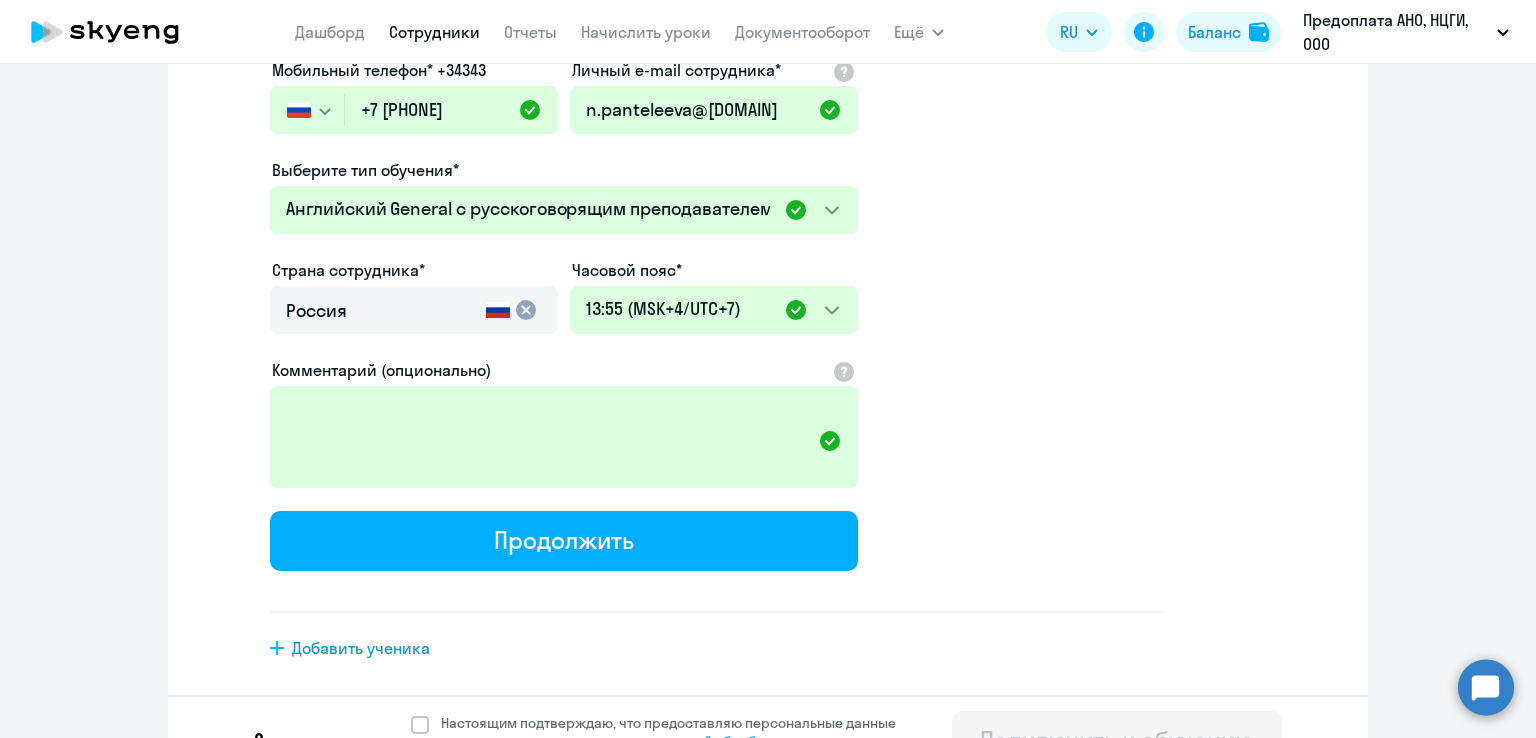 scroll, scrollTop: 552, scrollLeft: 0, axis: vertical 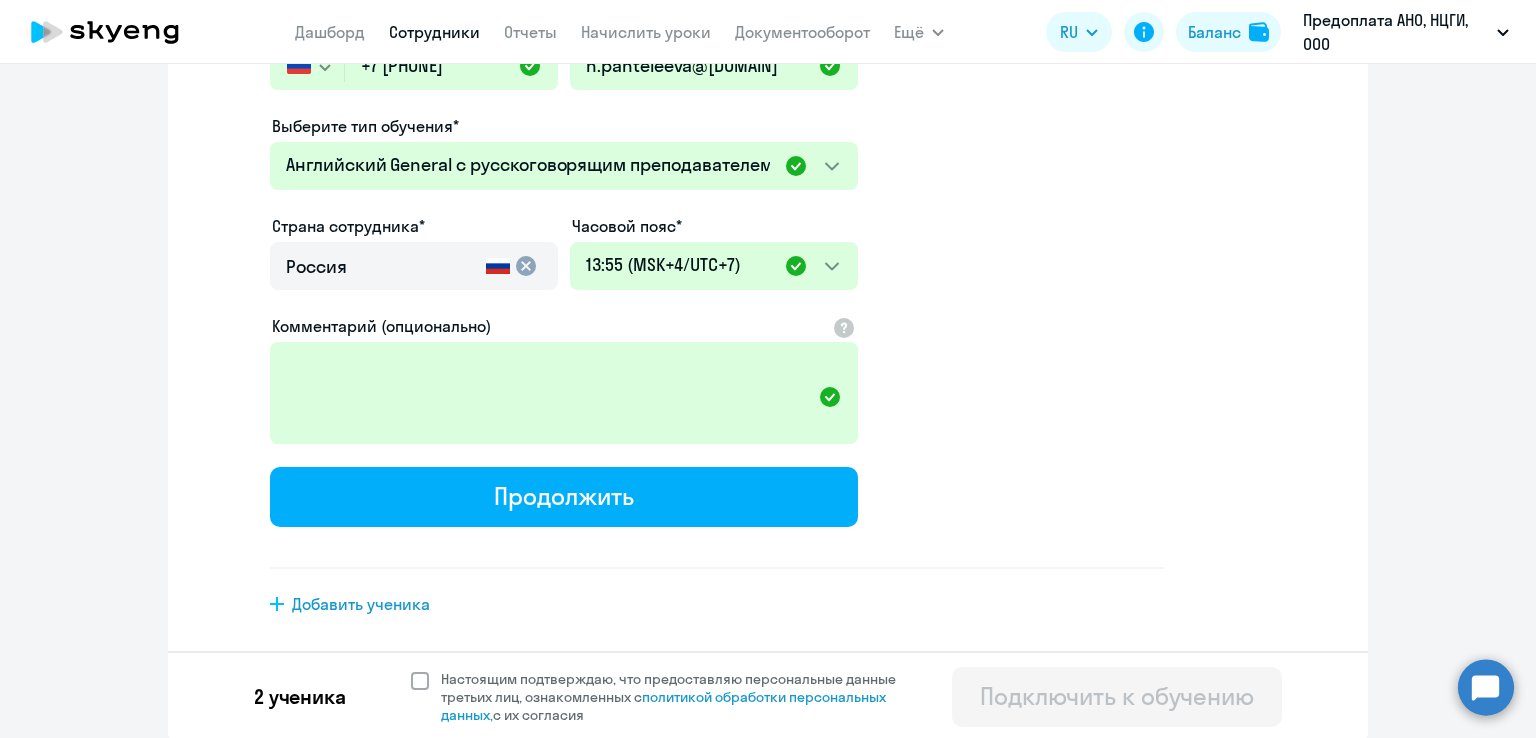 click 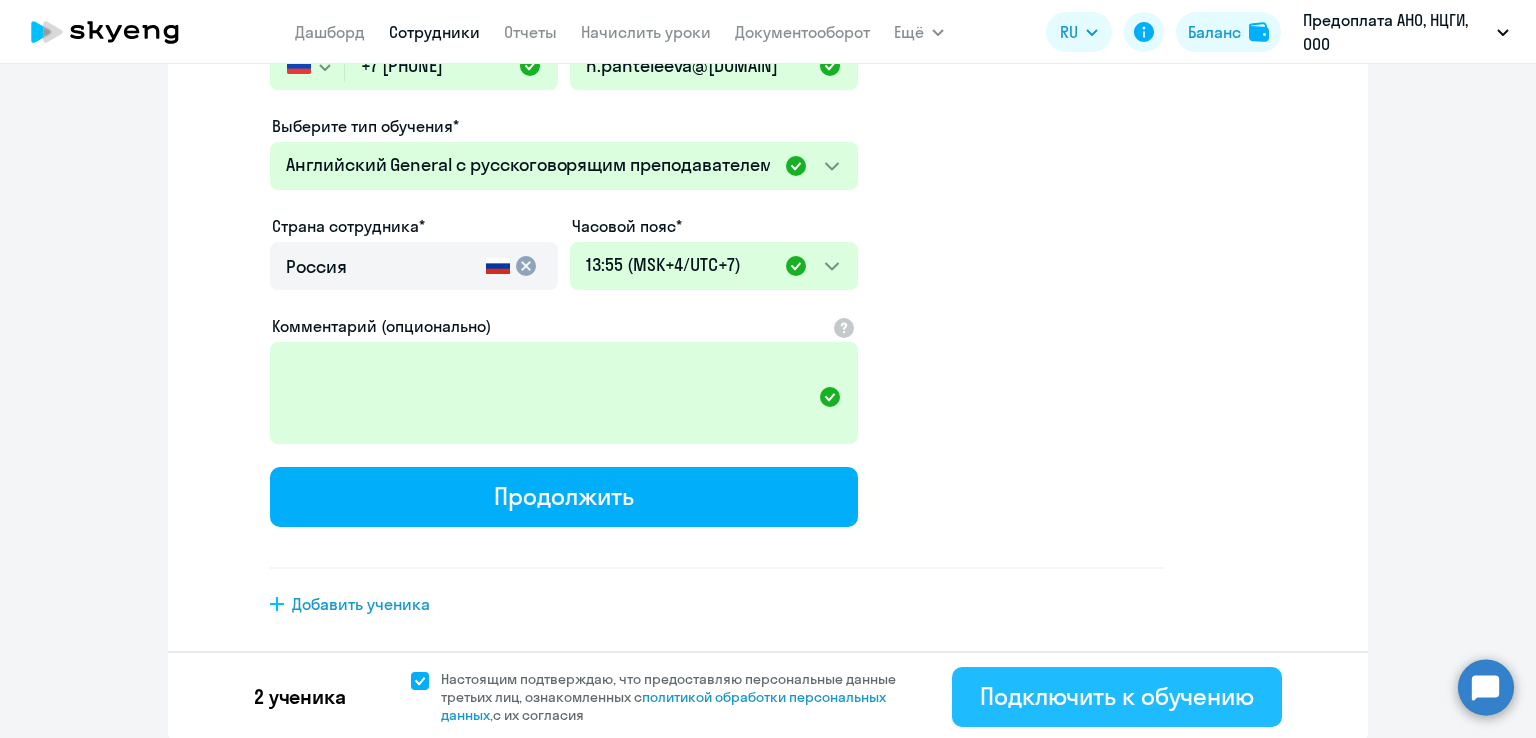click on "Подключить к обучению" 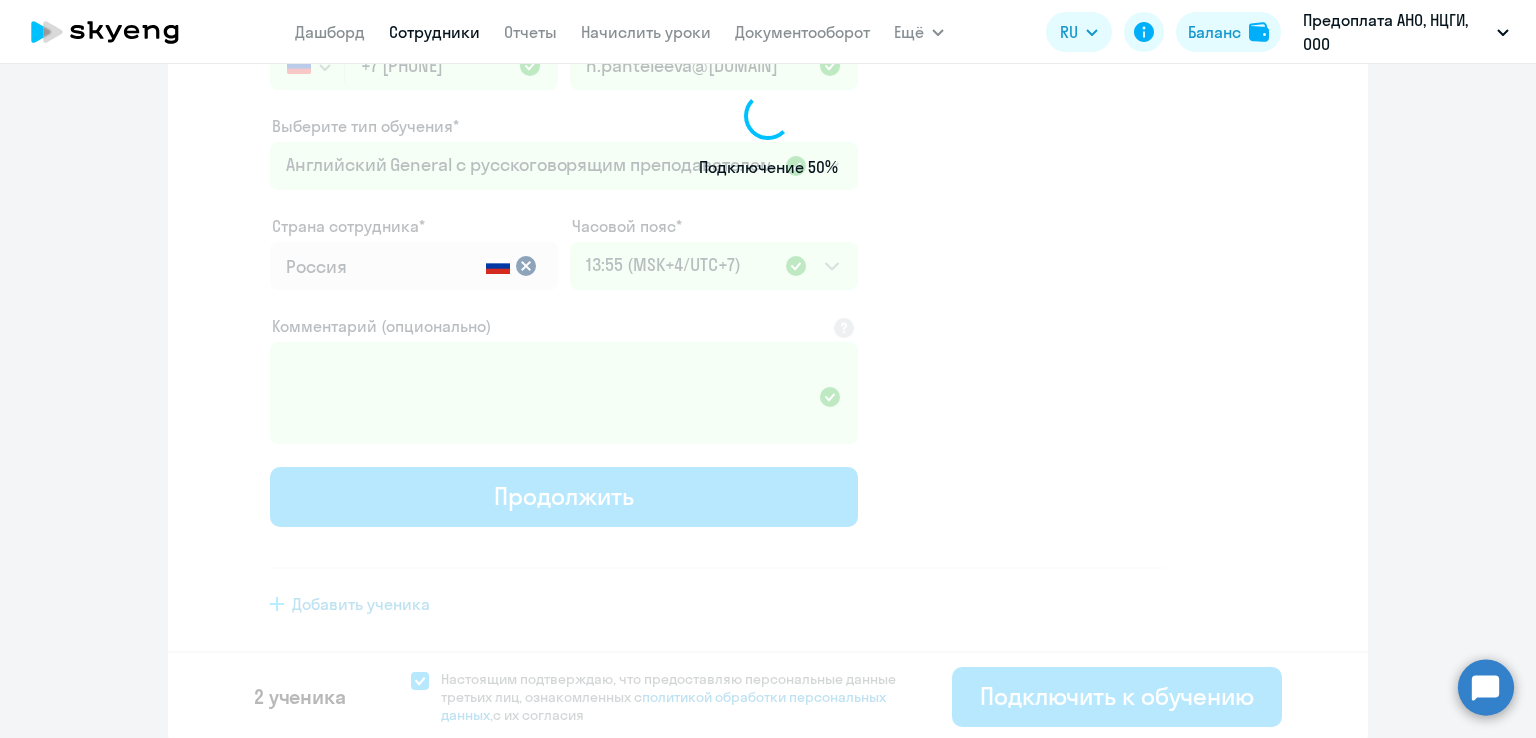 select on "english_adult_not_native_speaker" 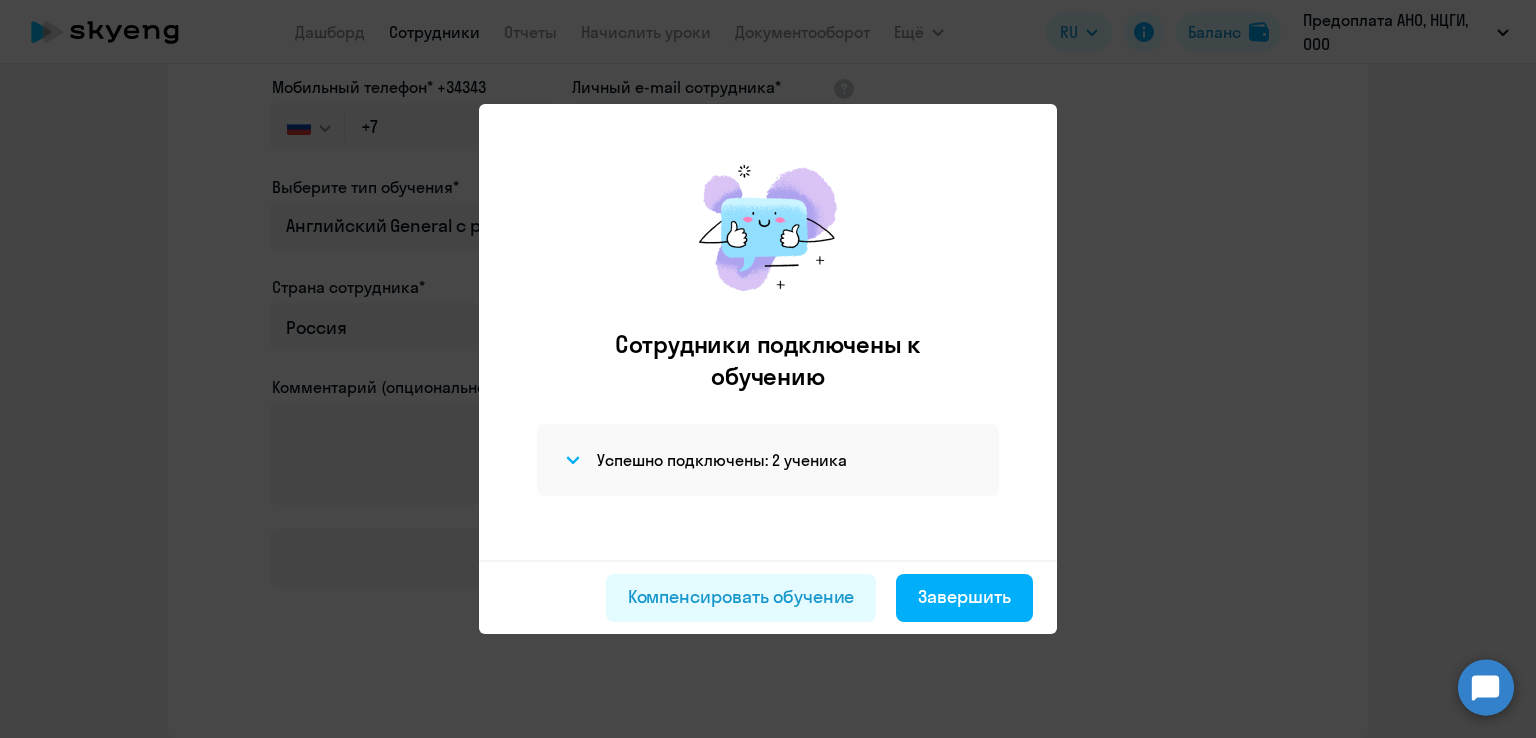 scroll, scrollTop: 308, scrollLeft: 0, axis: vertical 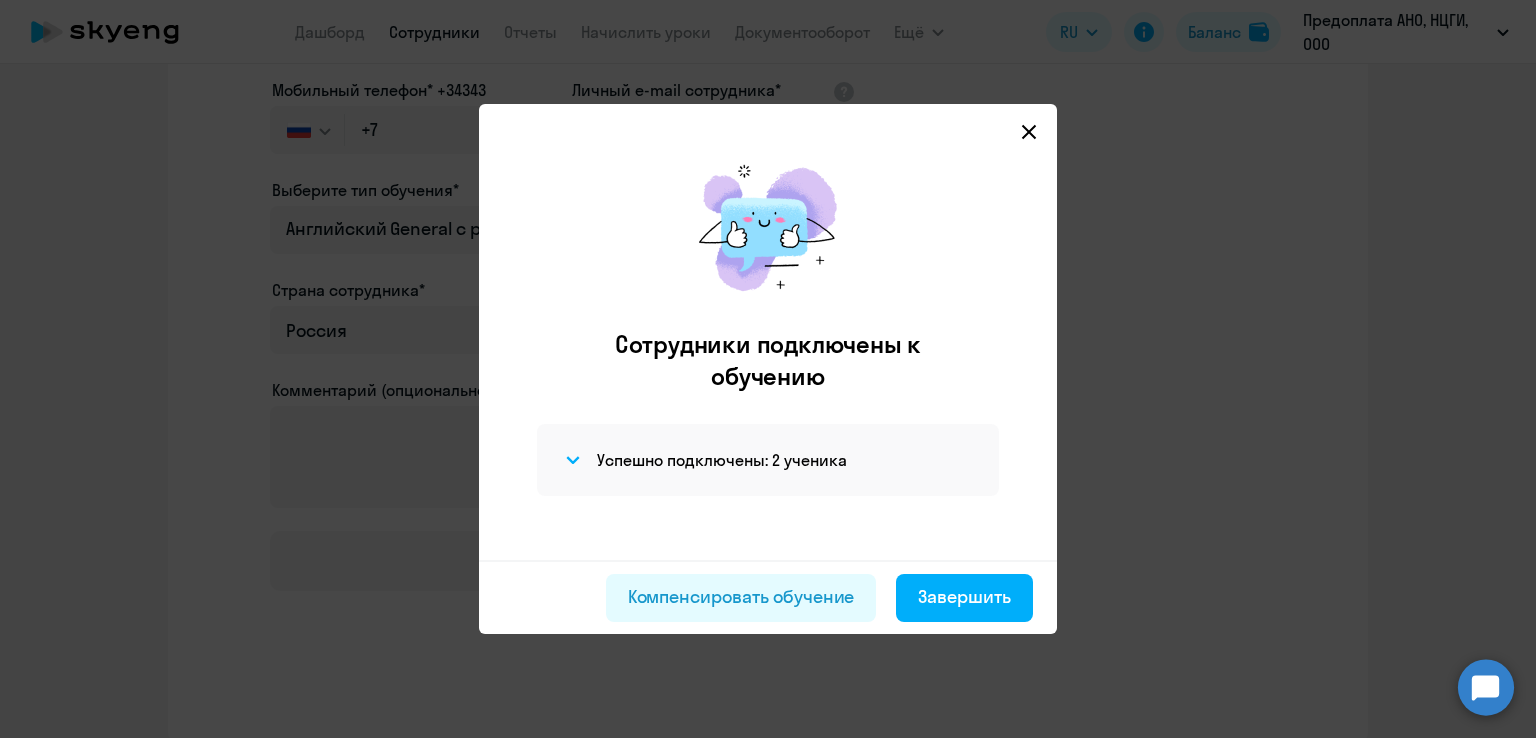 drag, startPoint x: 1031, startPoint y: 132, endPoint x: 976, endPoint y: 141, distance: 55.7315 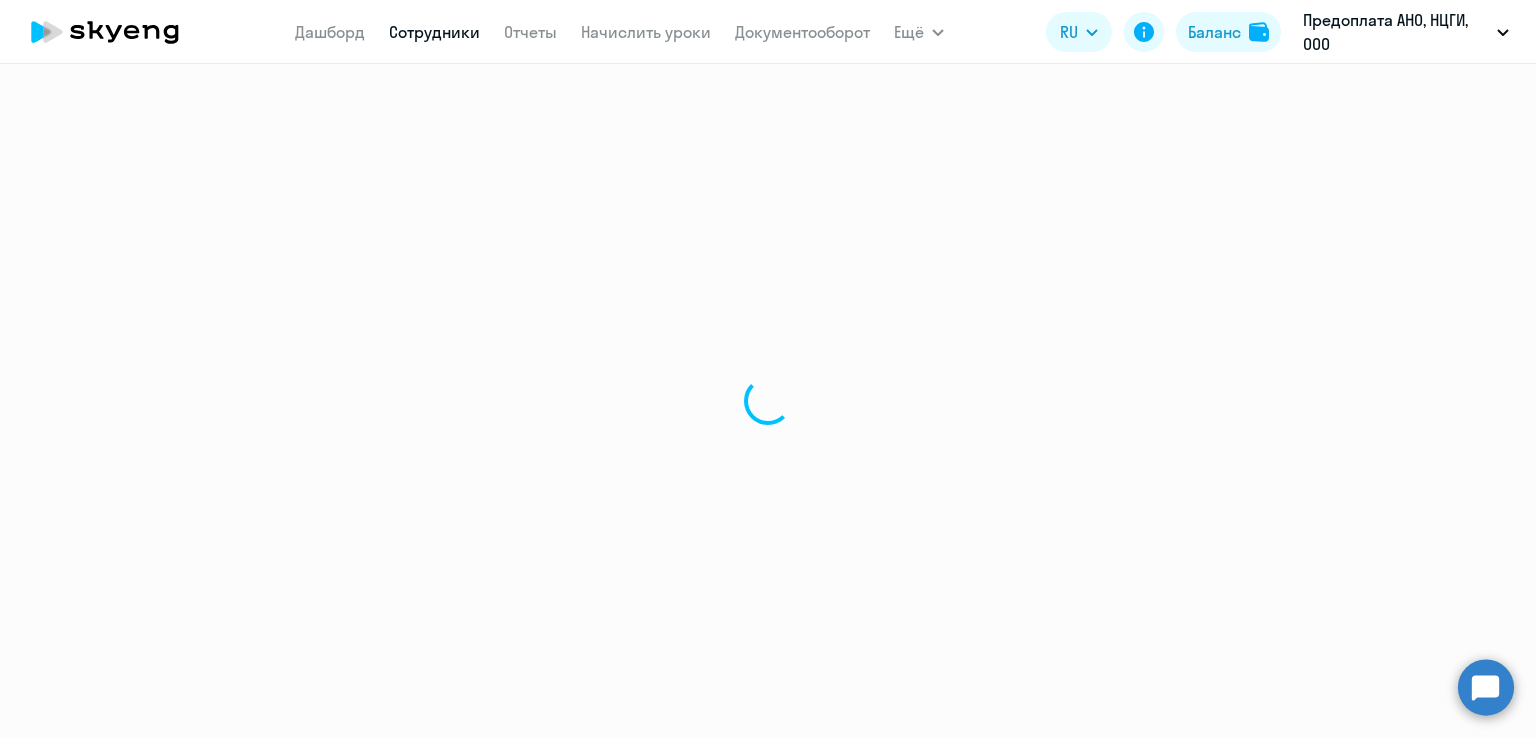scroll, scrollTop: 0, scrollLeft: 0, axis: both 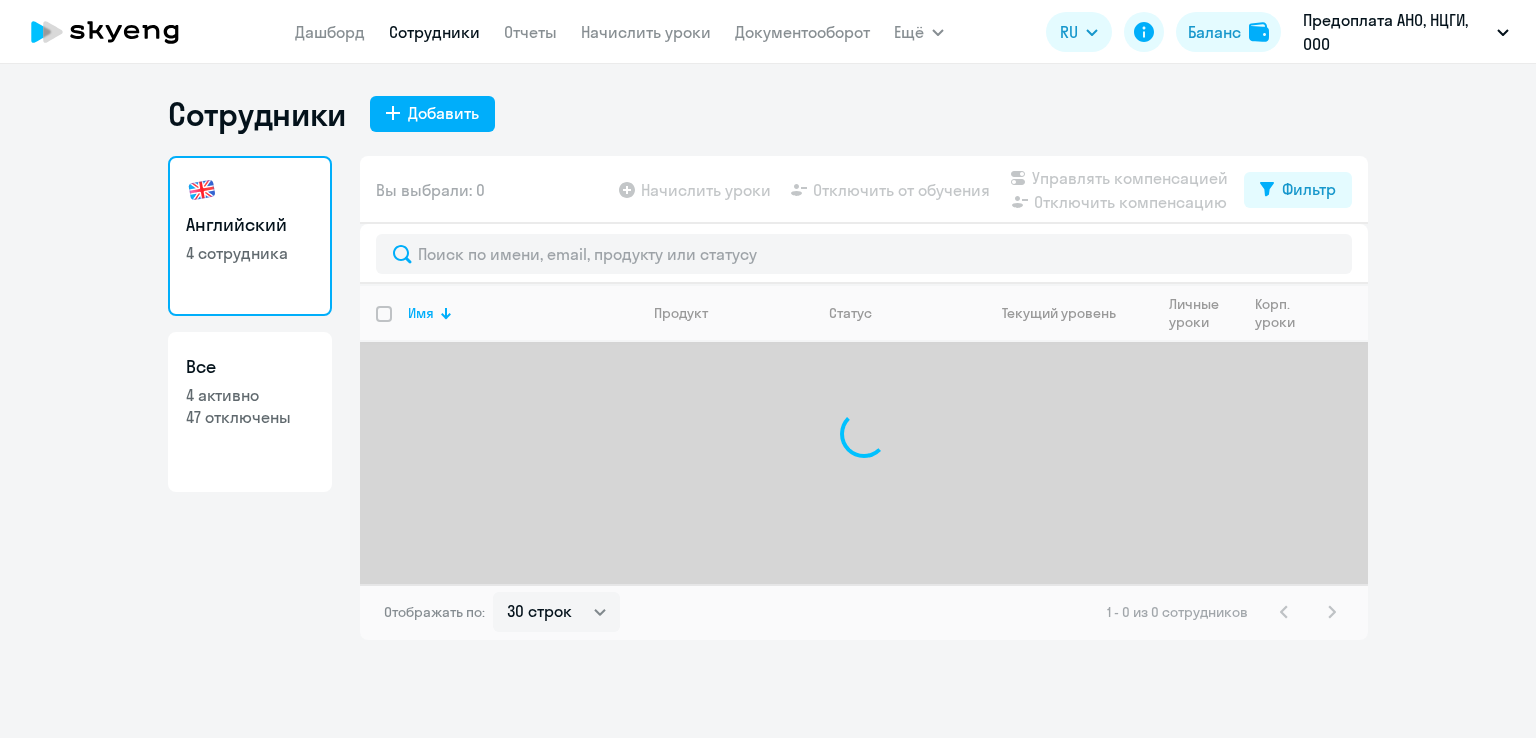 select on "30" 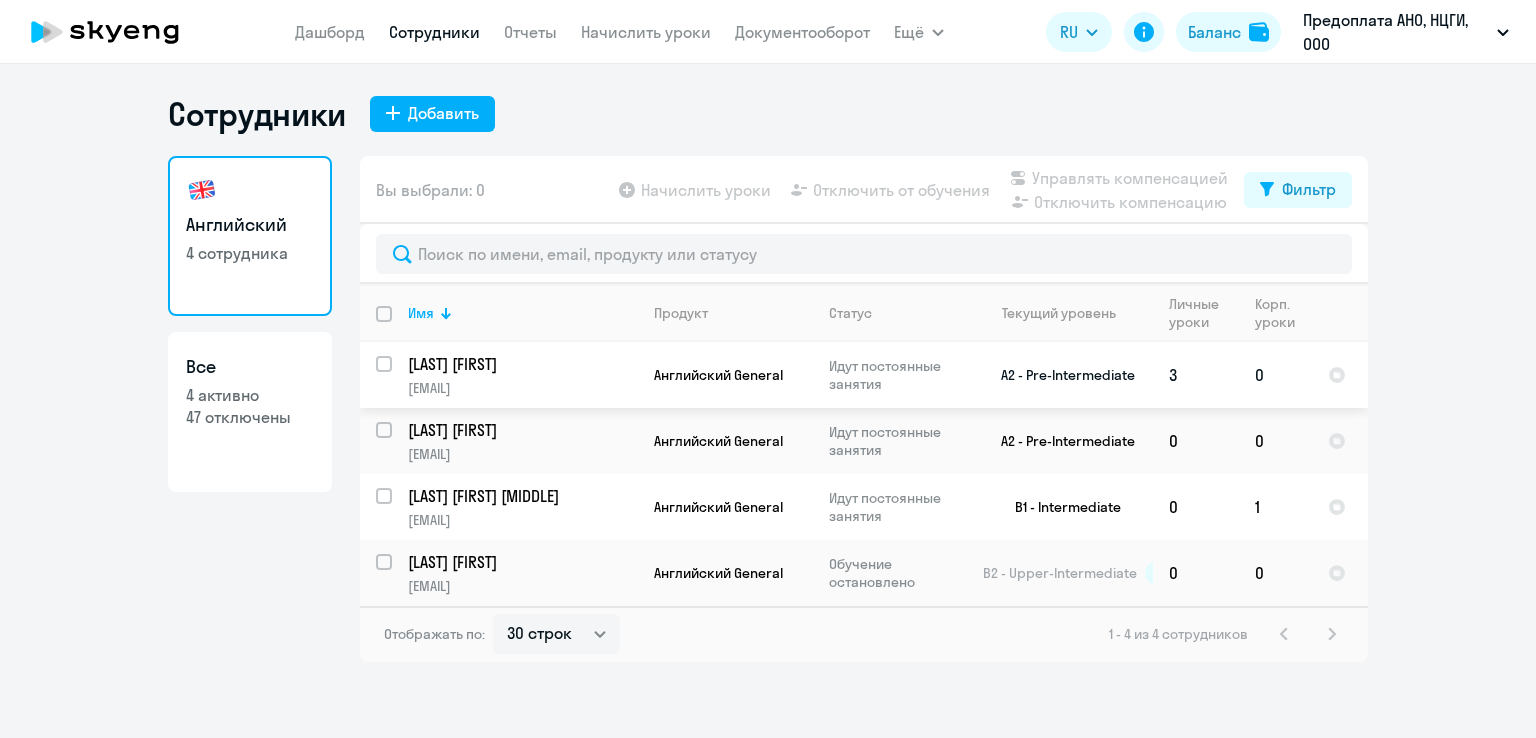 click at bounding box center (396, 376) 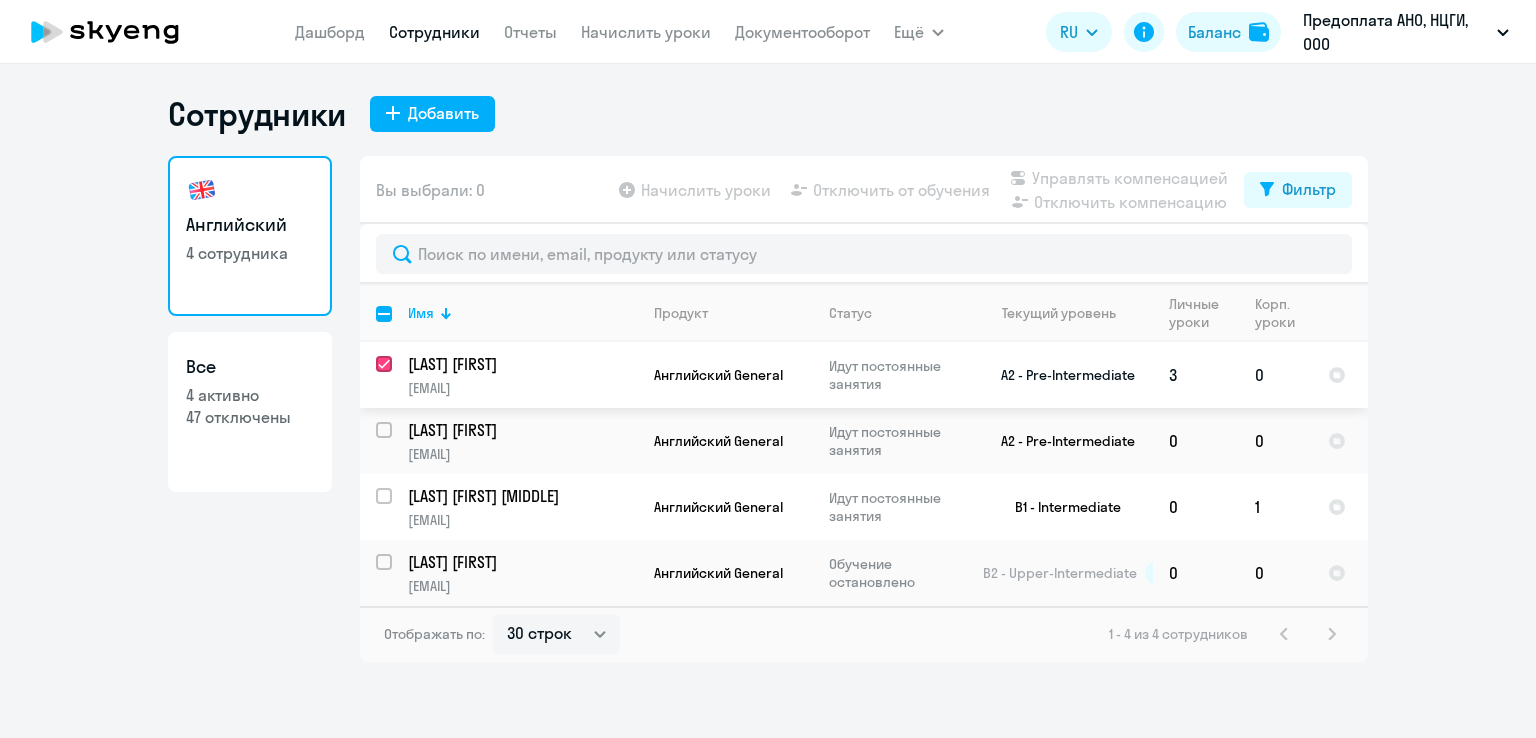 checkbox on "true" 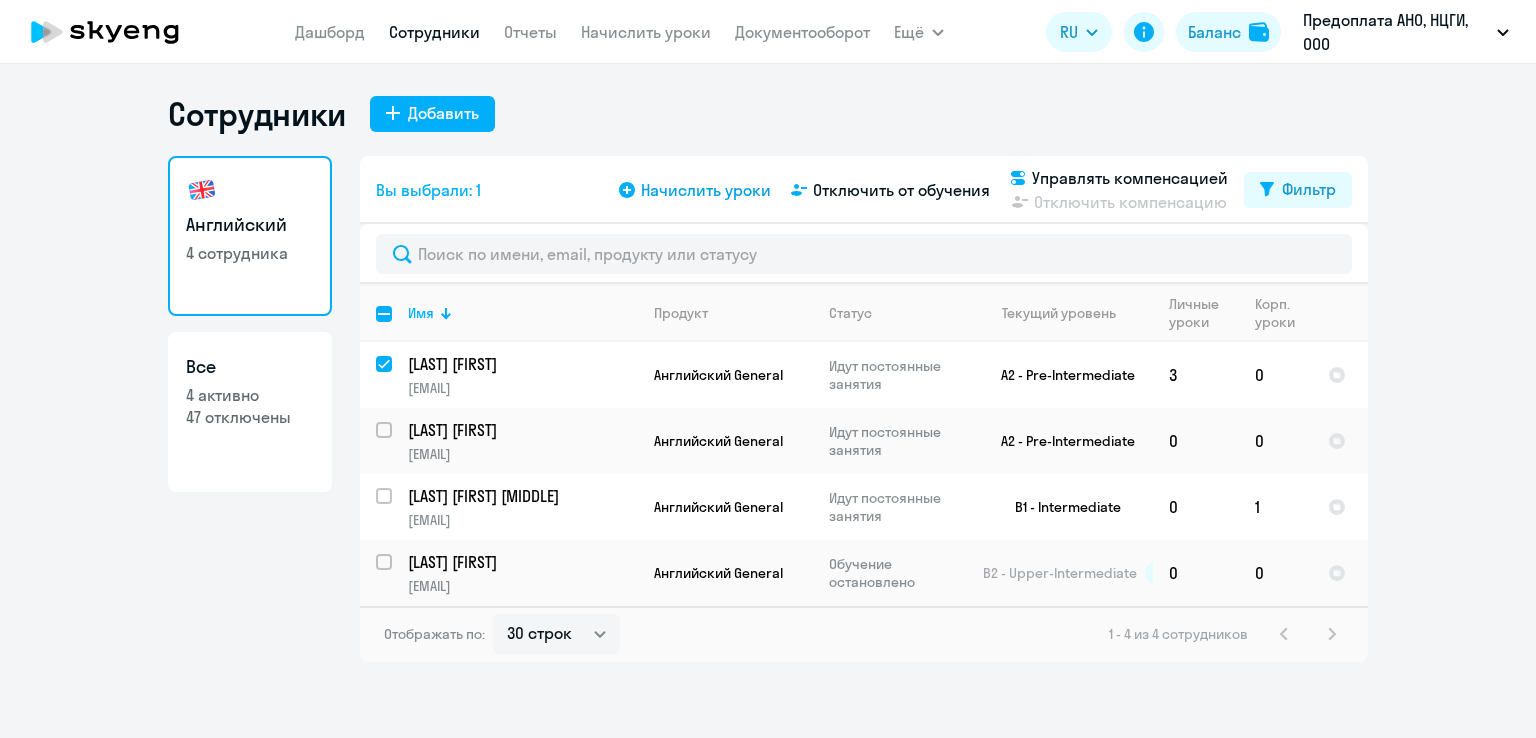 click on "Начислить уроки" 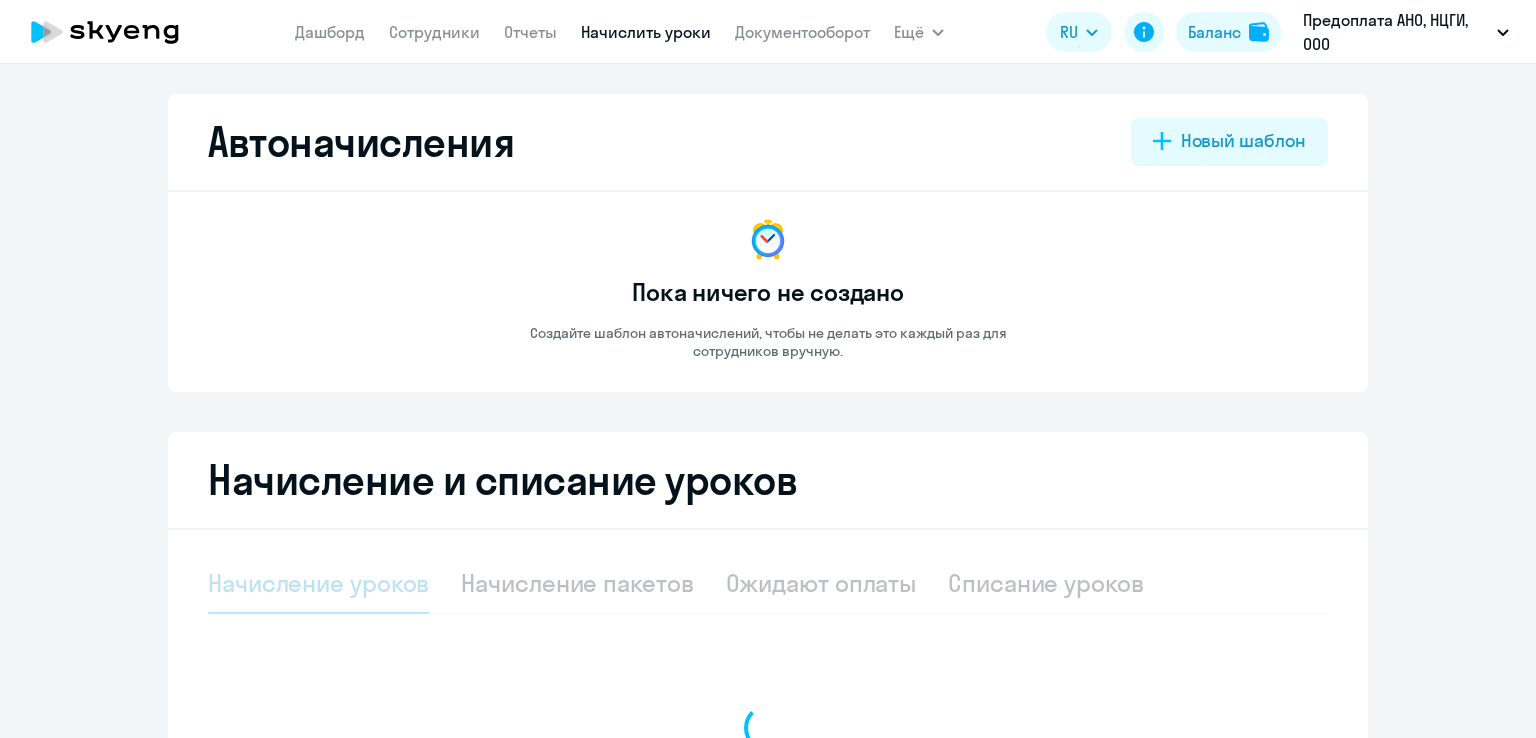 select on "10" 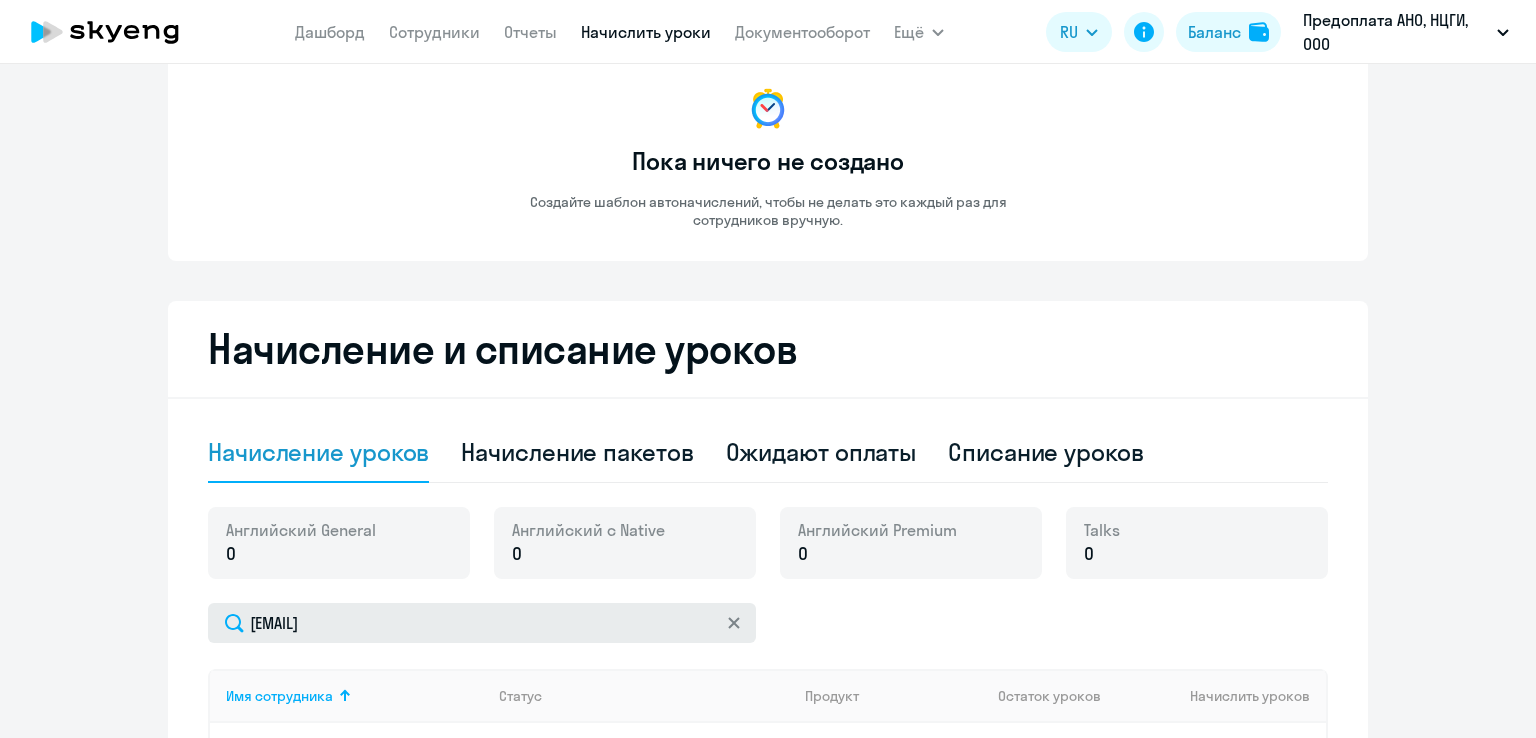scroll, scrollTop: 300, scrollLeft: 0, axis: vertical 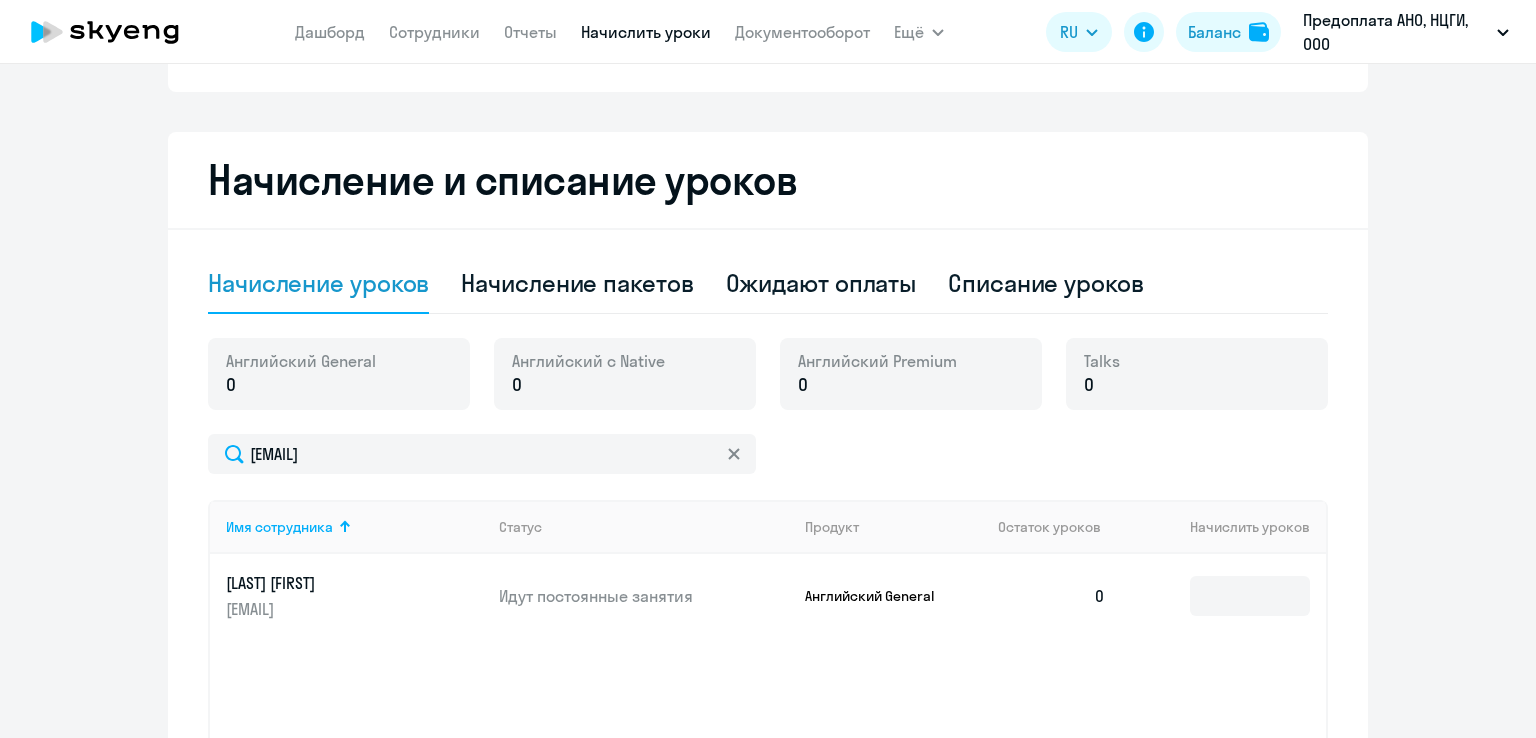 click on "Английский General 0" 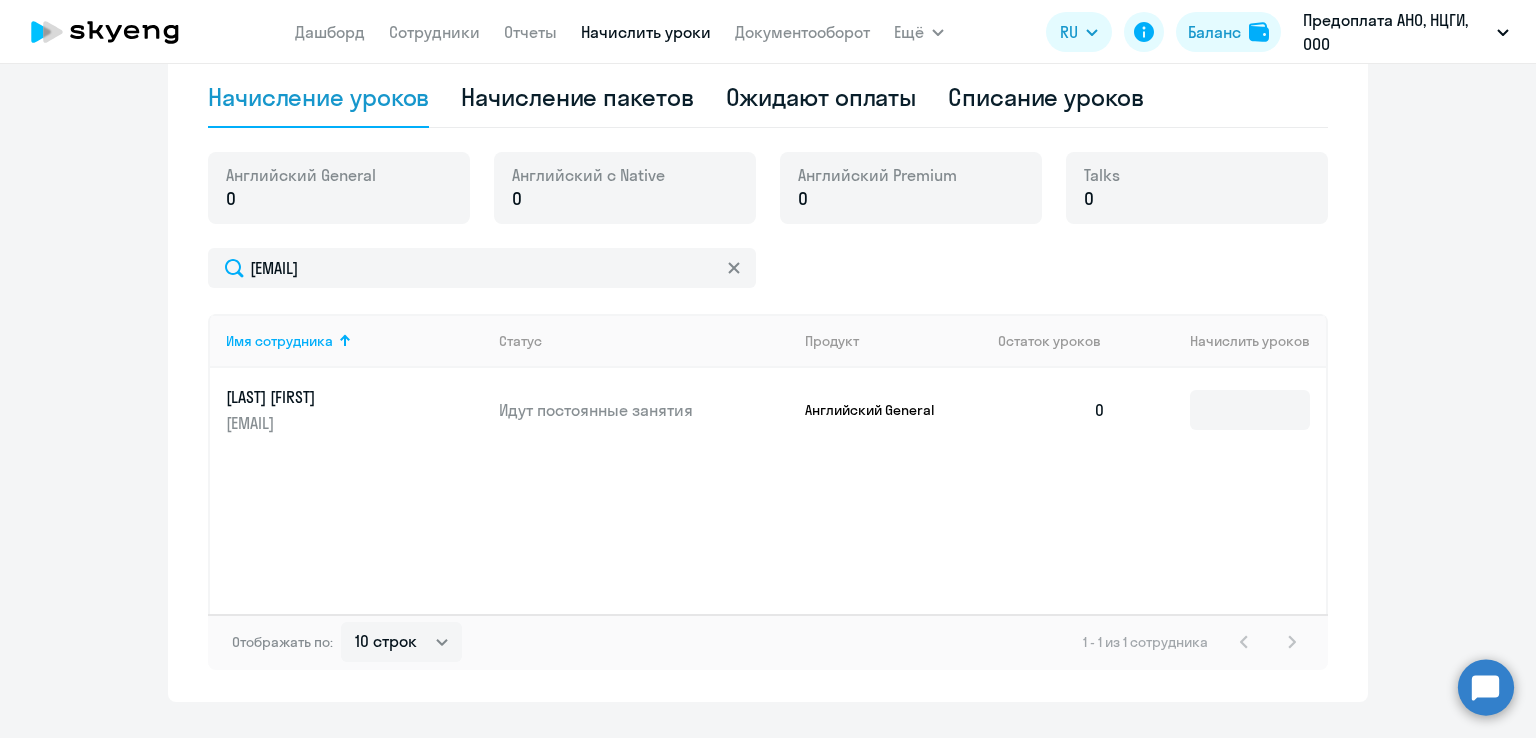 scroll, scrollTop: 500, scrollLeft: 0, axis: vertical 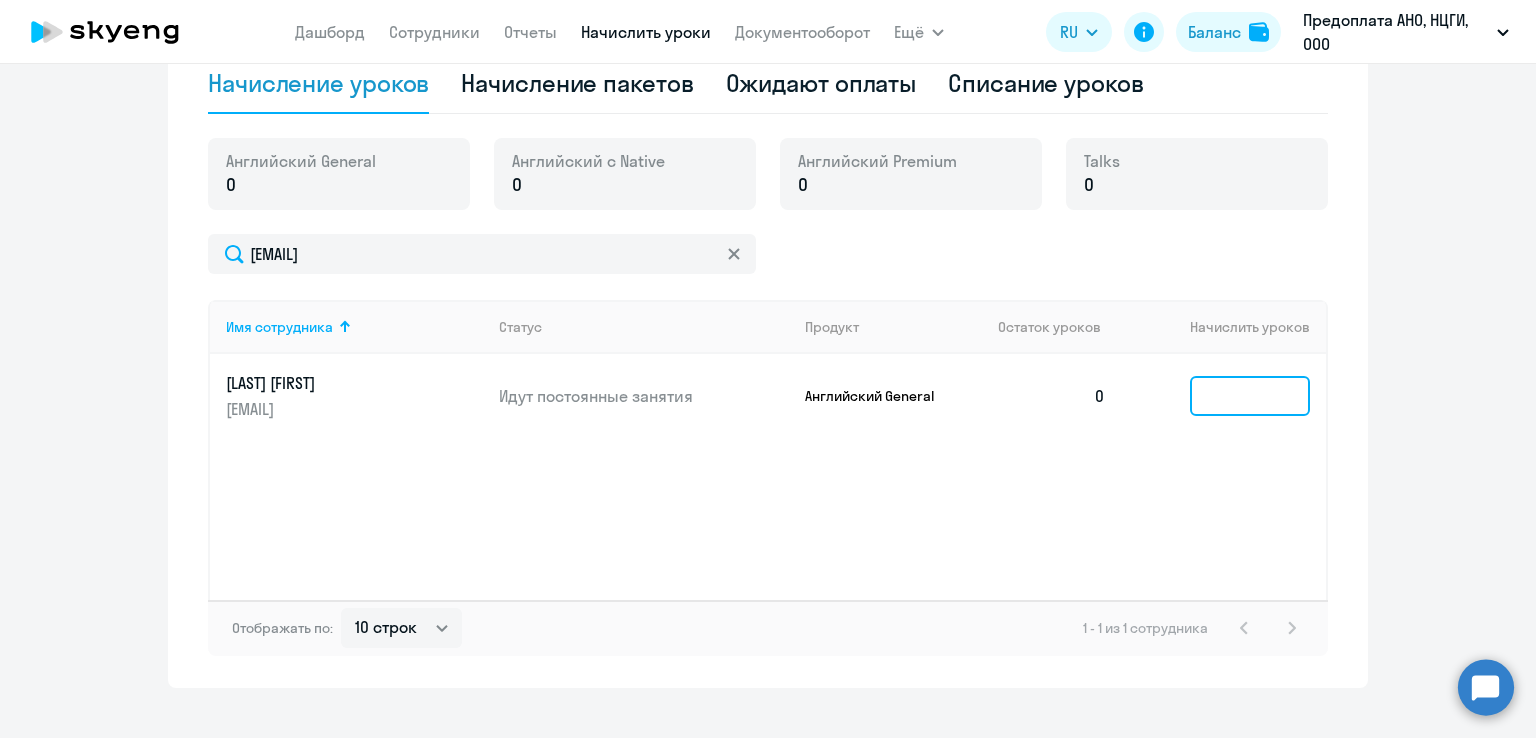 click 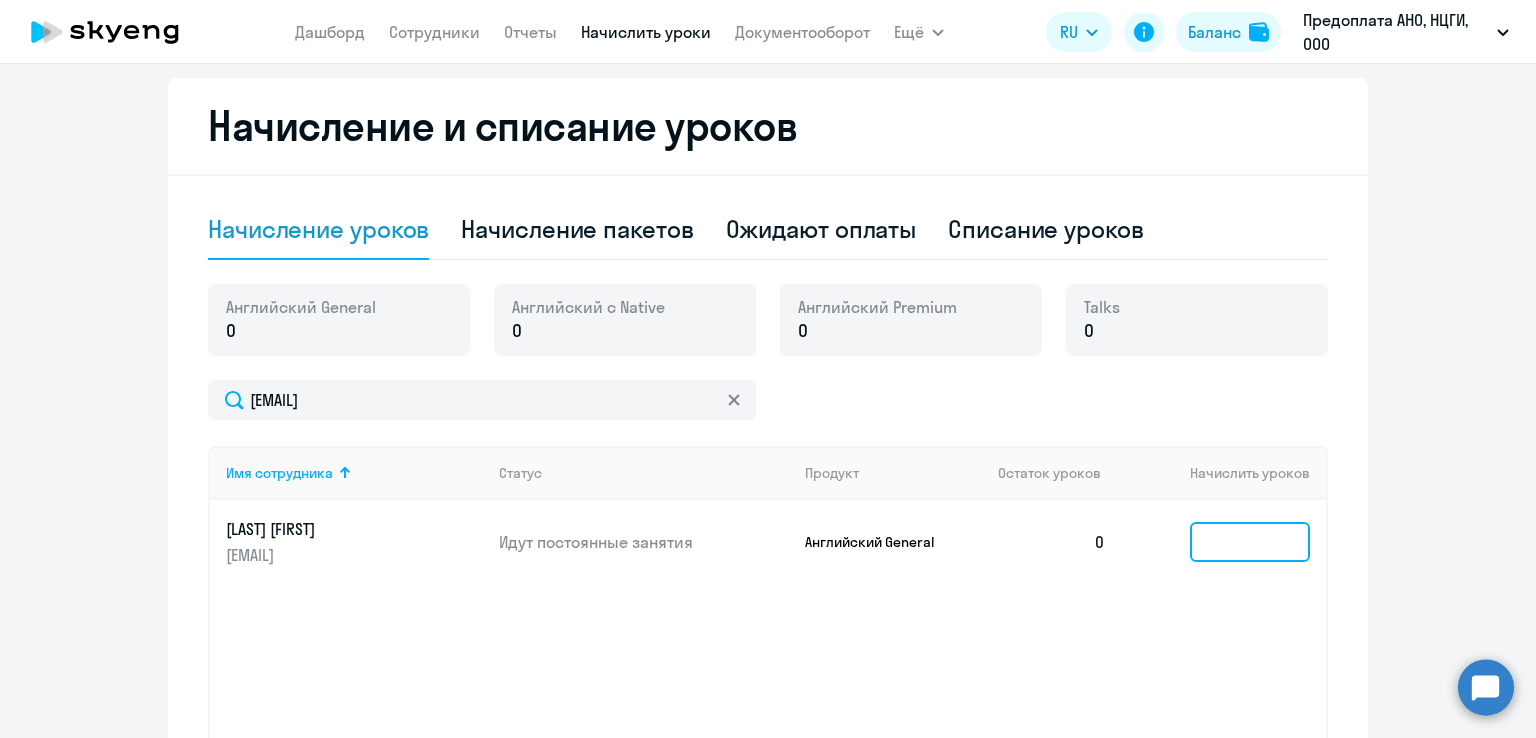 scroll, scrollTop: 200, scrollLeft: 0, axis: vertical 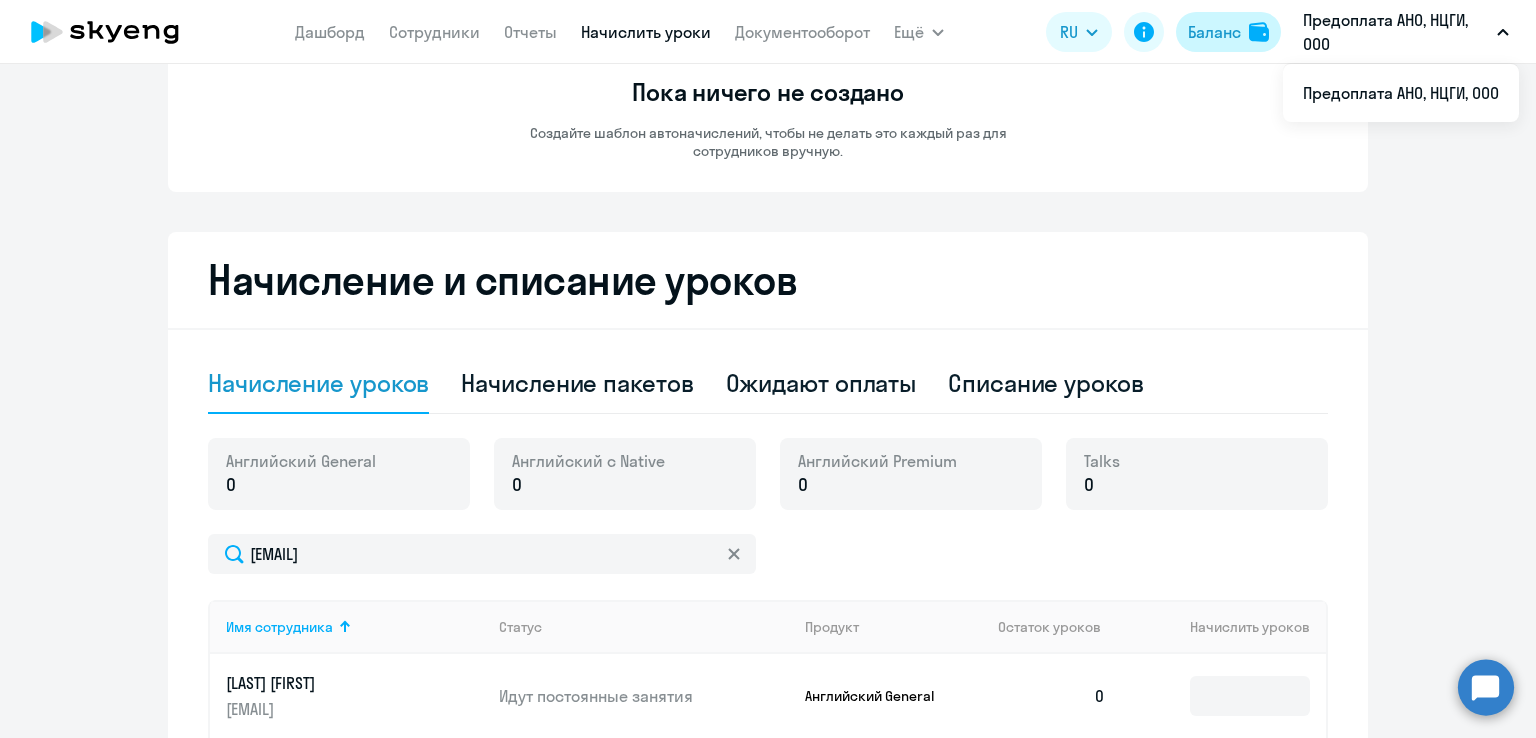 click on "Баланс" 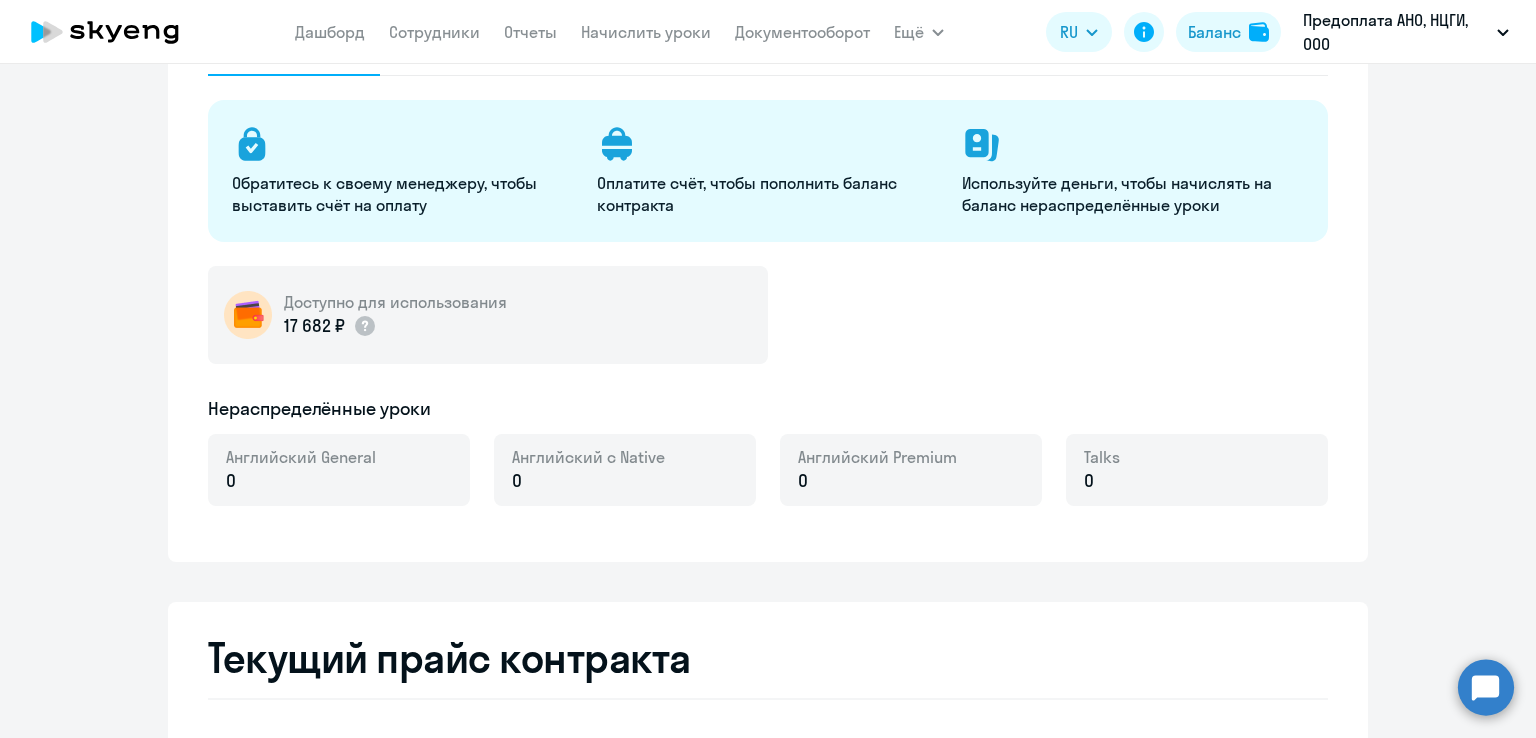 select on "english_adult_not_native_speaker" 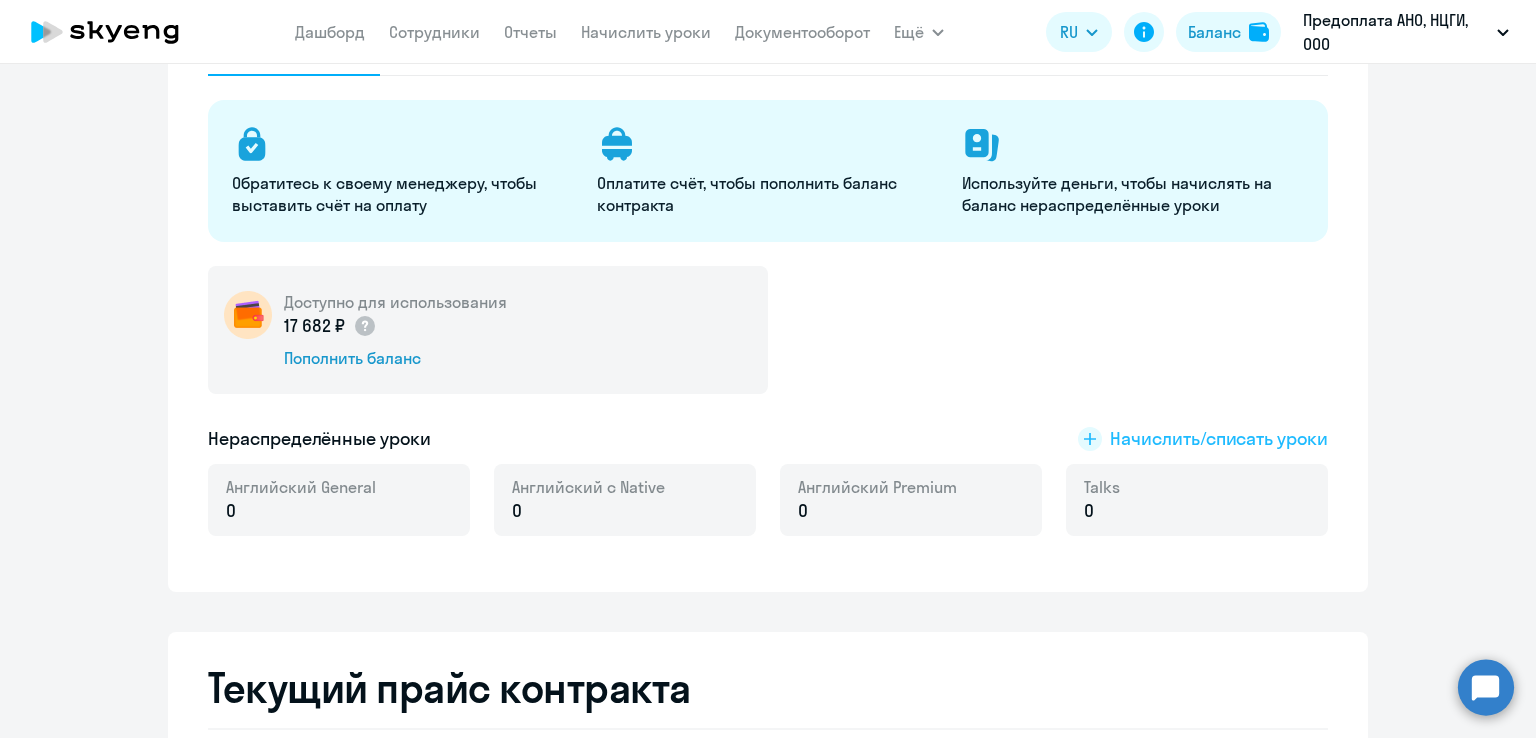 click on "Начислить/списать уроки" 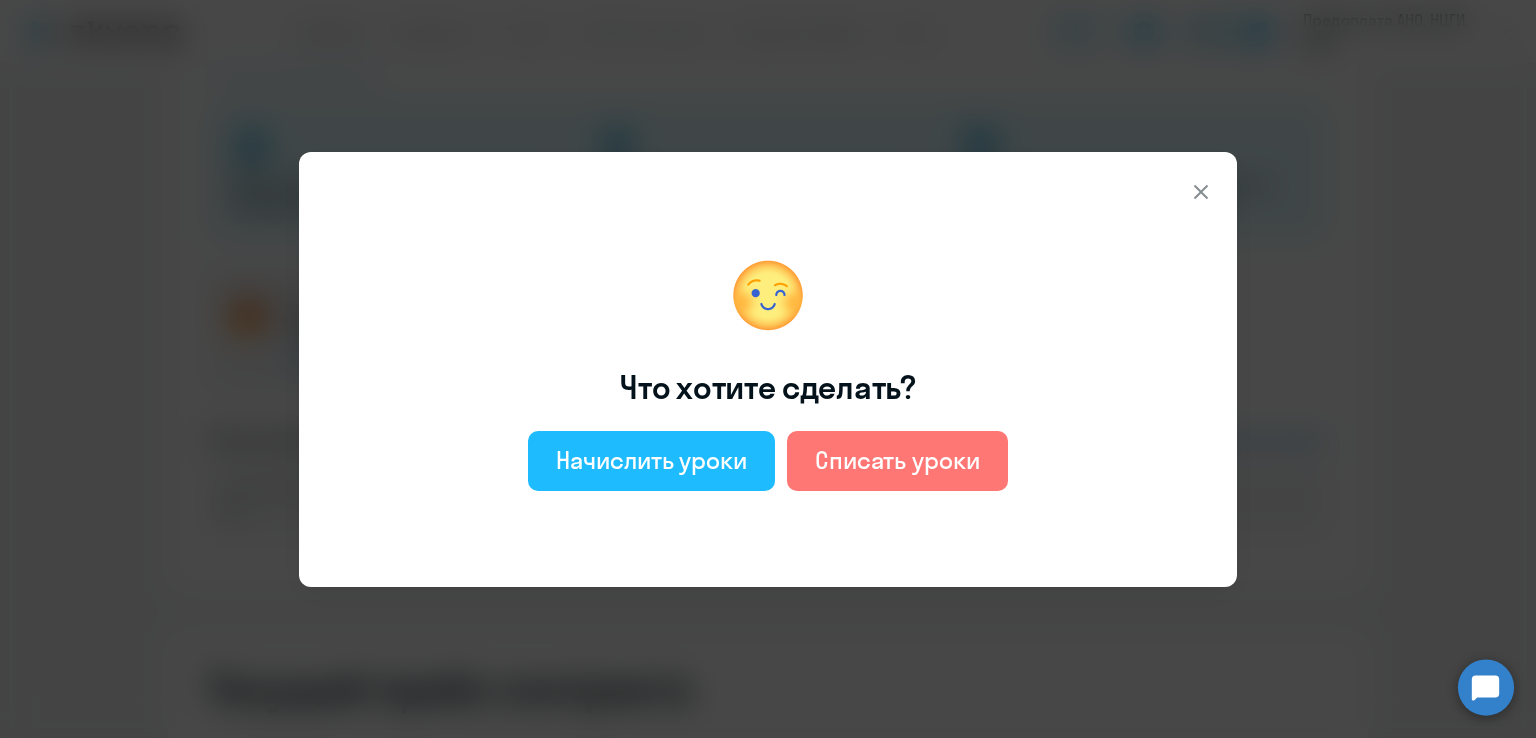 click on "Начислить уроки" at bounding box center [651, 460] 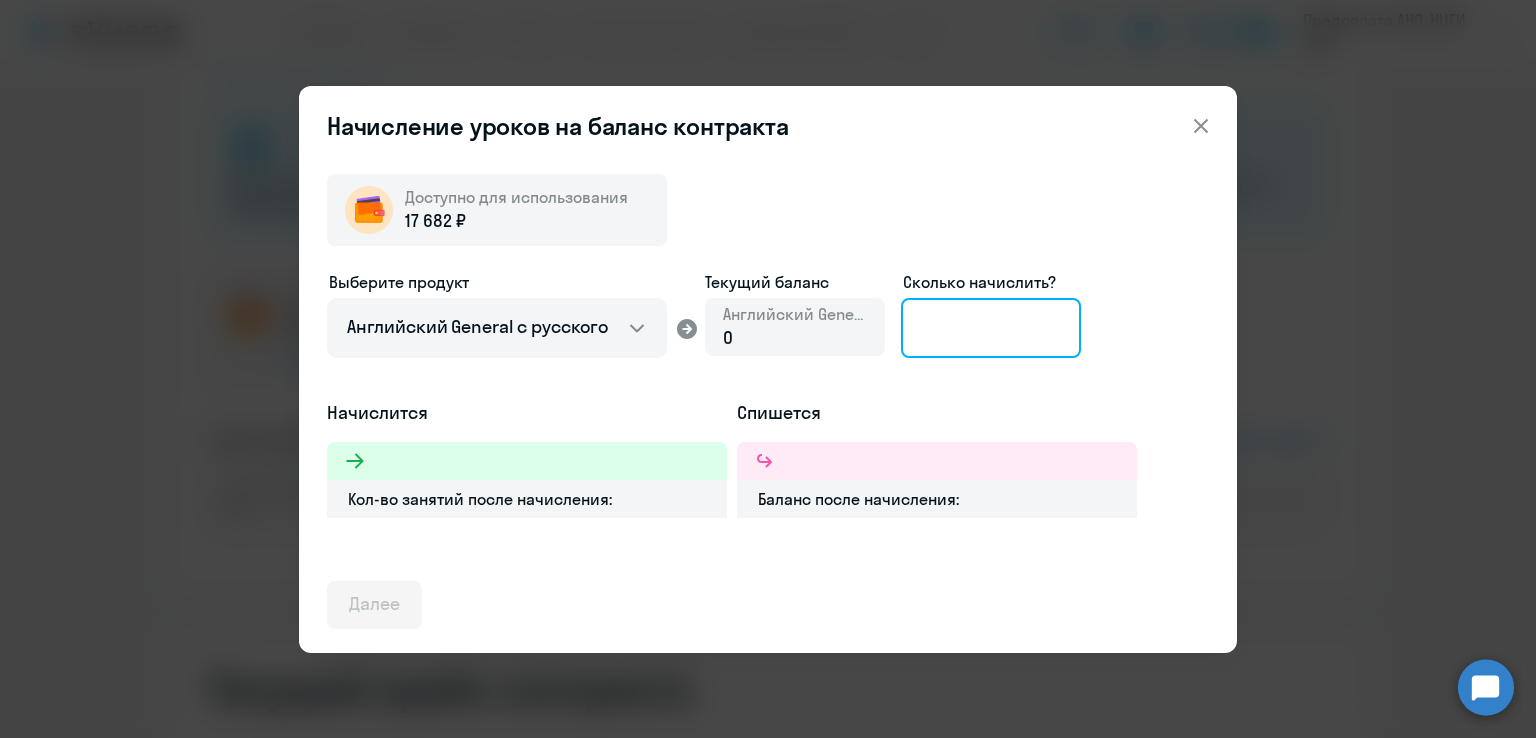 click 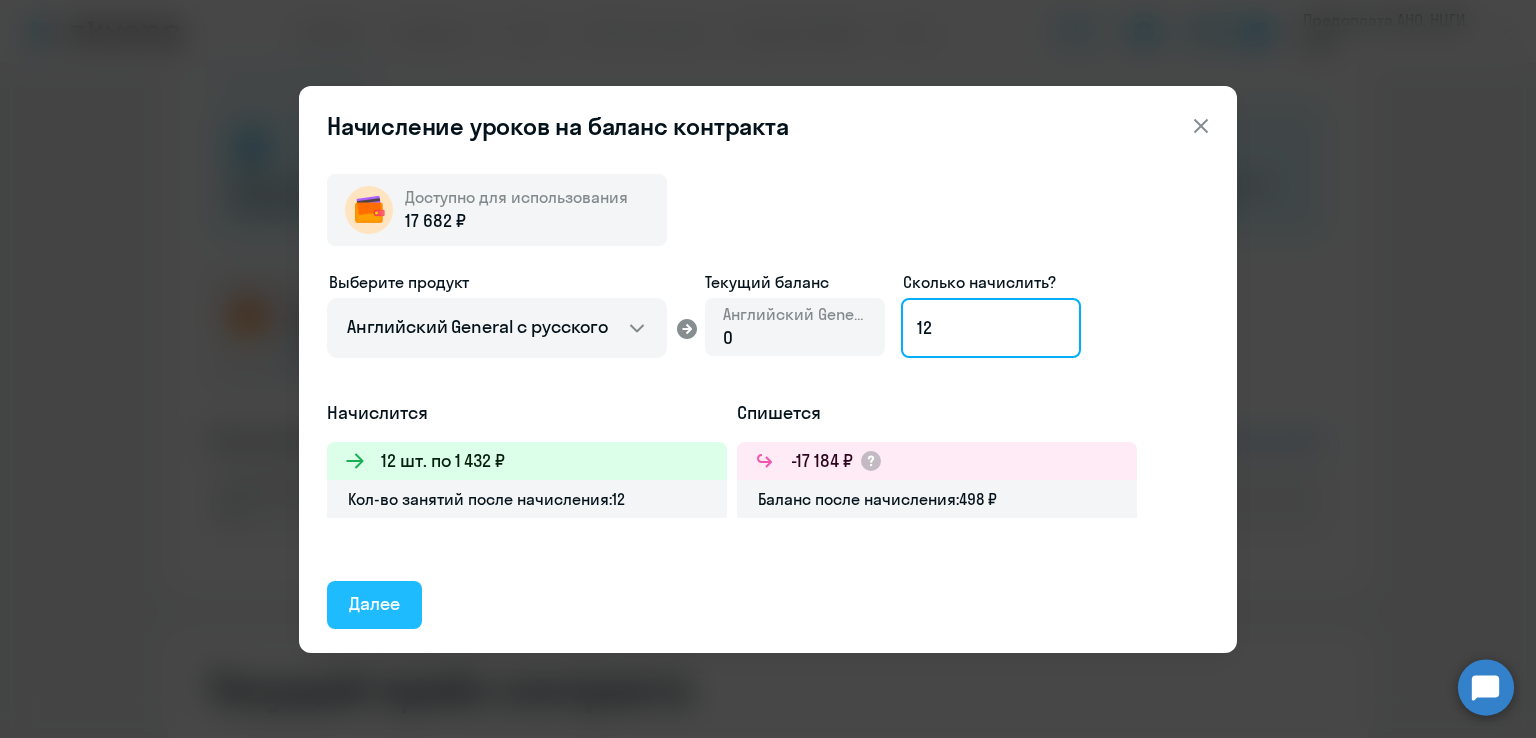 type on "12" 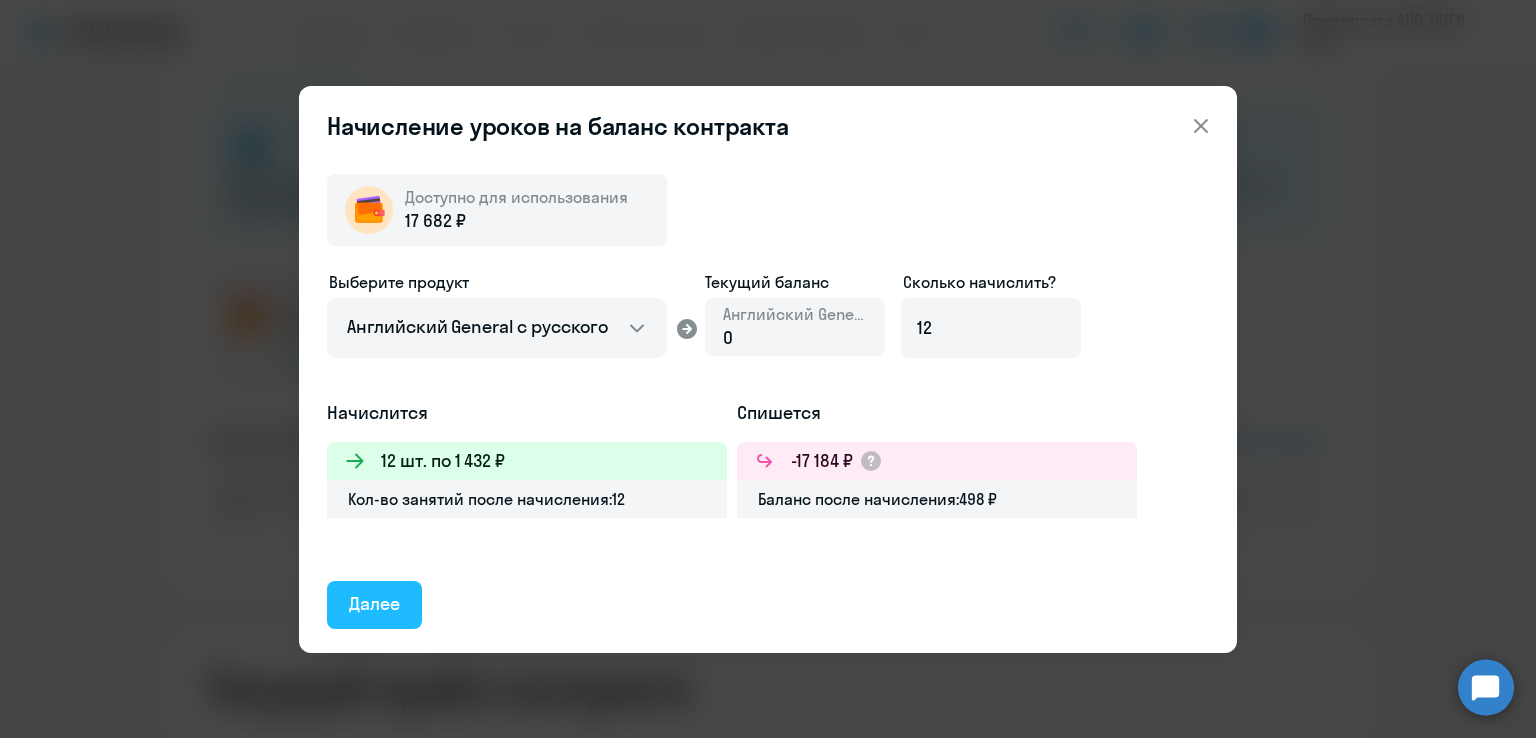 click on "Далее" 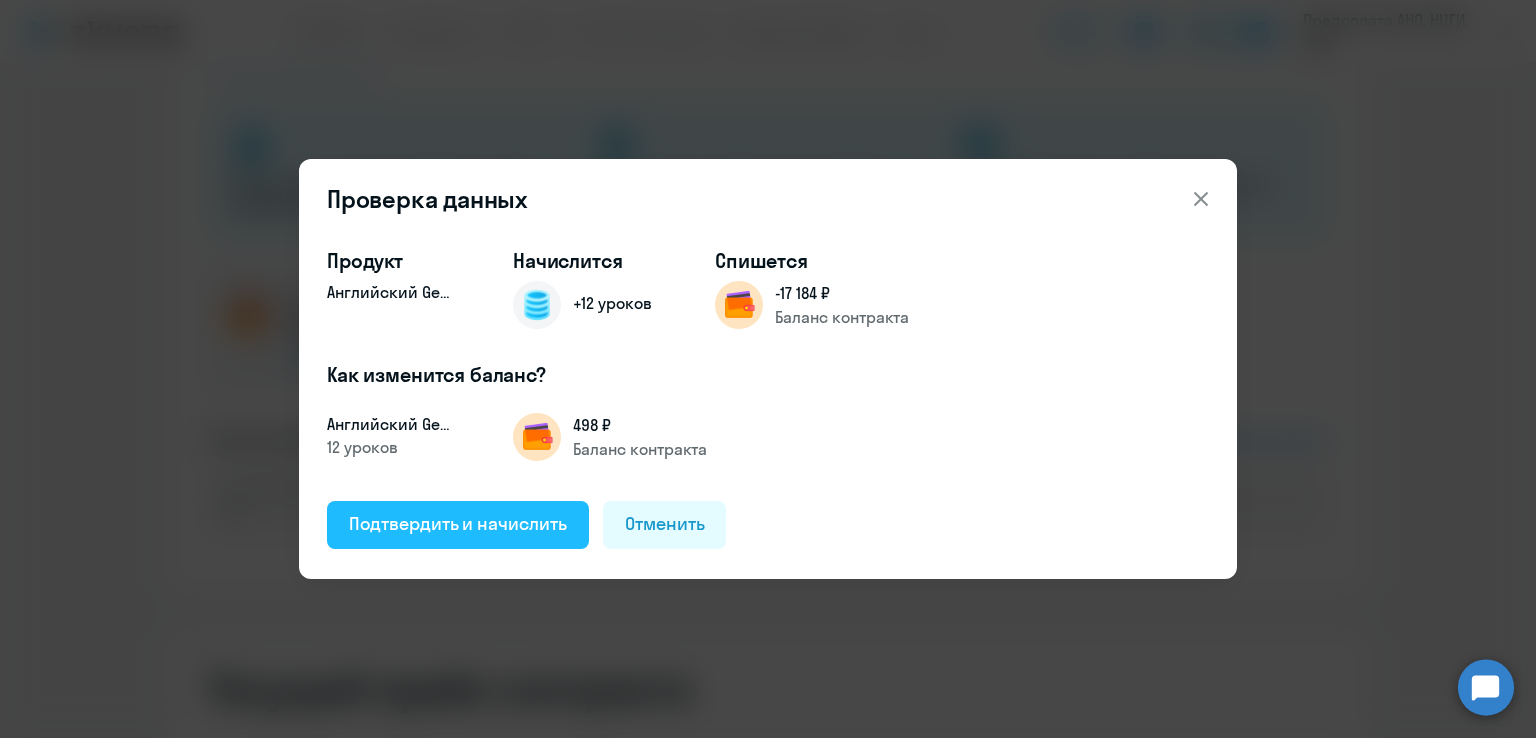 click on "Подтвердить и начислить" at bounding box center [458, 524] 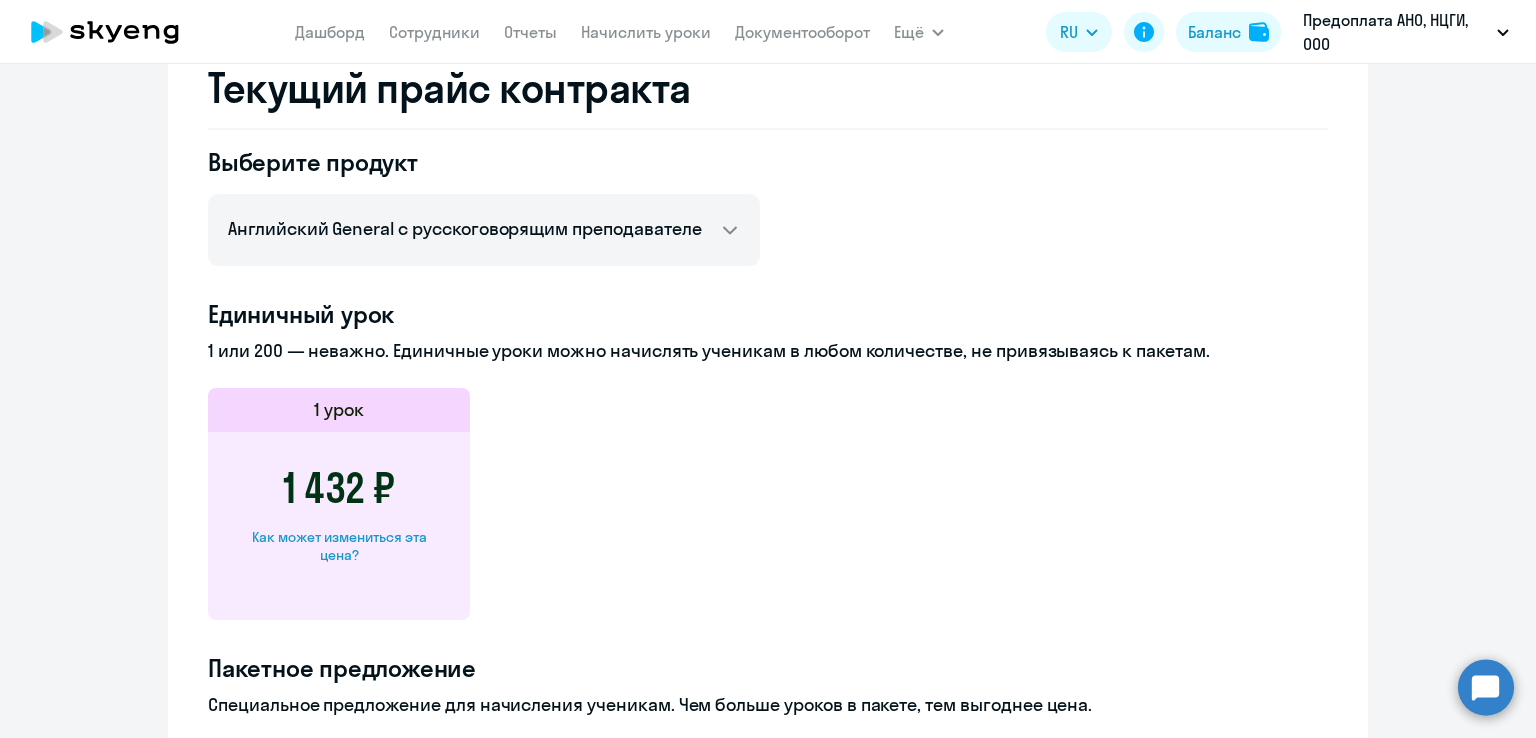 scroll, scrollTop: 400, scrollLeft: 0, axis: vertical 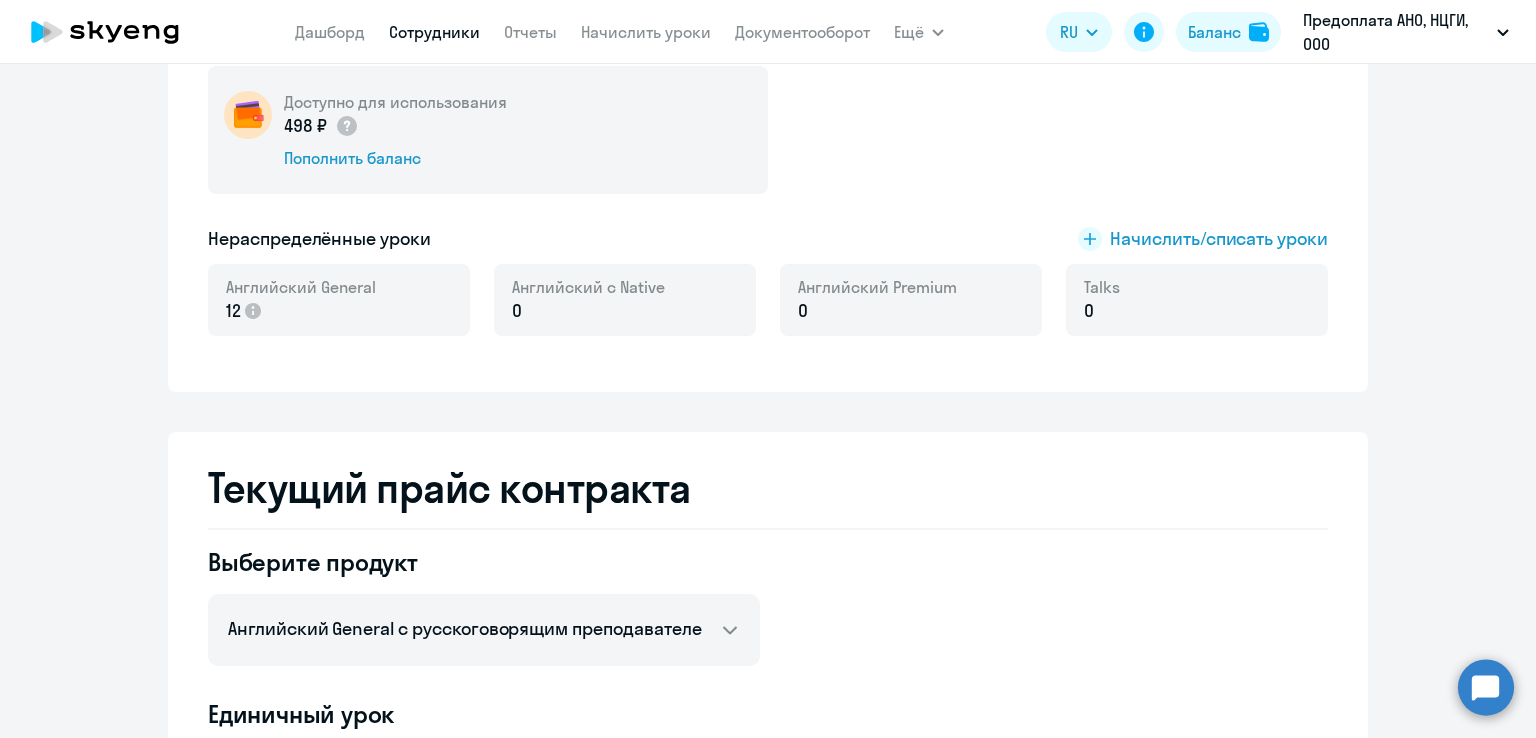 click on "Сотрудники" at bounding box center (434, 32) 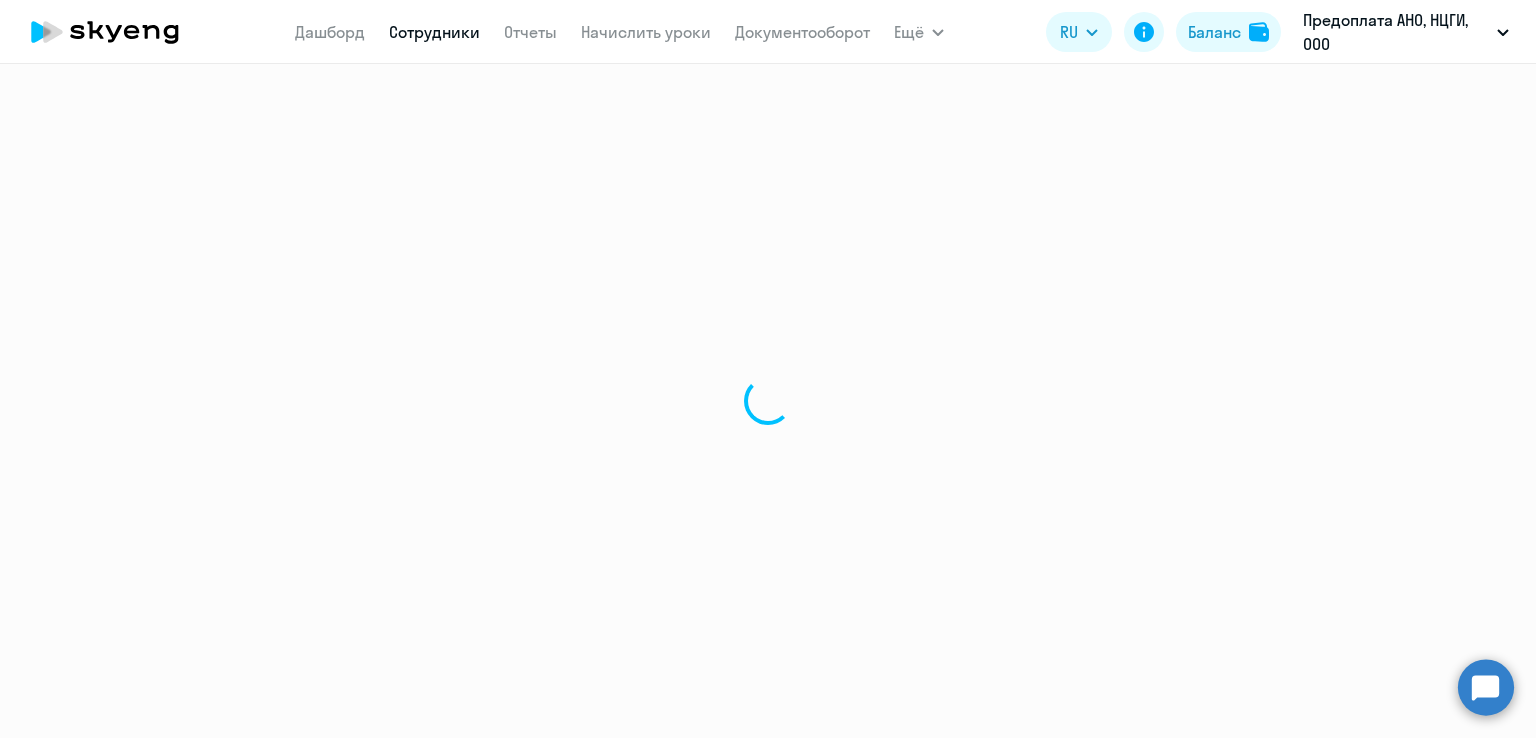 scroll, scrollTop: 0, scrollLeft: 0, axis: both 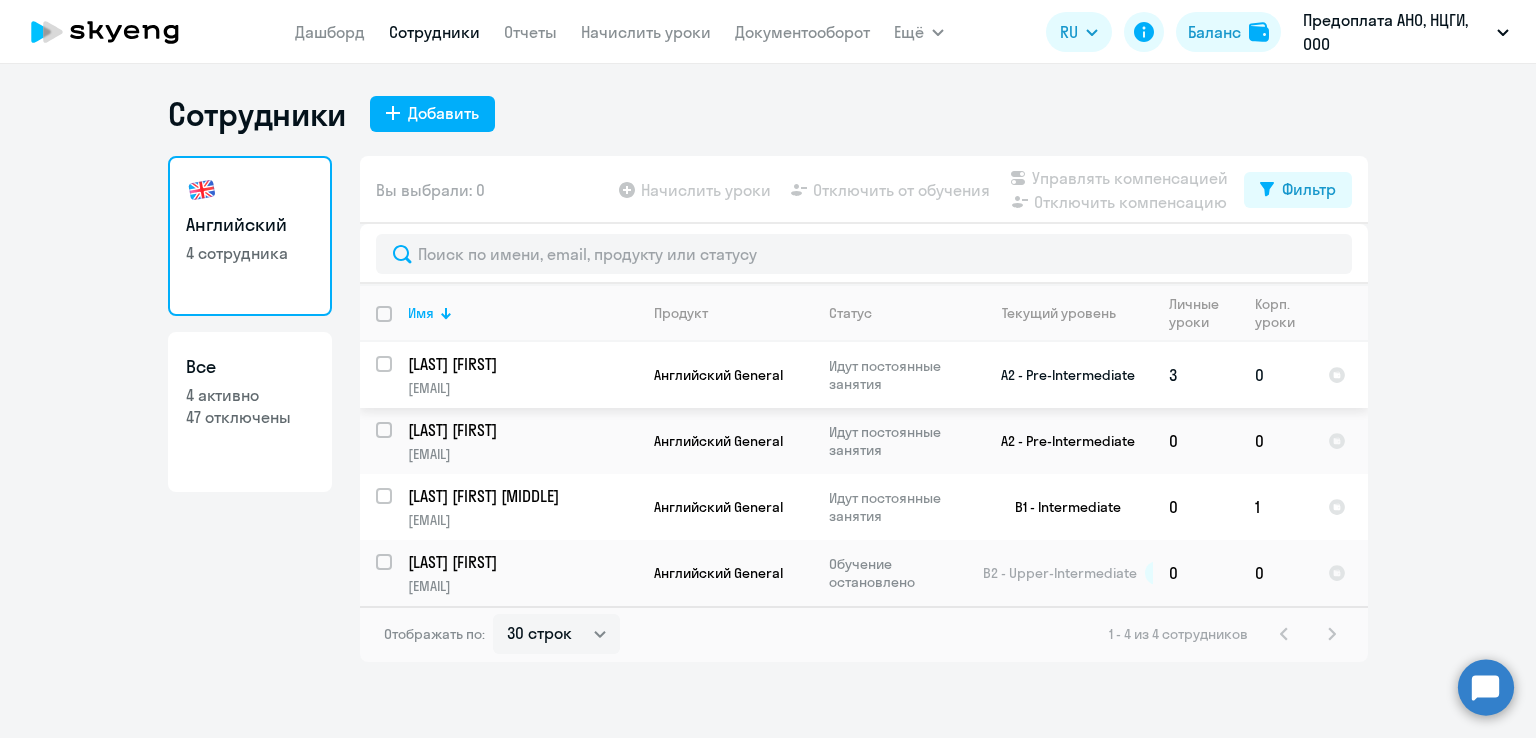 click at bounding box center [396, 376] 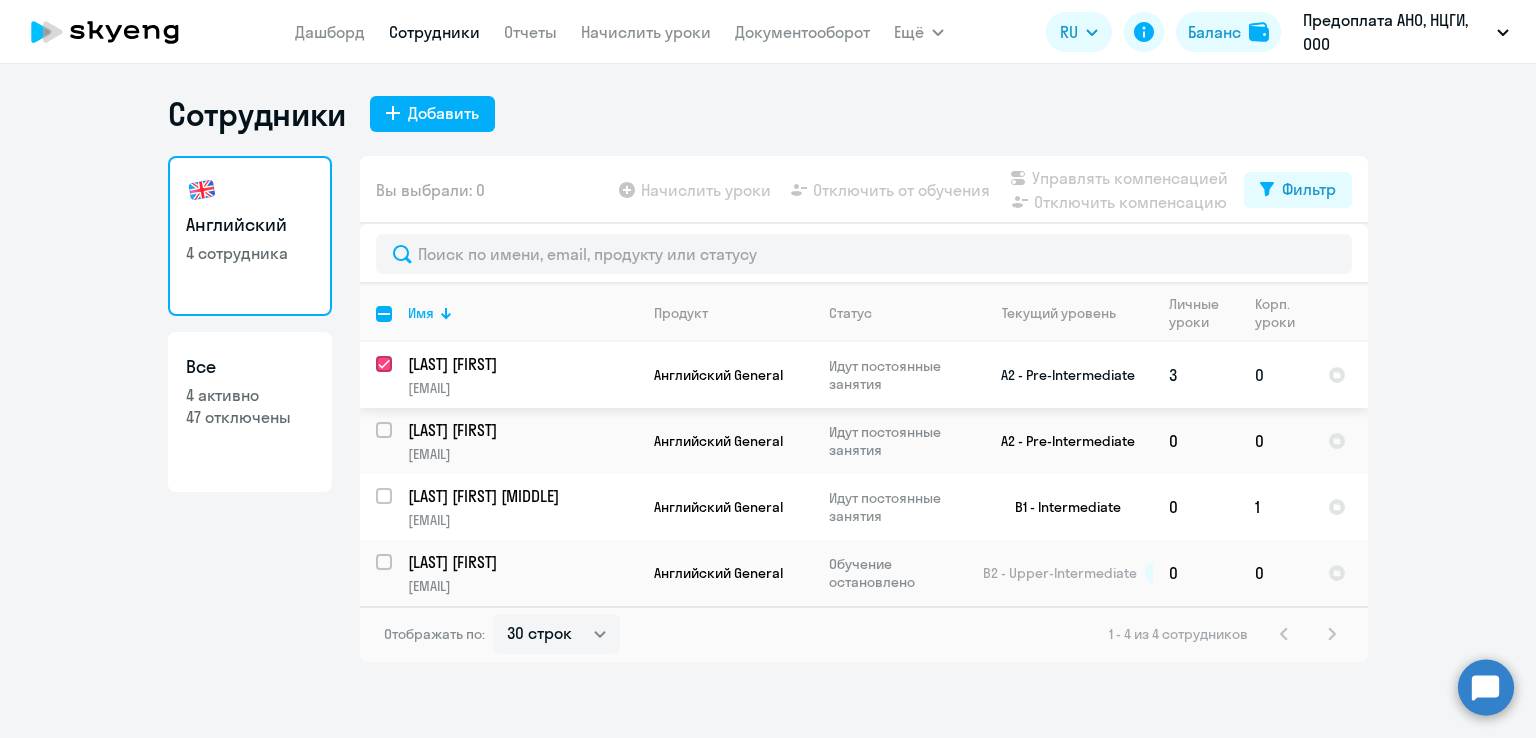 checkbox on "true" 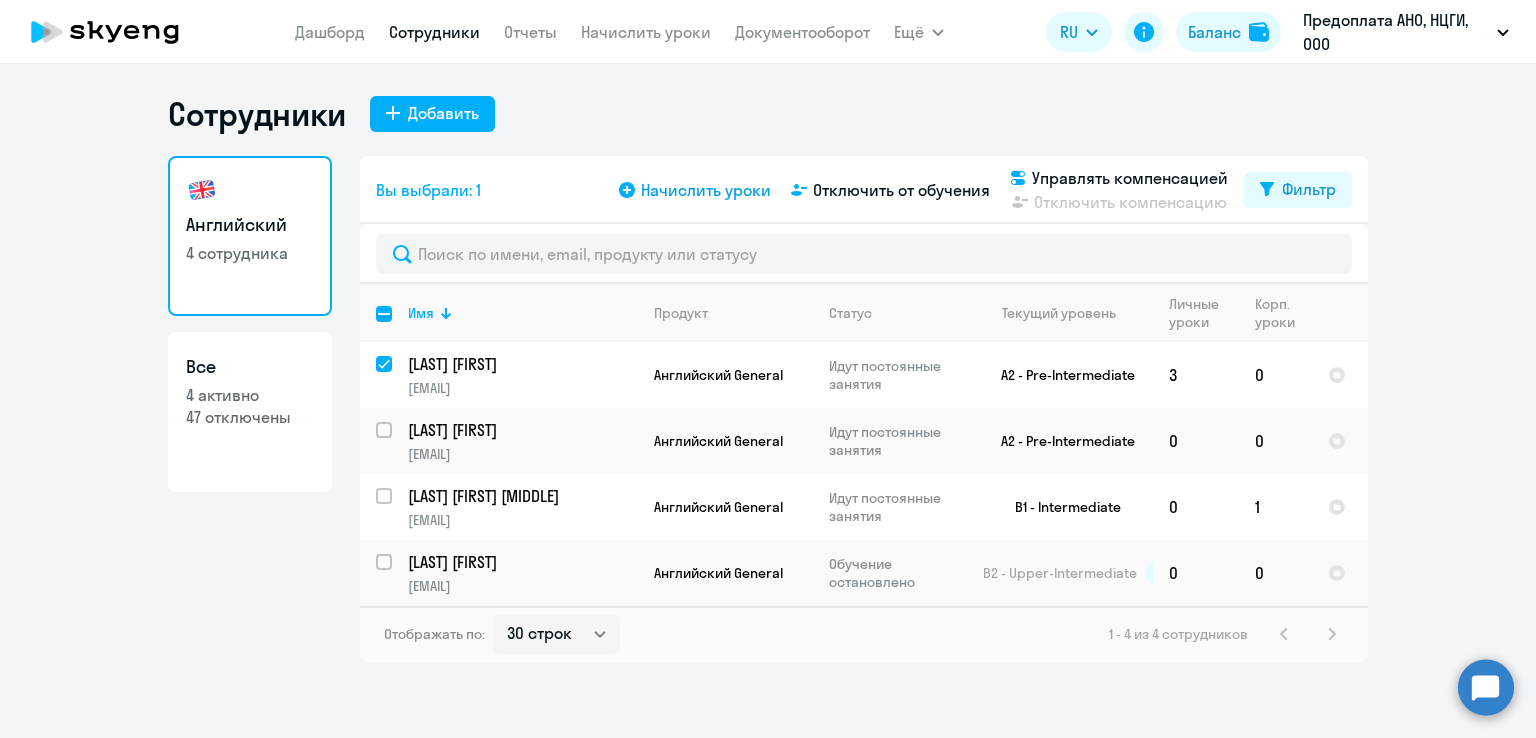 click on "Начислить уроки" 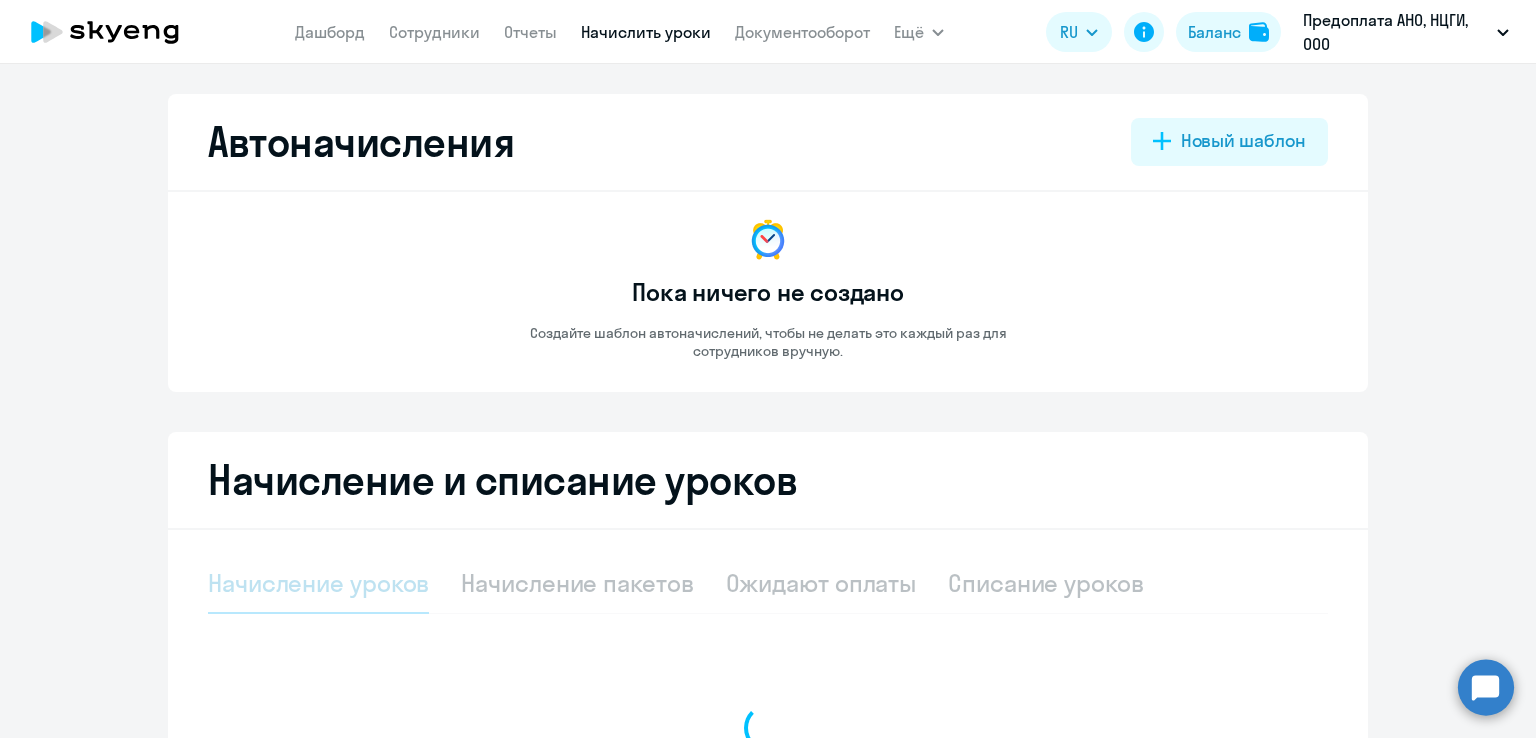 select on "10" 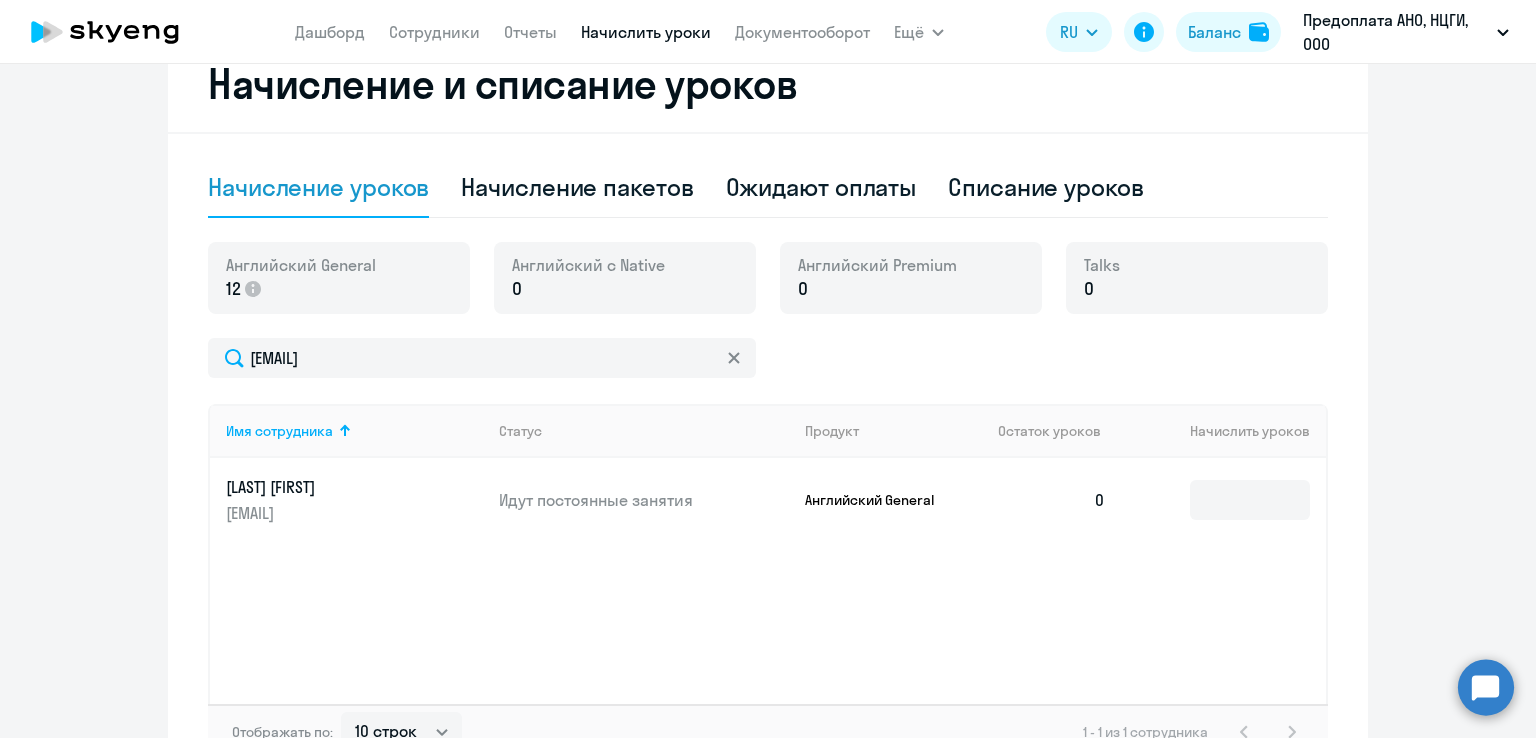 scroll, scrollTop: 500, scrollLeft: 0, axis: vertical 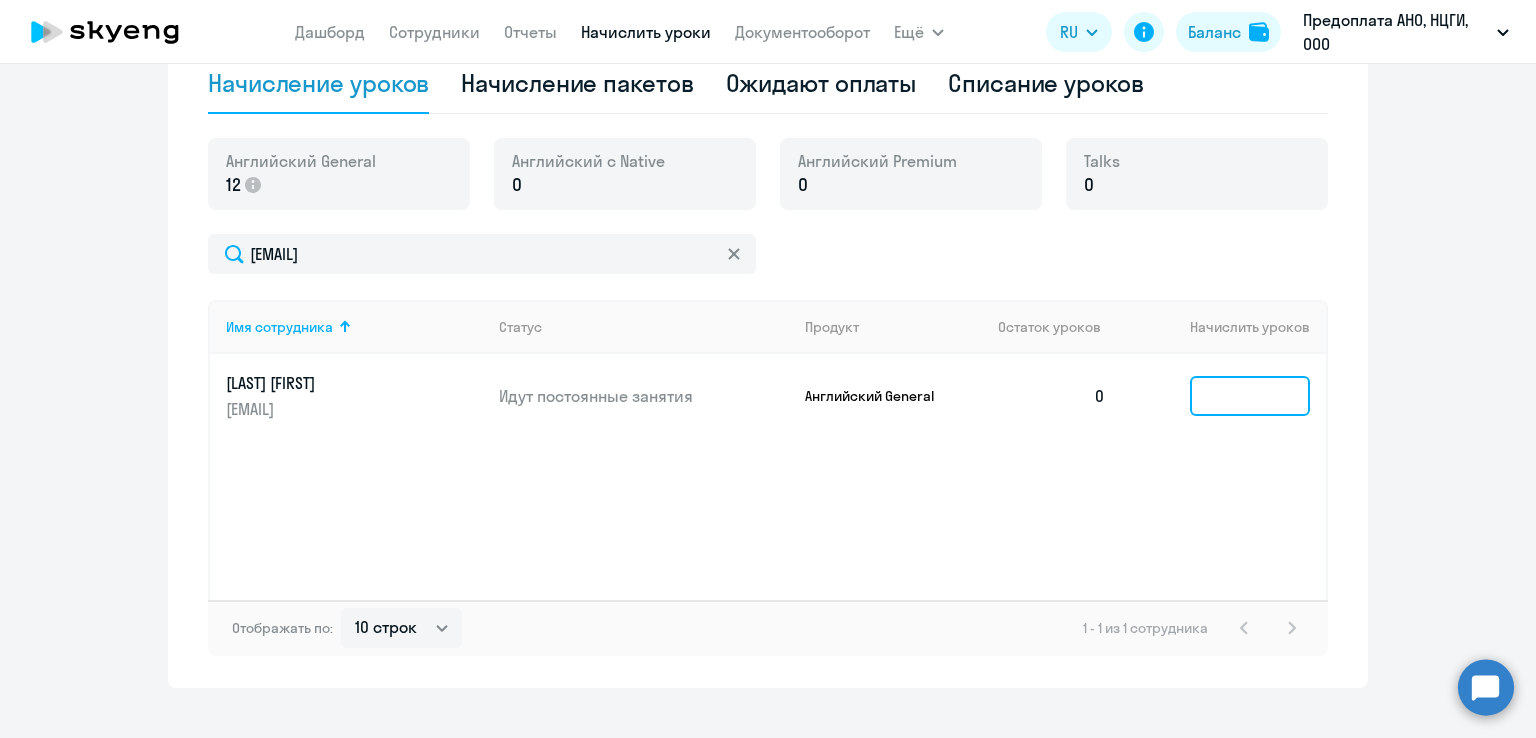 click 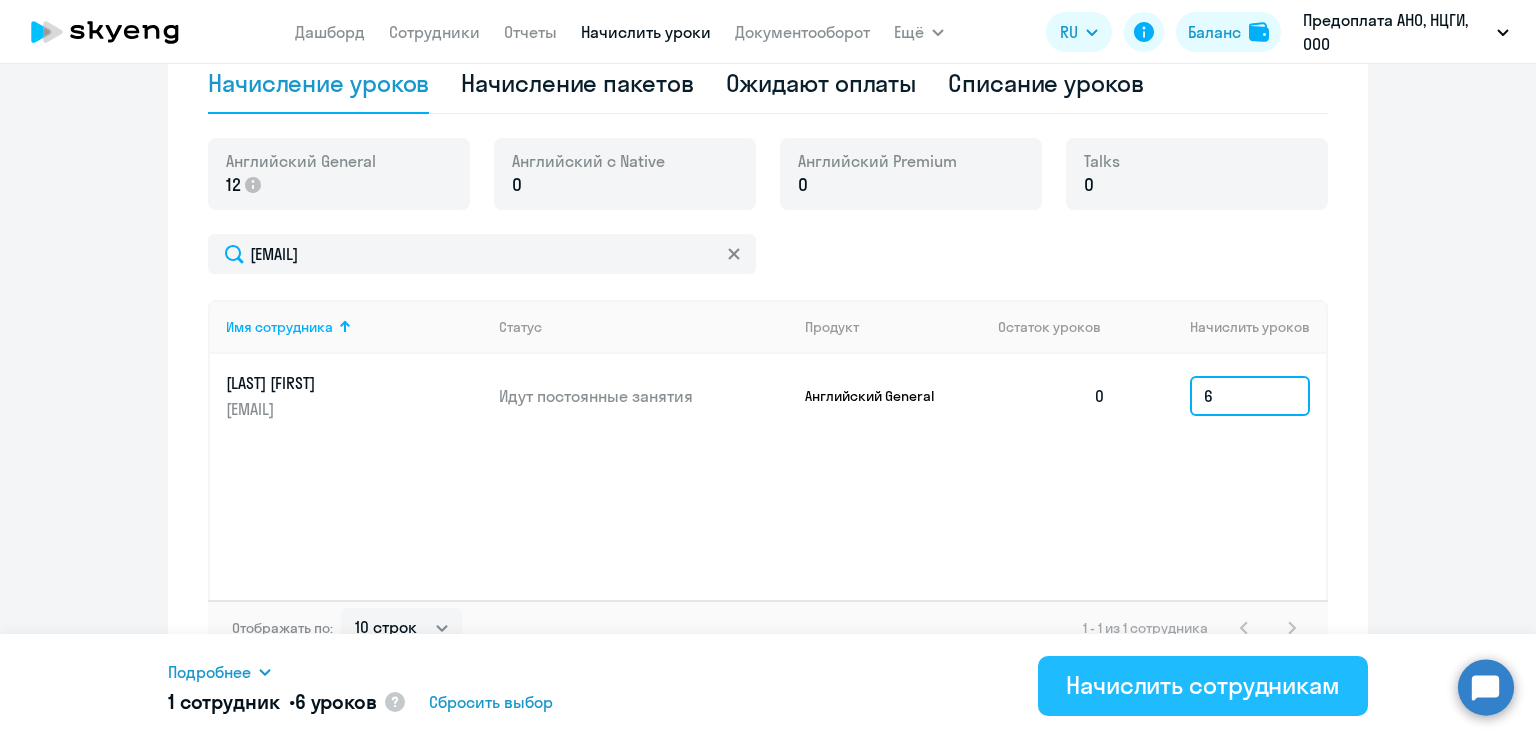 type on "6" 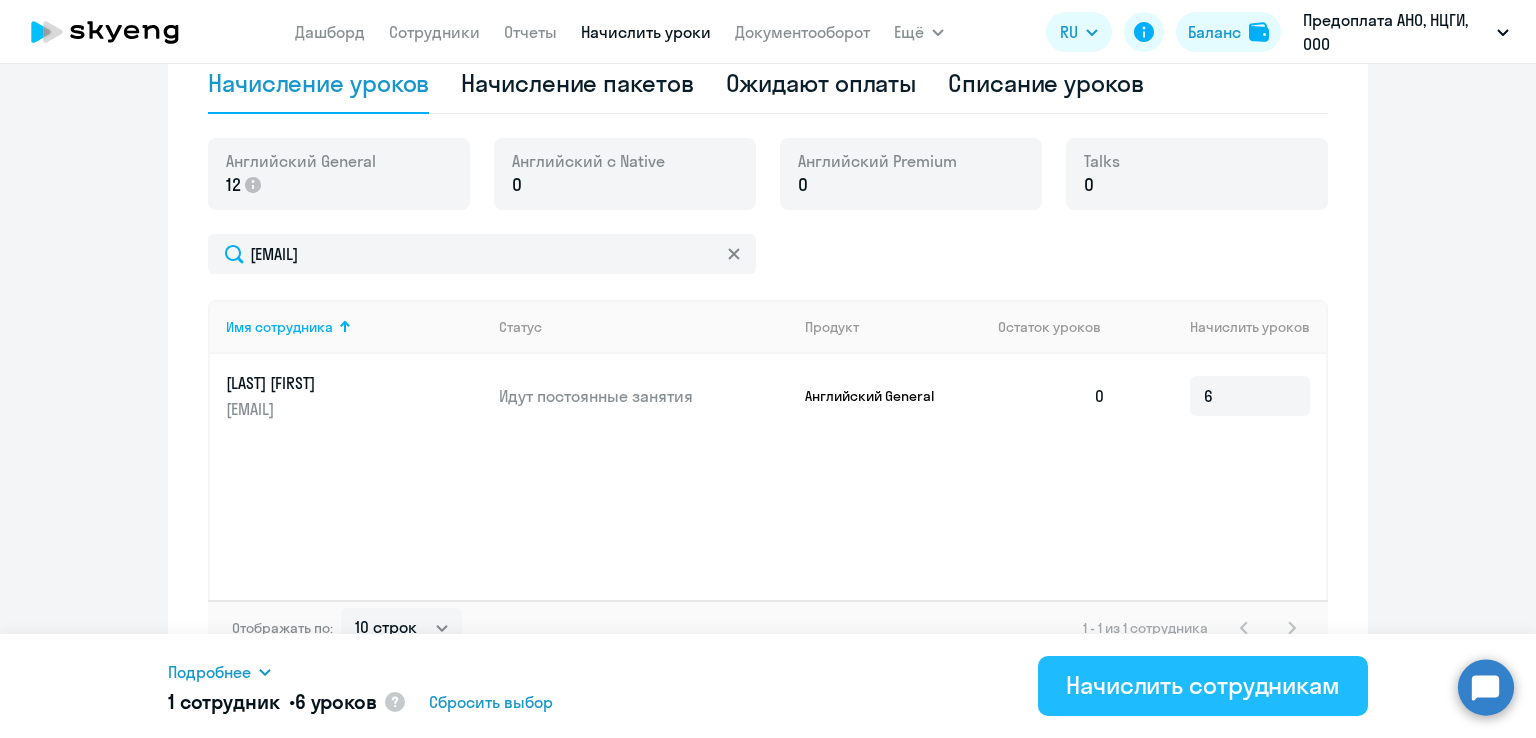 click on "Начислить сотрудникам" at bounding box center (1203, 685) 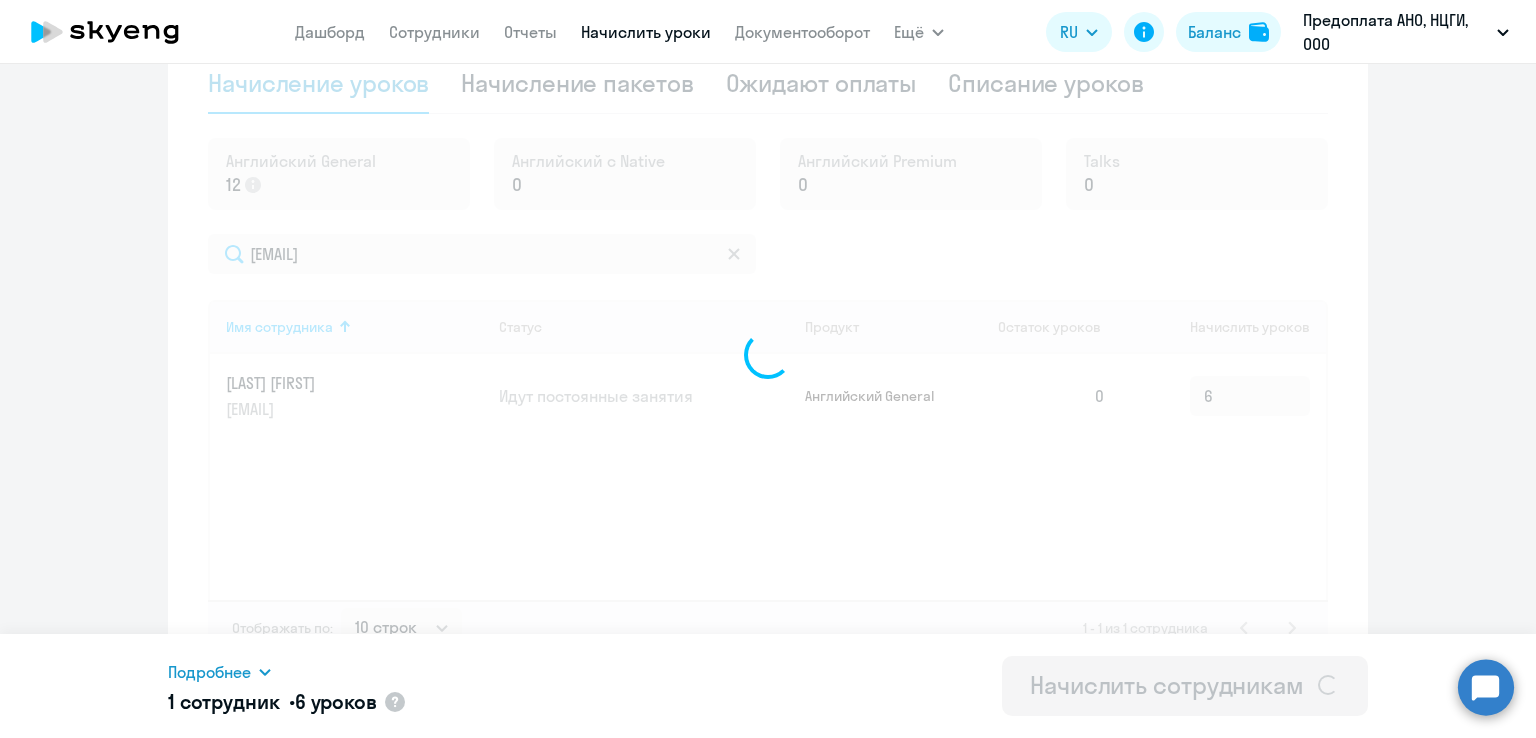 type 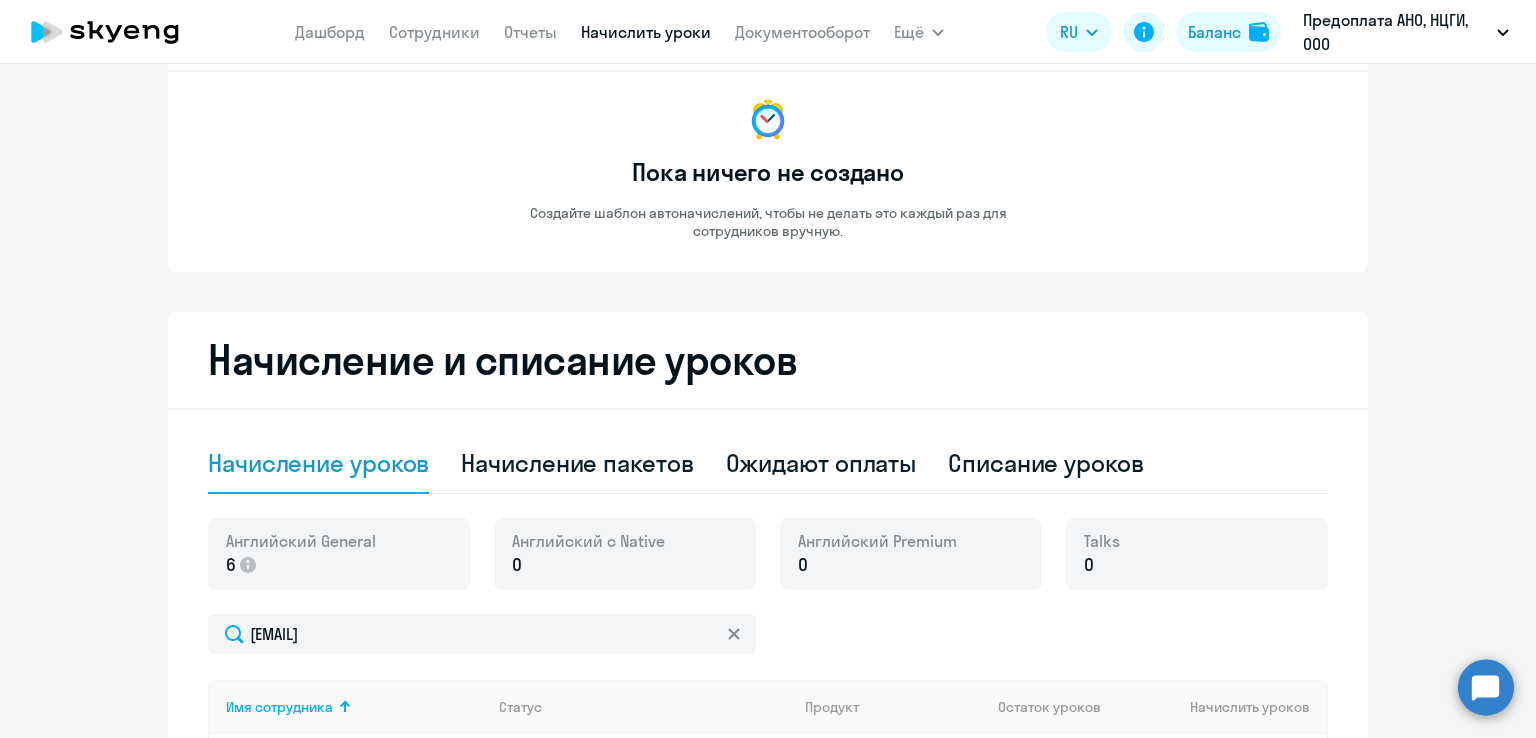 scroll, scrollTop: 0, scrollLeft: 0, axis: both 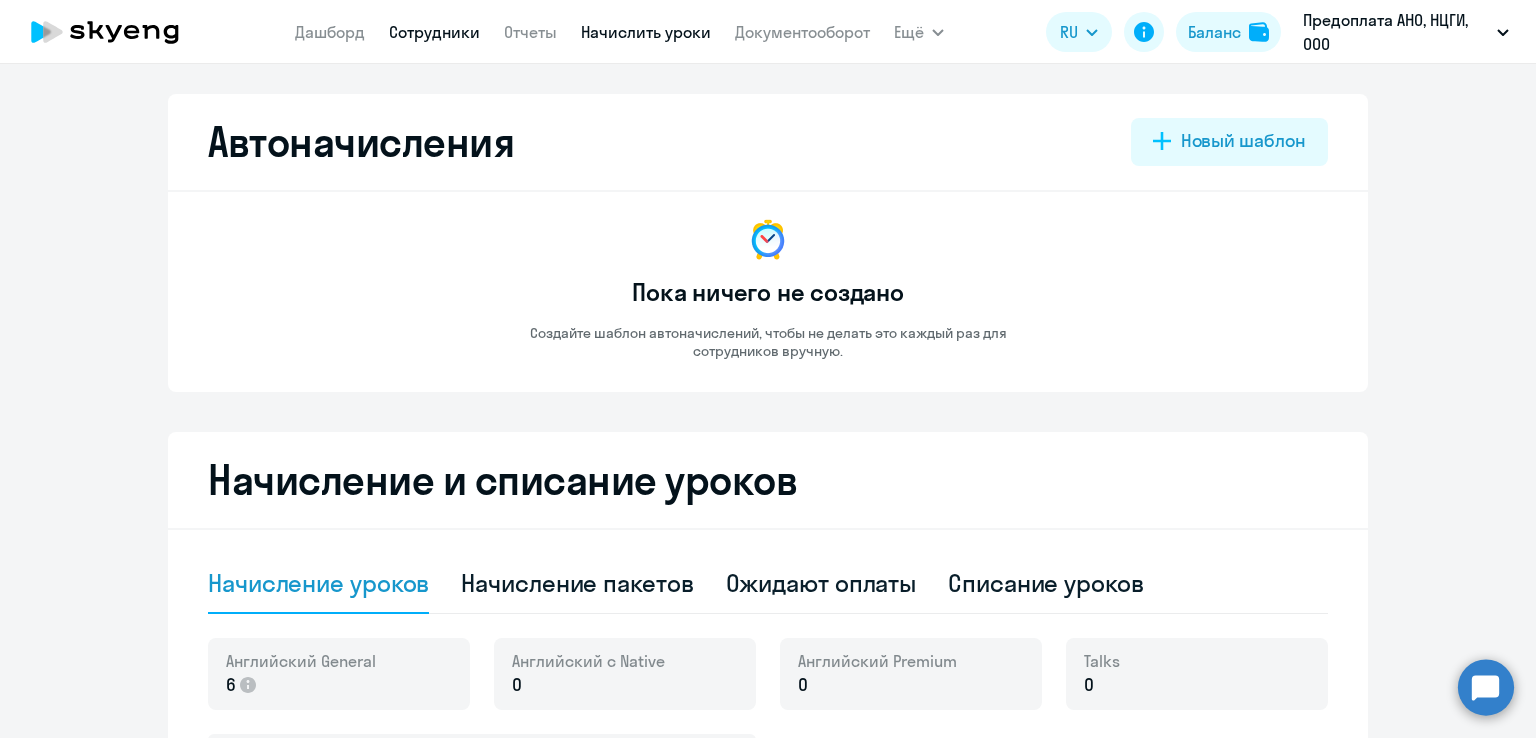 click on "Сотрудники" at bounding box center [434, 32] 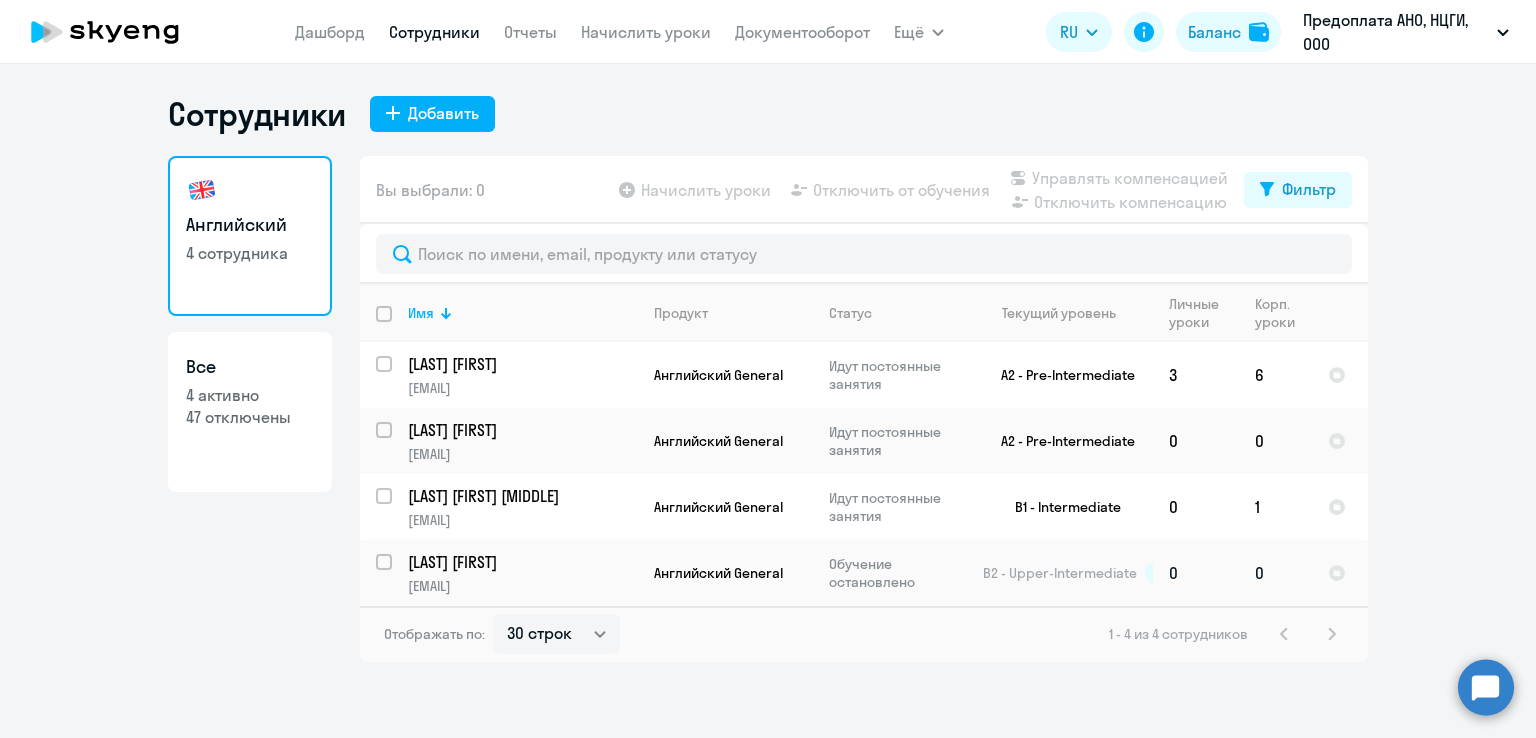 click at bounding box center [396, 574] 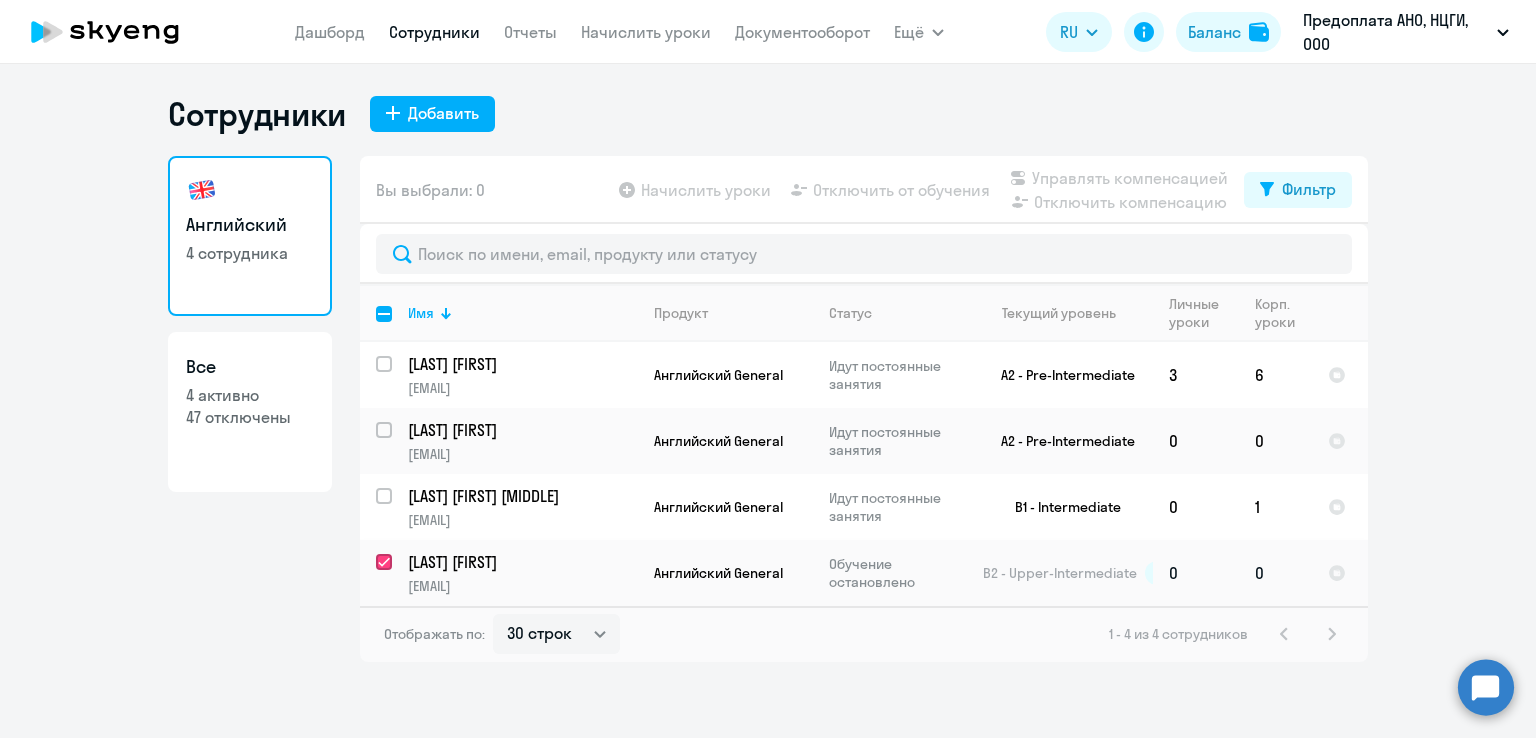 checkbox on "true" 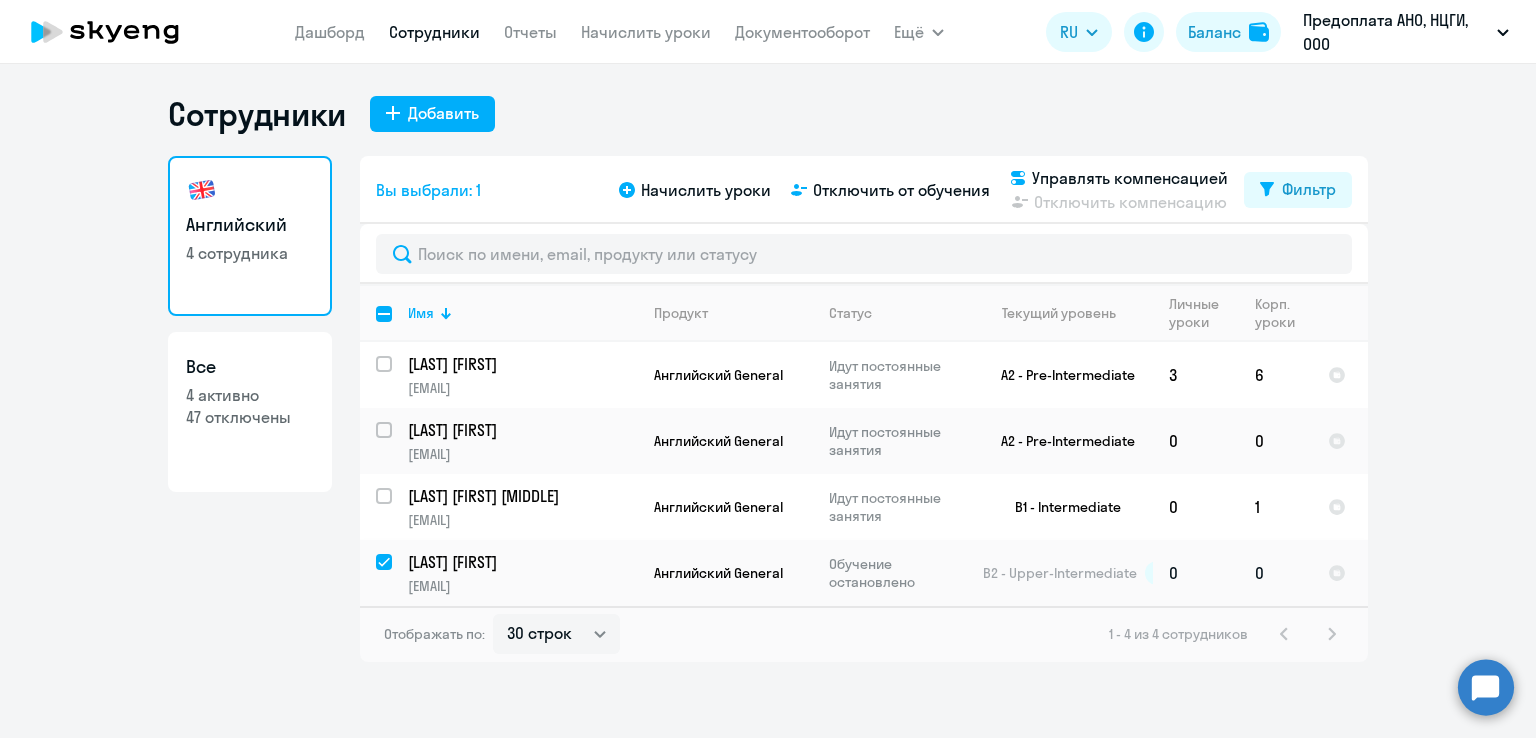 click on "Обучение остановлено" 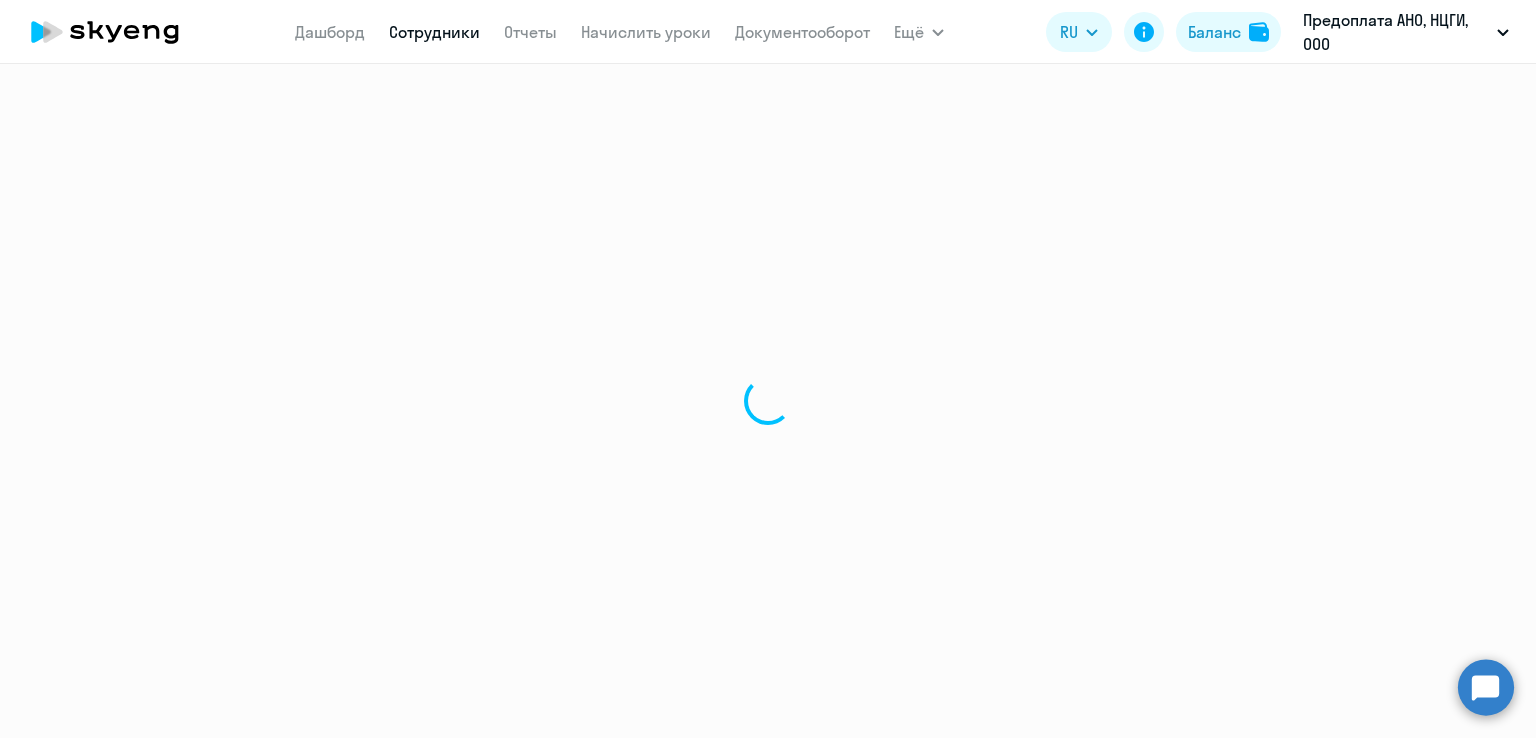 select on "english" 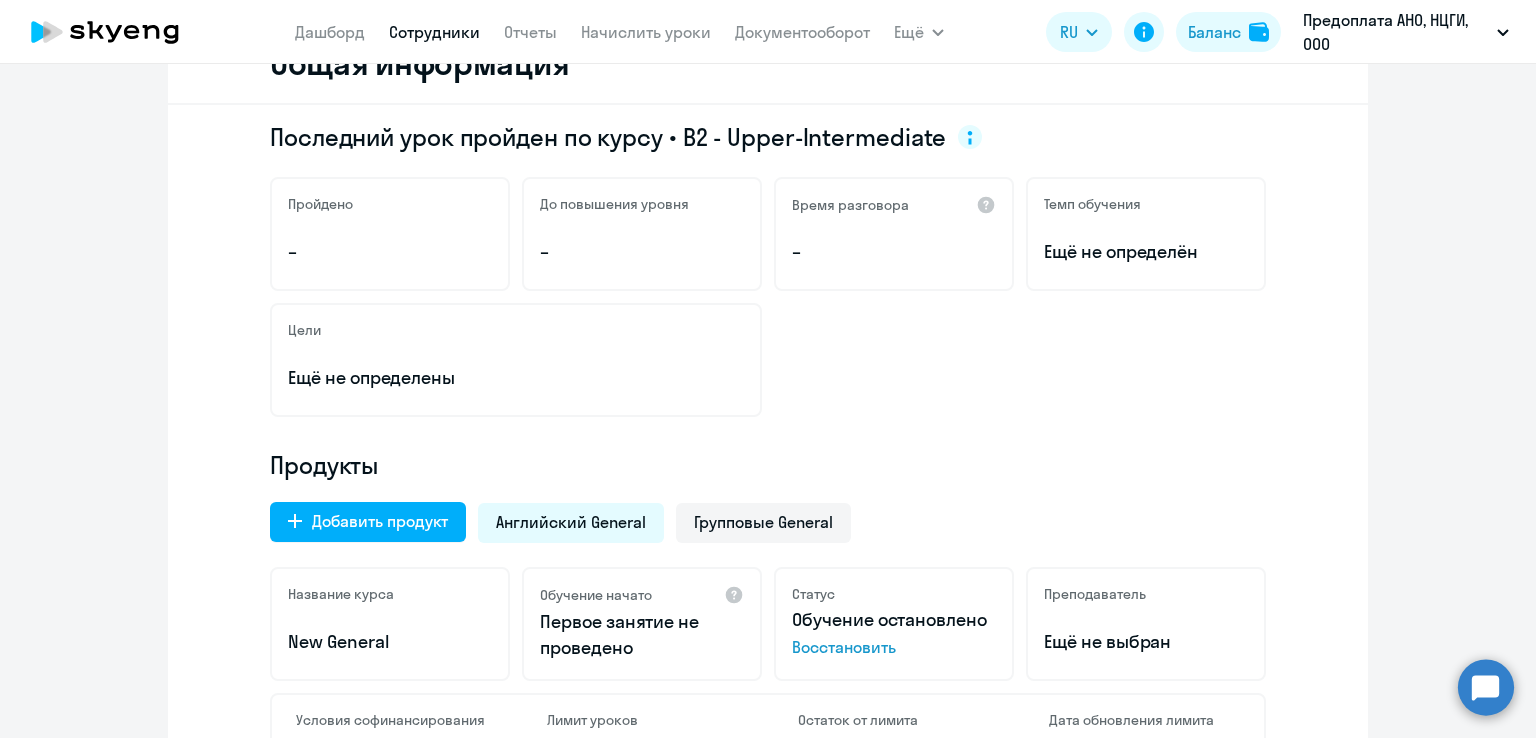 scroll, scrollTop: 400, scrollLeft: 0, axis: vertical 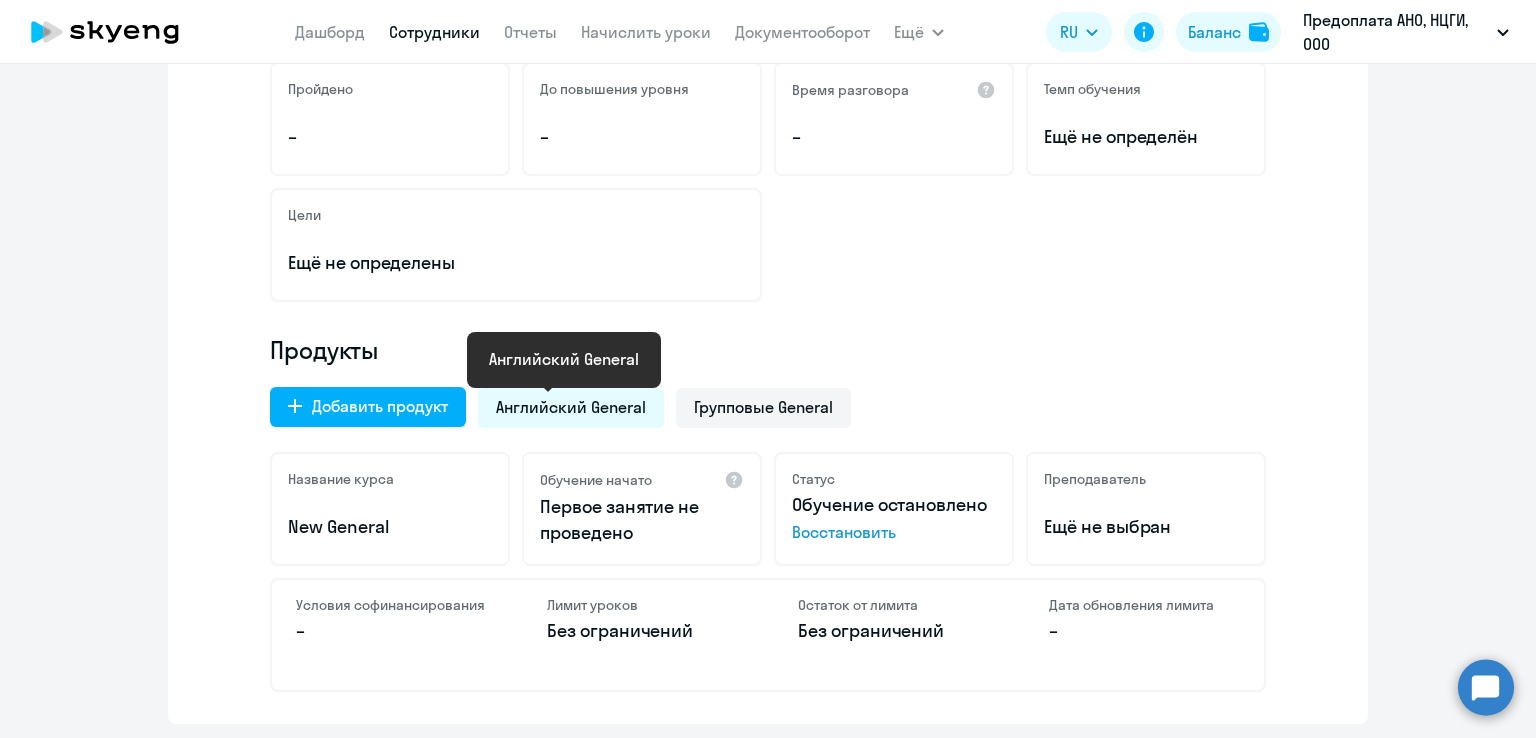 click on "Английский General" 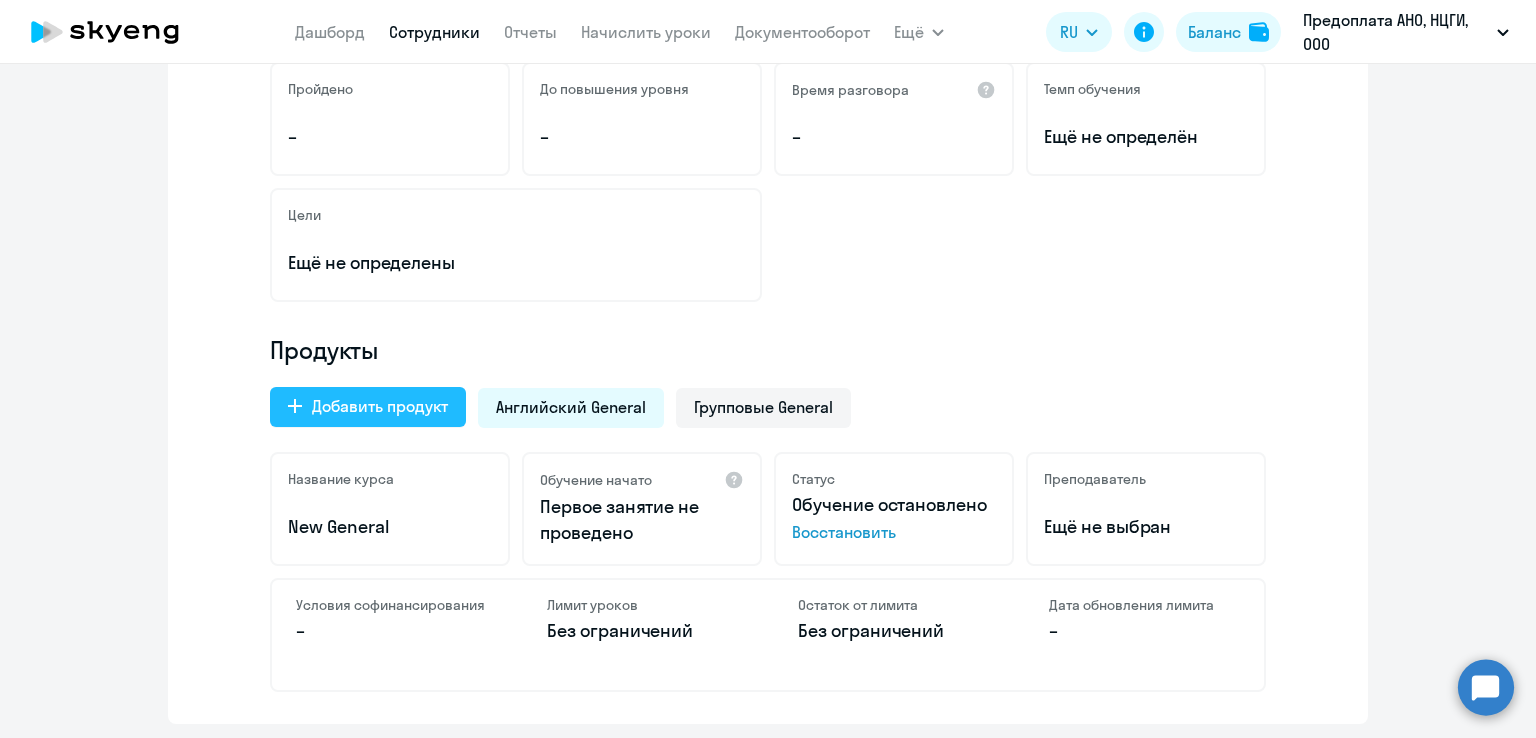 click on "Добавить продукт" 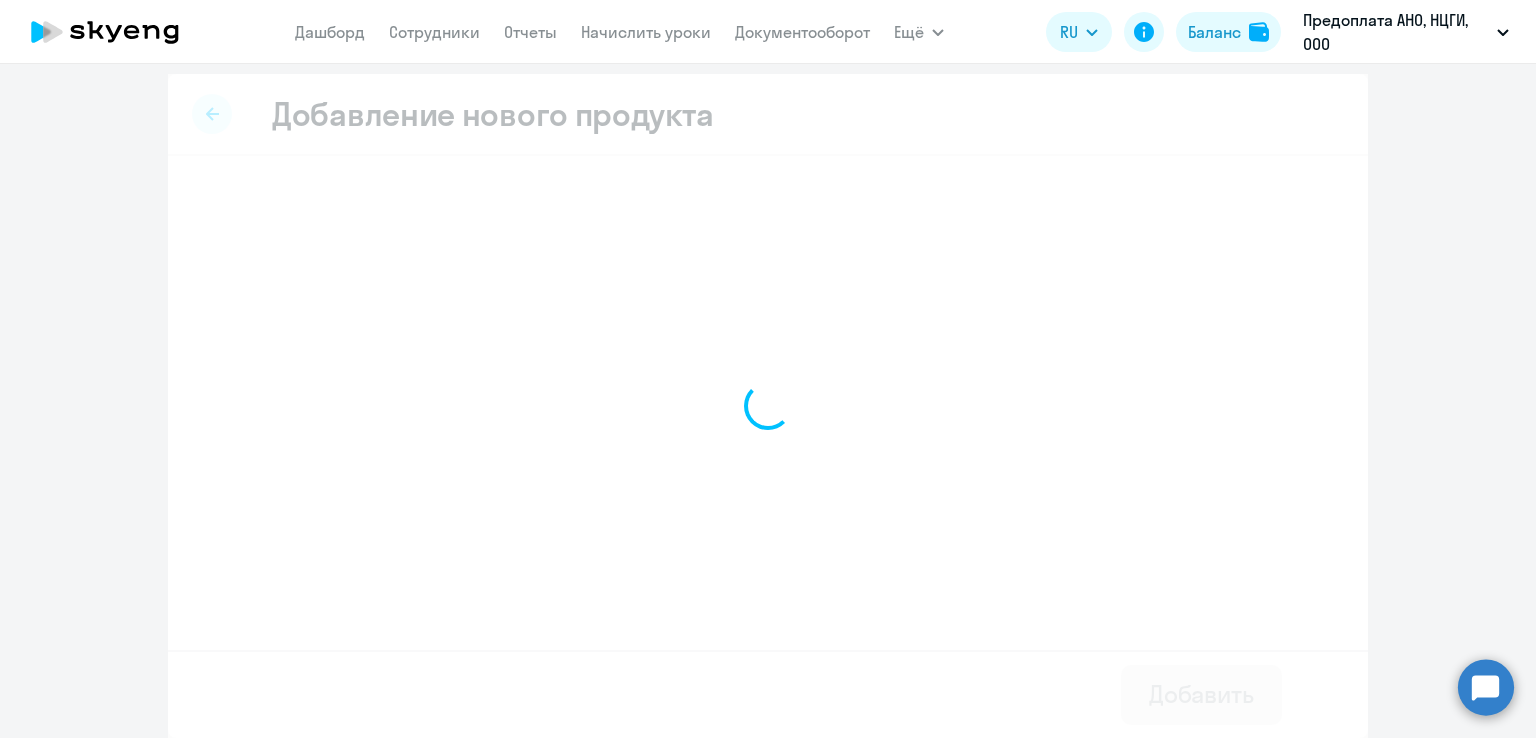 scroll, scrollTop: 6, scrollLeft: 0, axis: vertical 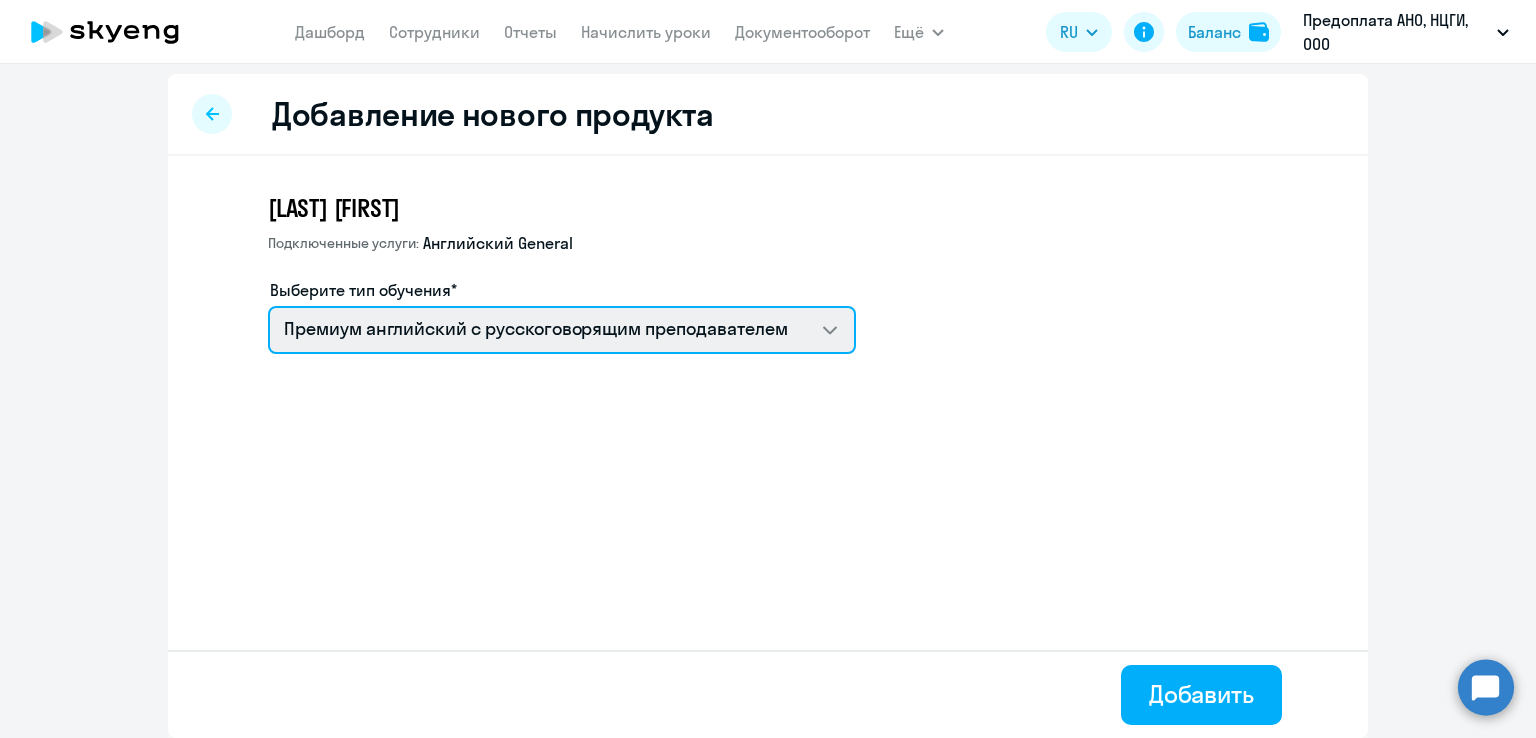 click on "Премиум английский с русскоговорящим преподавателем" at bounding box center (562, 330) 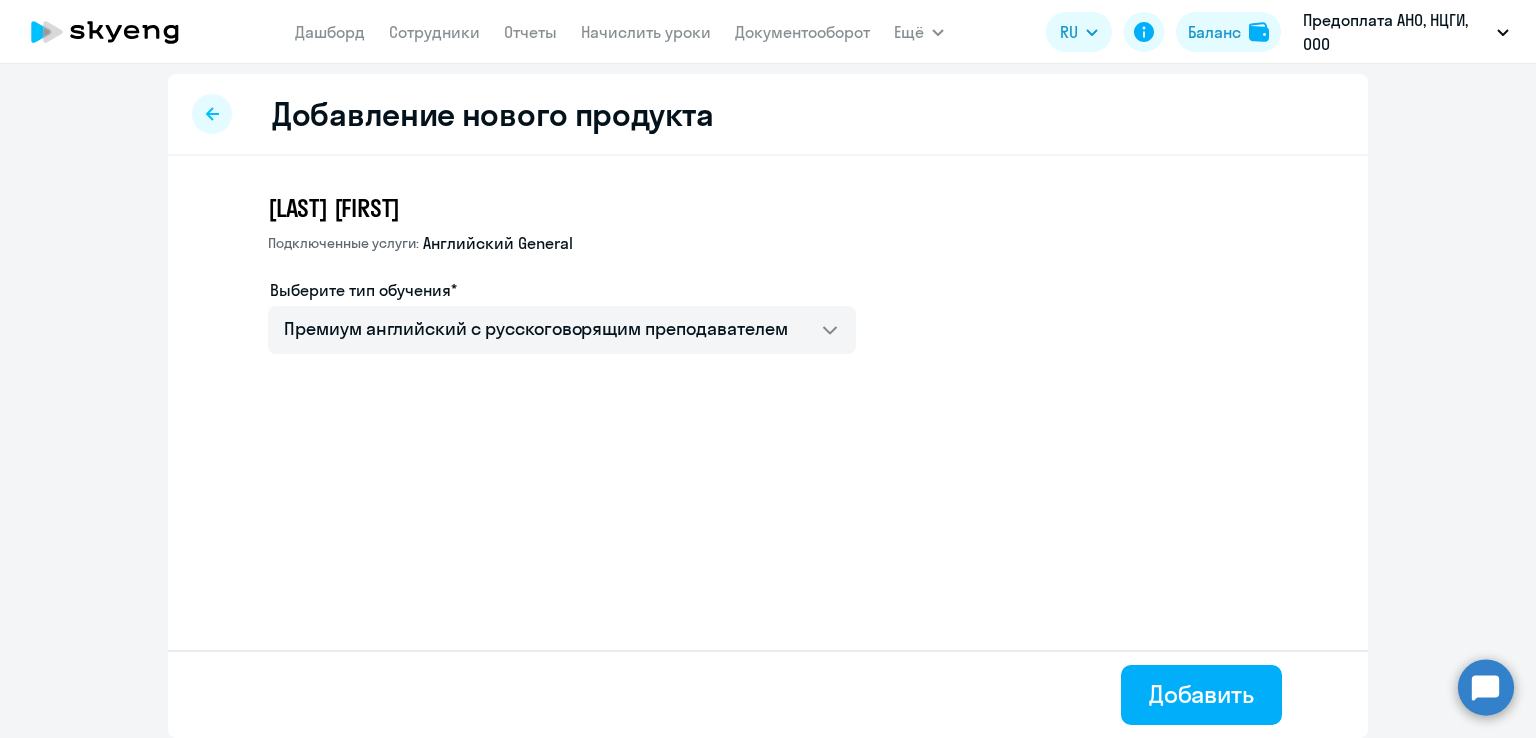 click on "[LAST] [FIRST] Подключенные услуги: Английский General  Выберите тип обучения*   Премиум английский с русскоговорящим преподавателем" 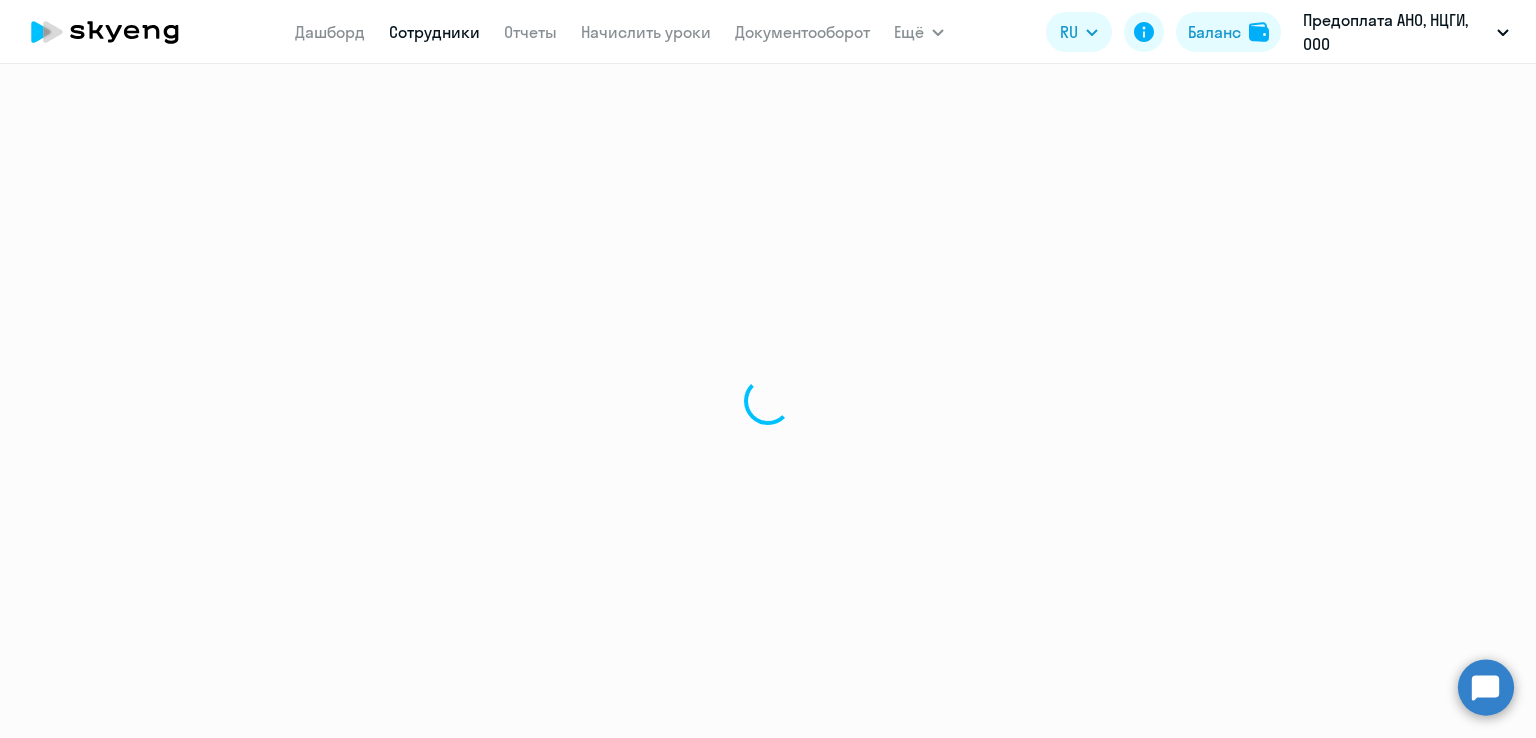 select on "english" 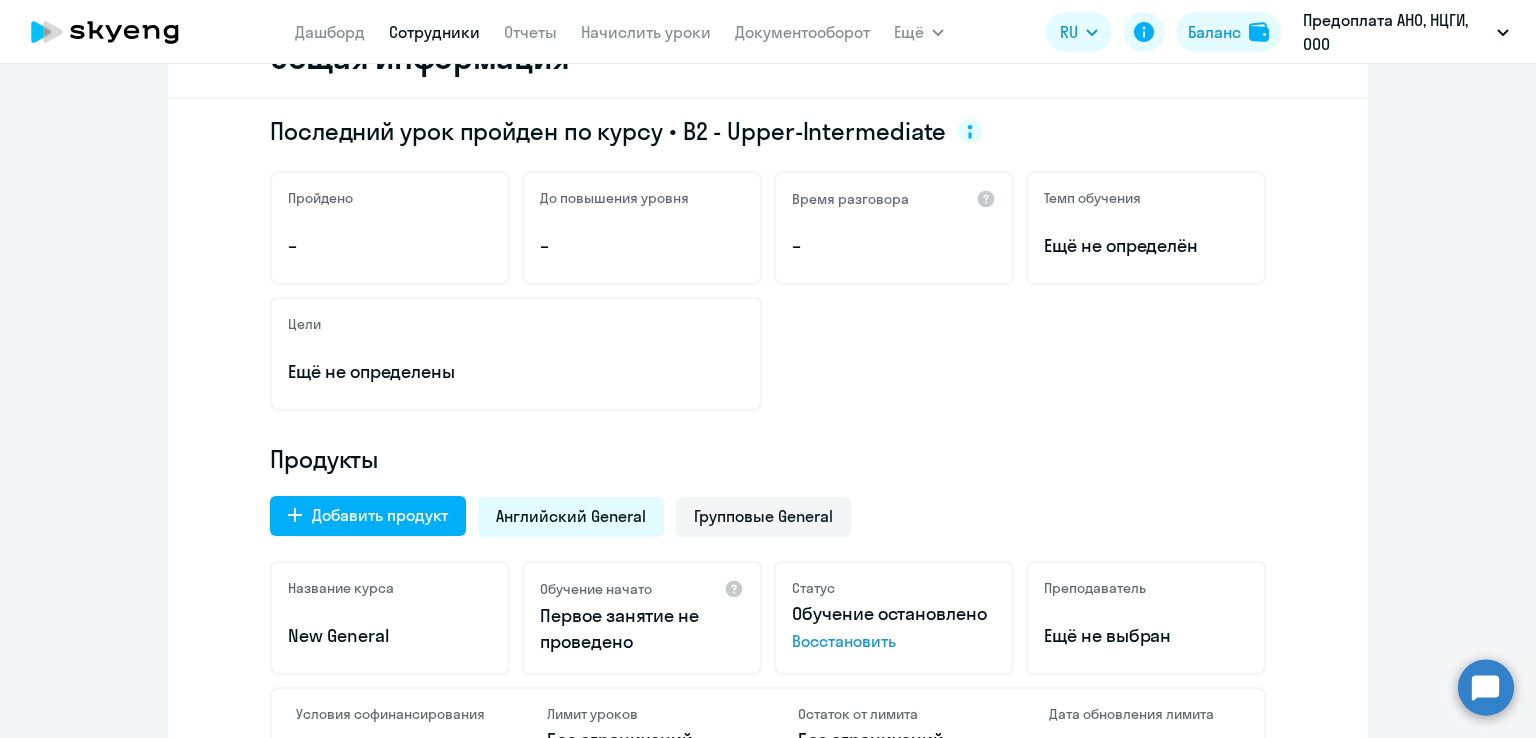 scroll, scrollTop: 400, scrollLeft: 0, axis: vertical 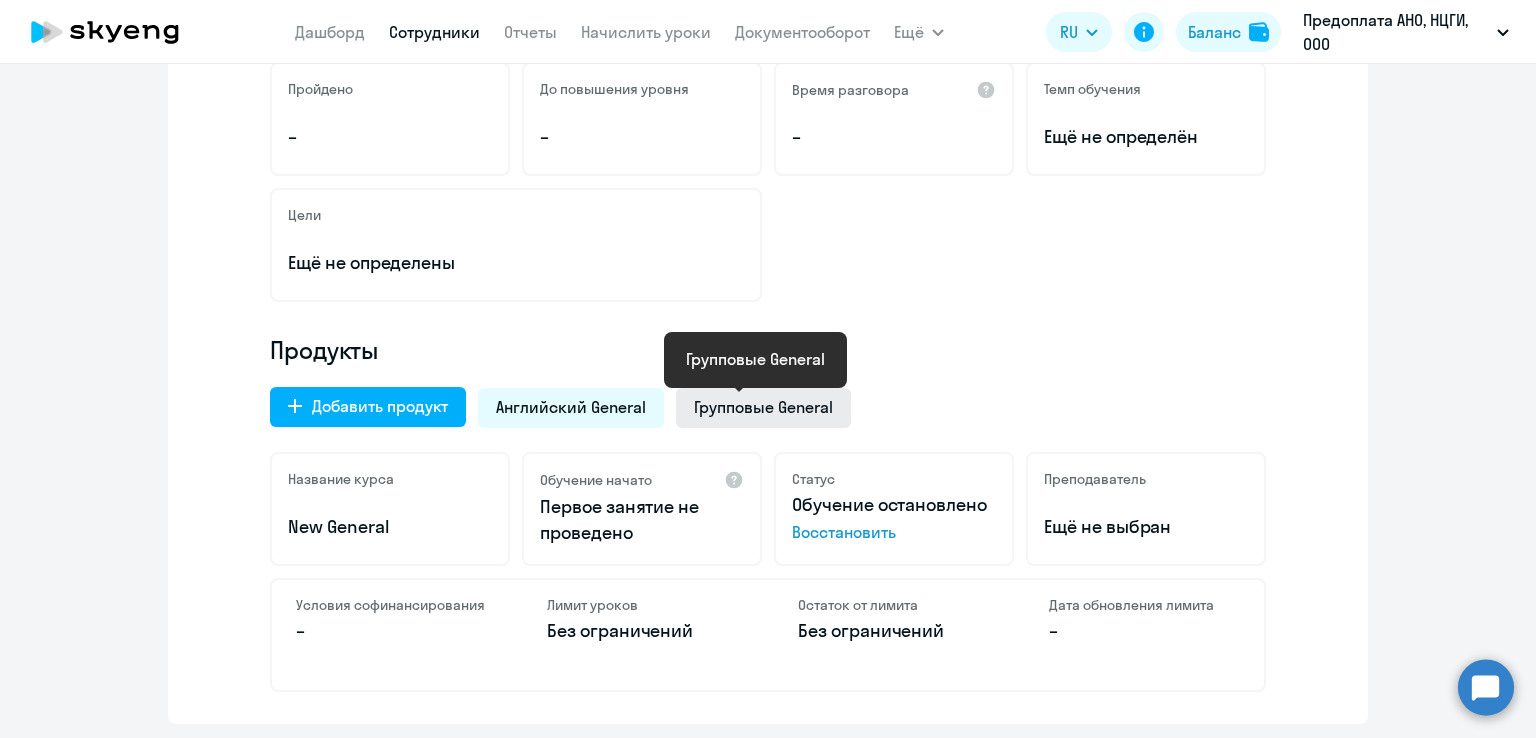 click on "Групповые General" 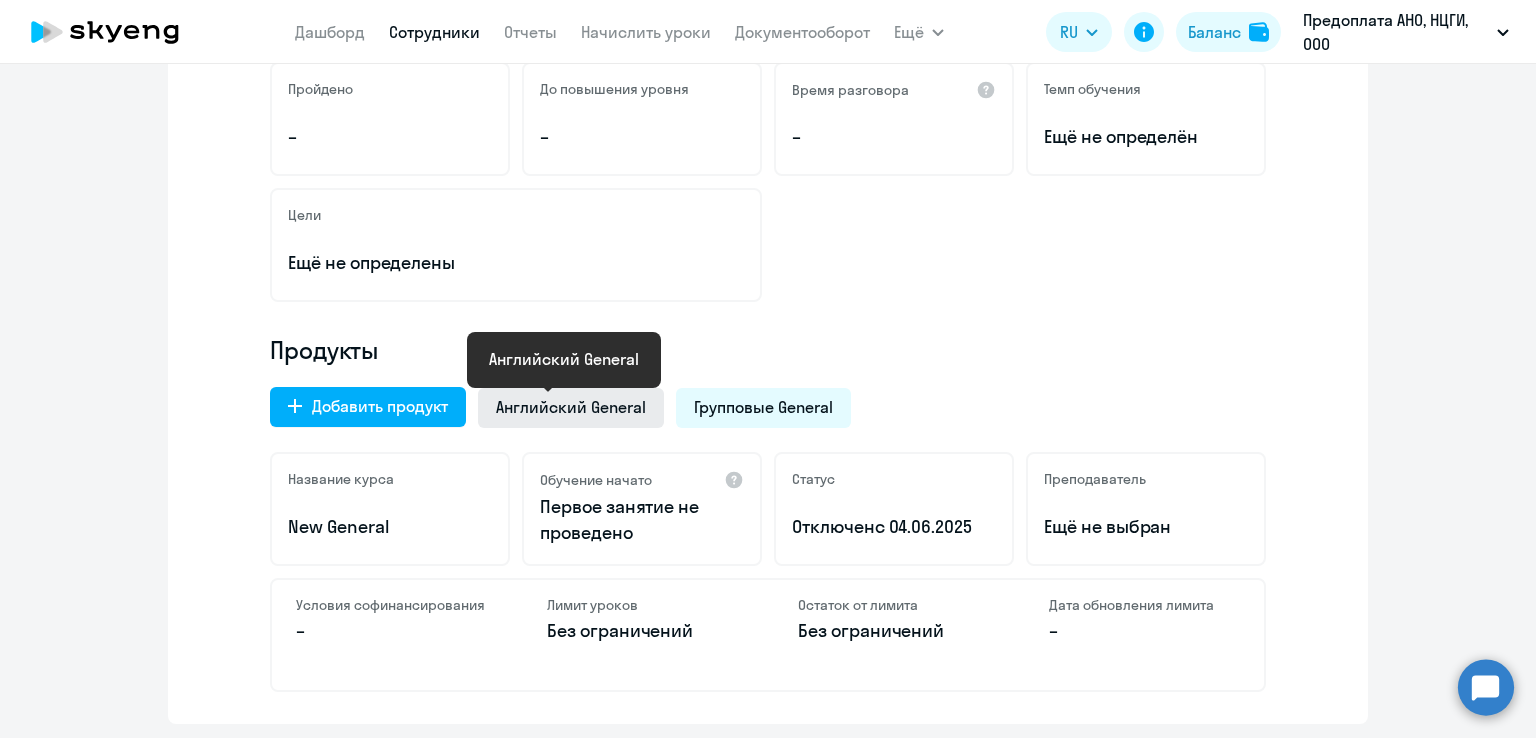click on "Английский General" 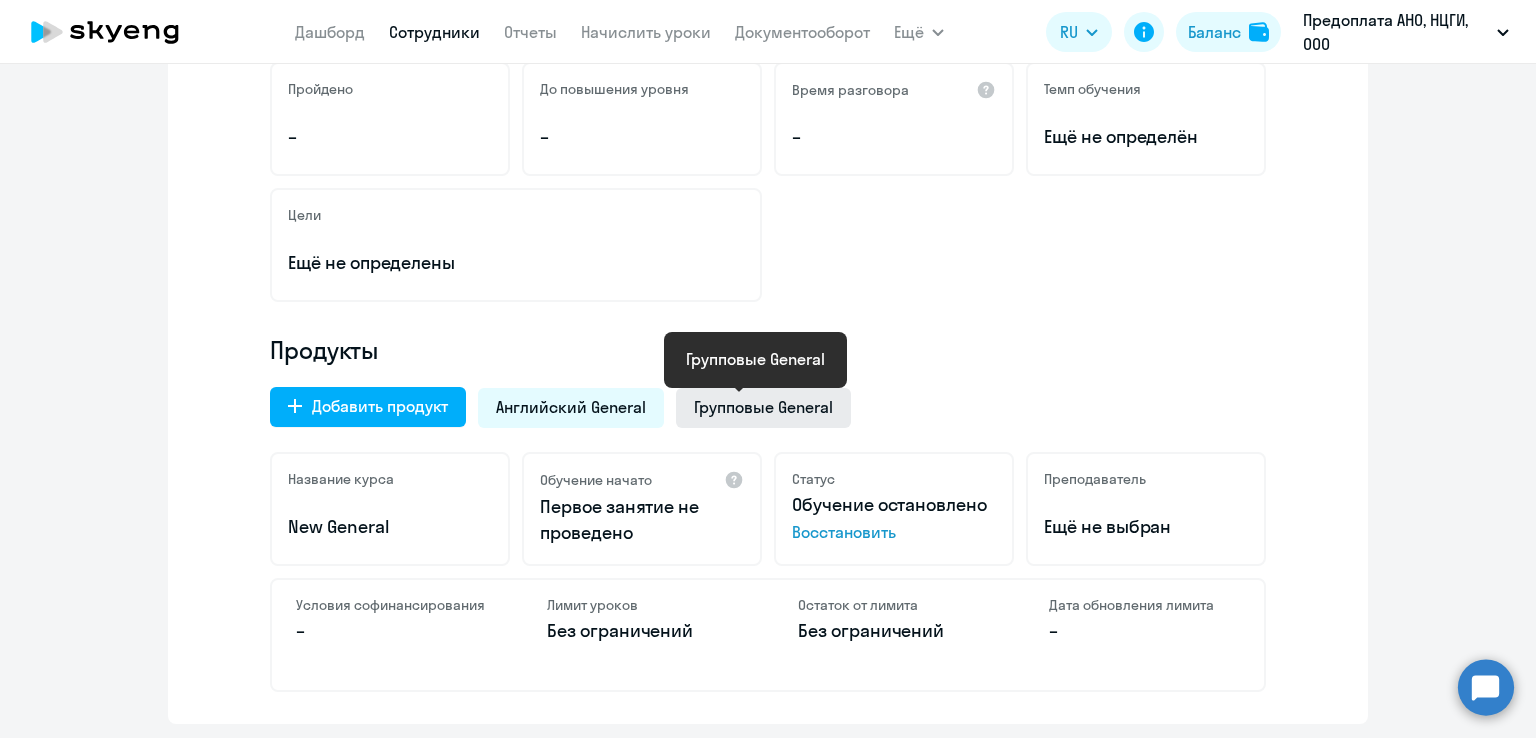 click on "Групповые General" 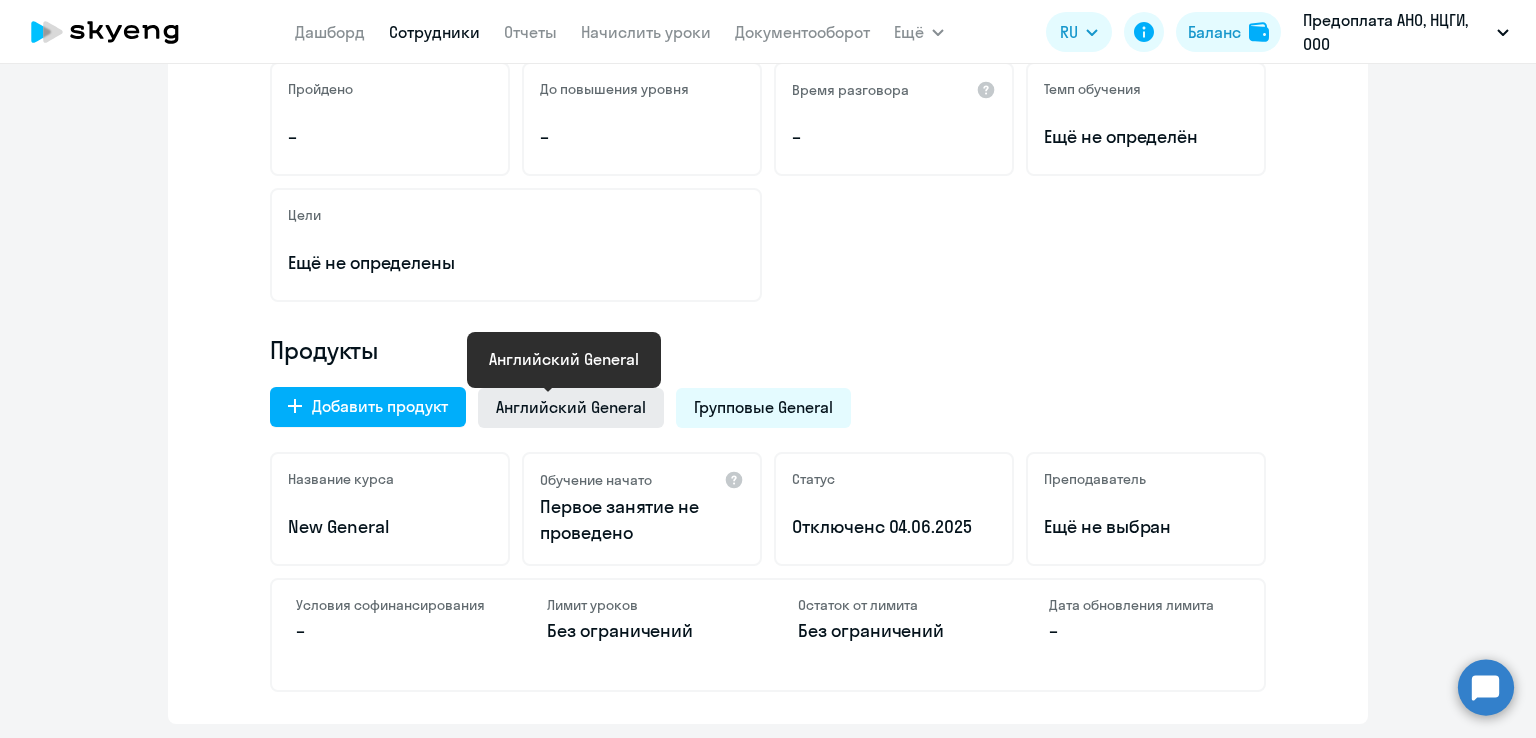click on "Английский General" 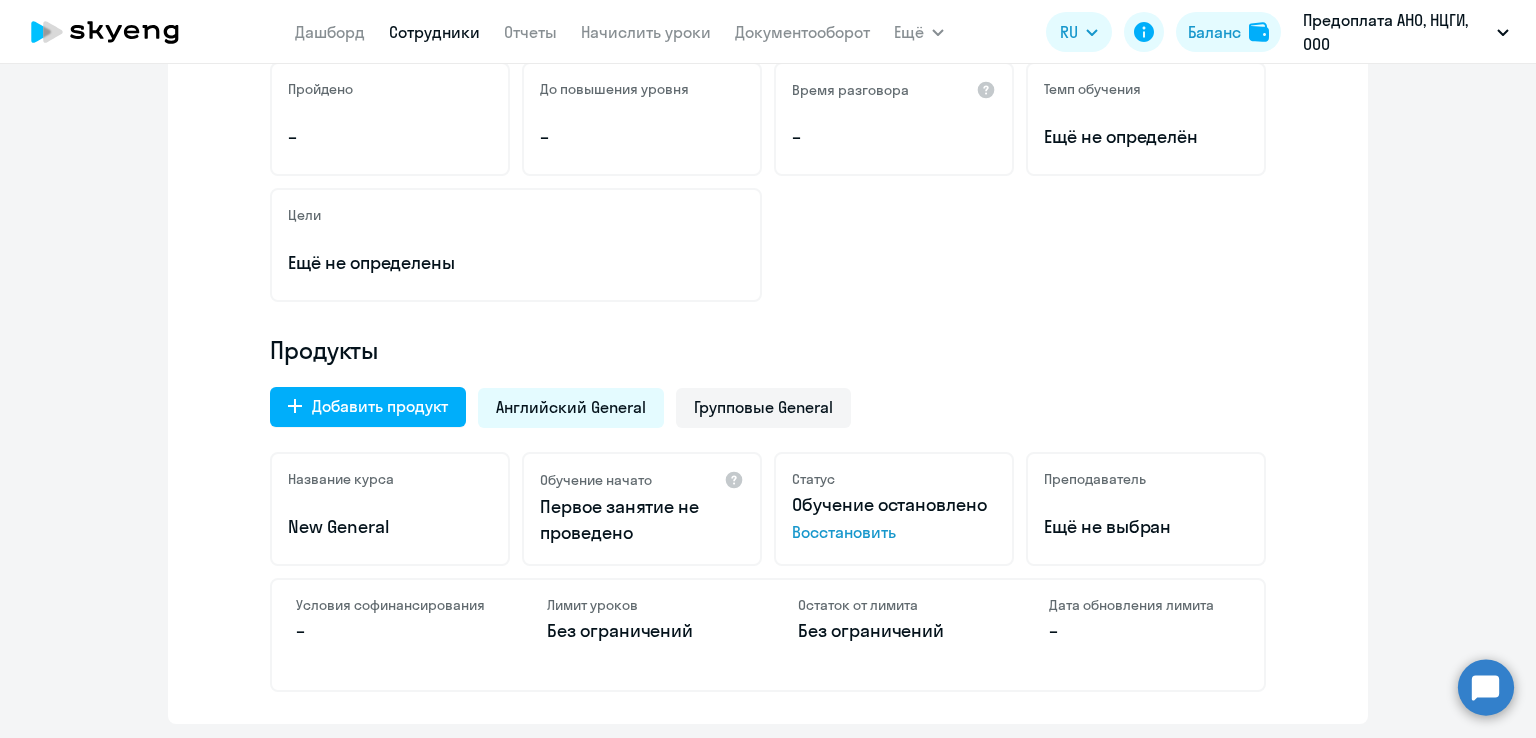 click on "Восстановить" 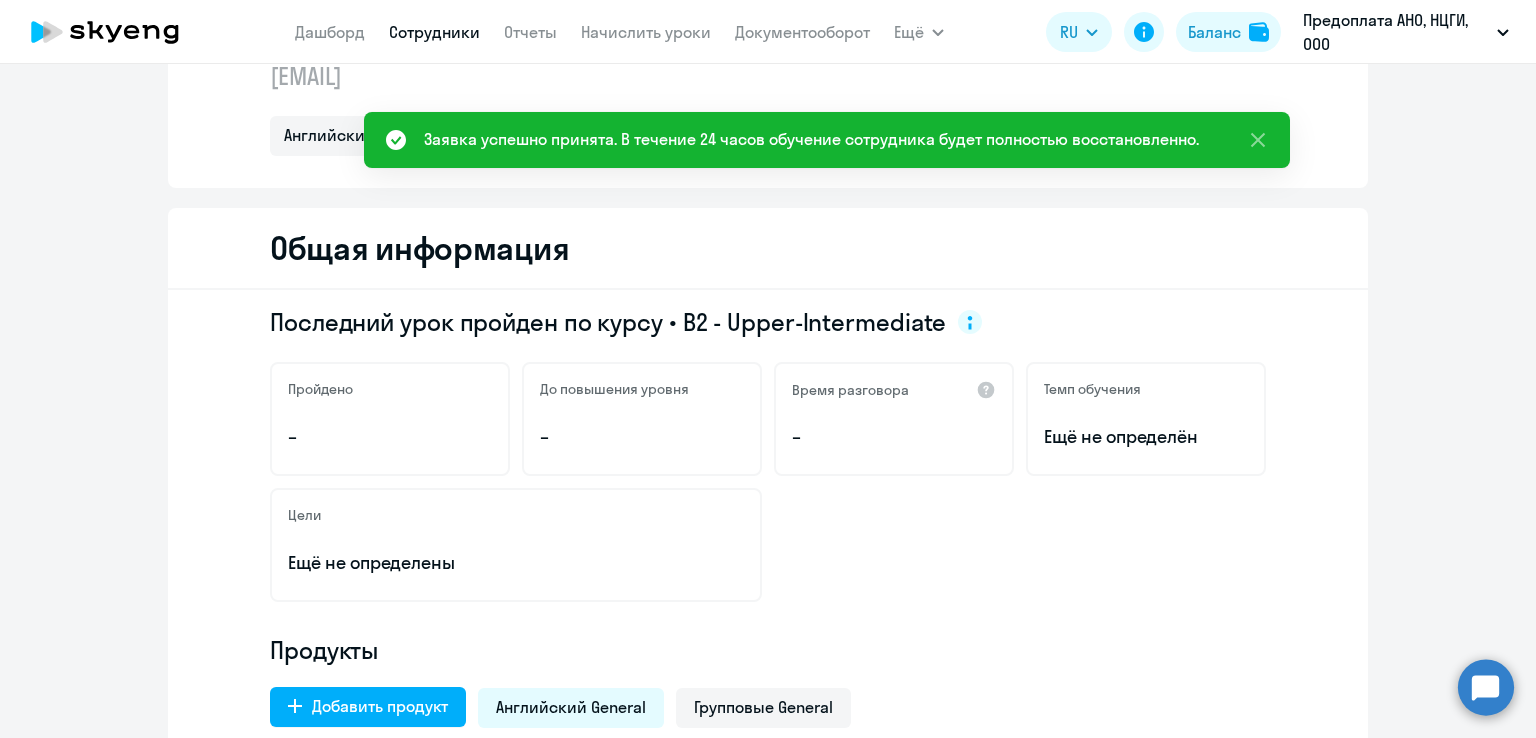 scroll, scrollTop: 0, scrollLeft: 0, axis: both 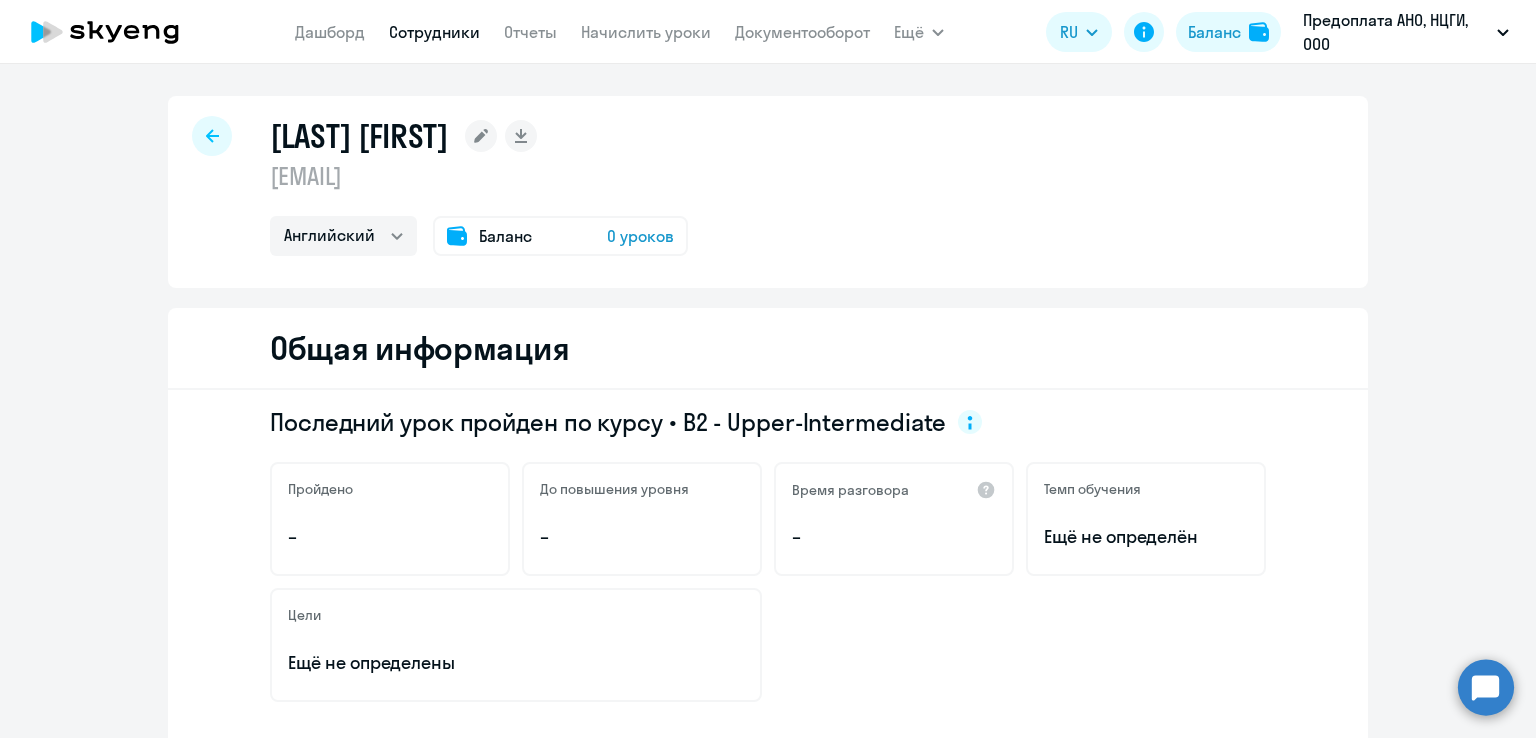 click 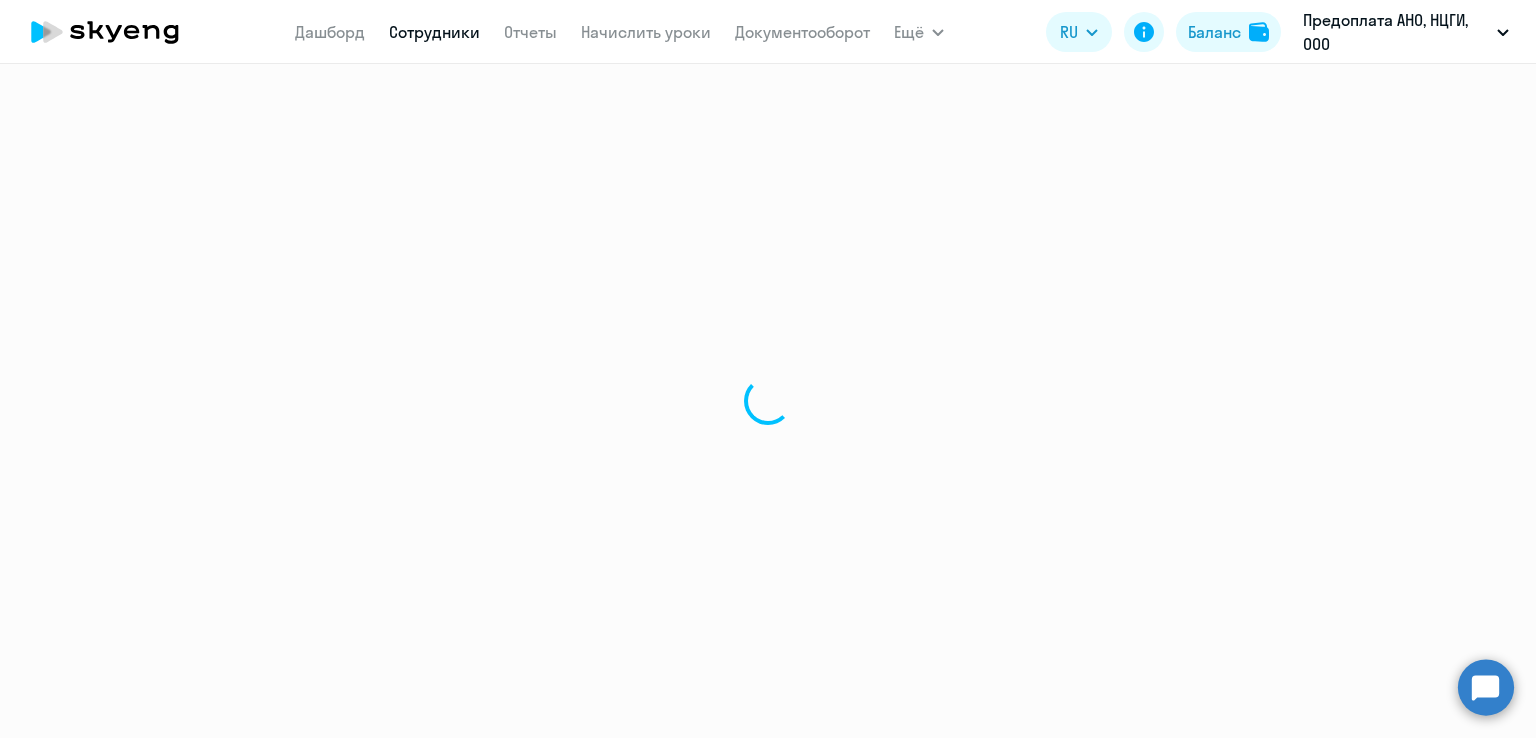 select on "30" 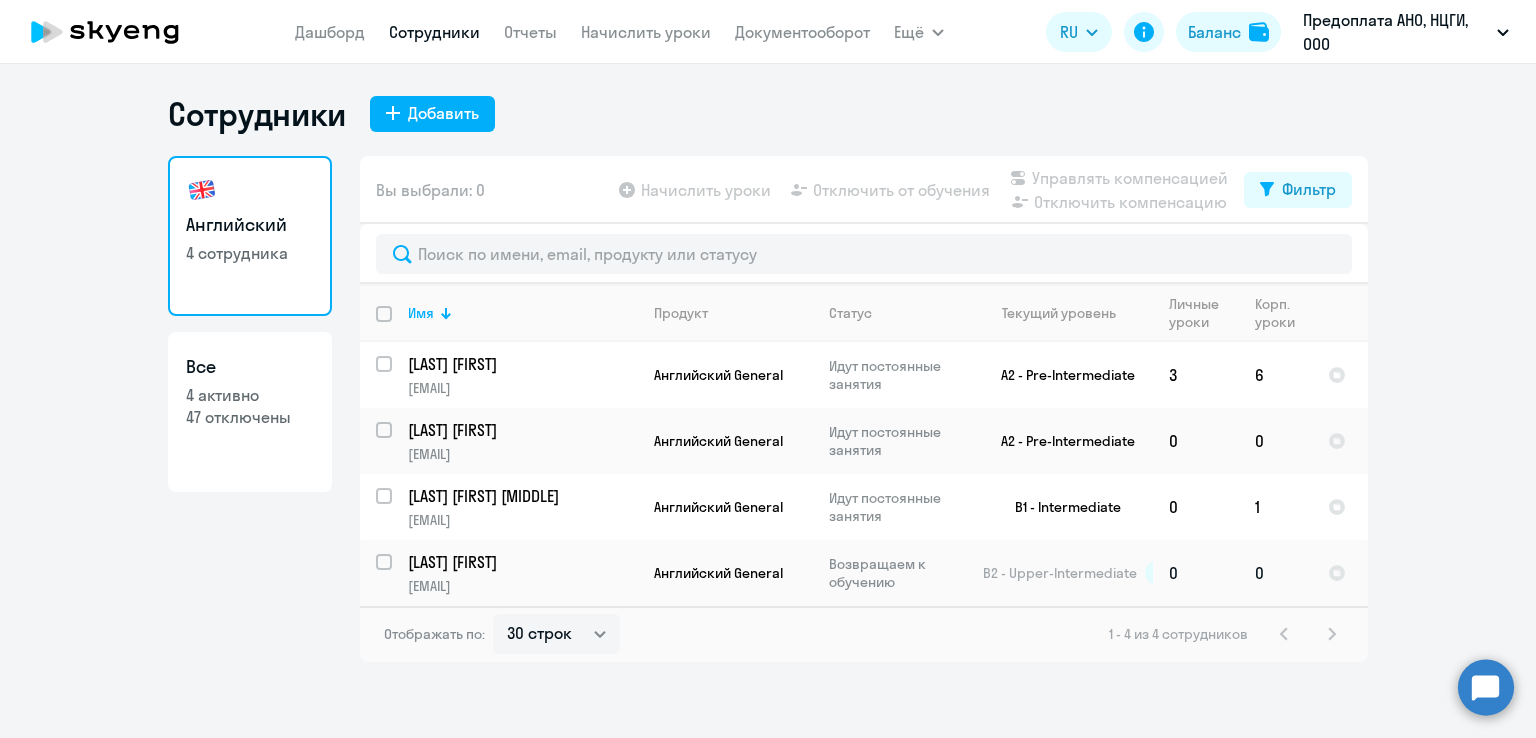 click at bounding box center (396, 574) 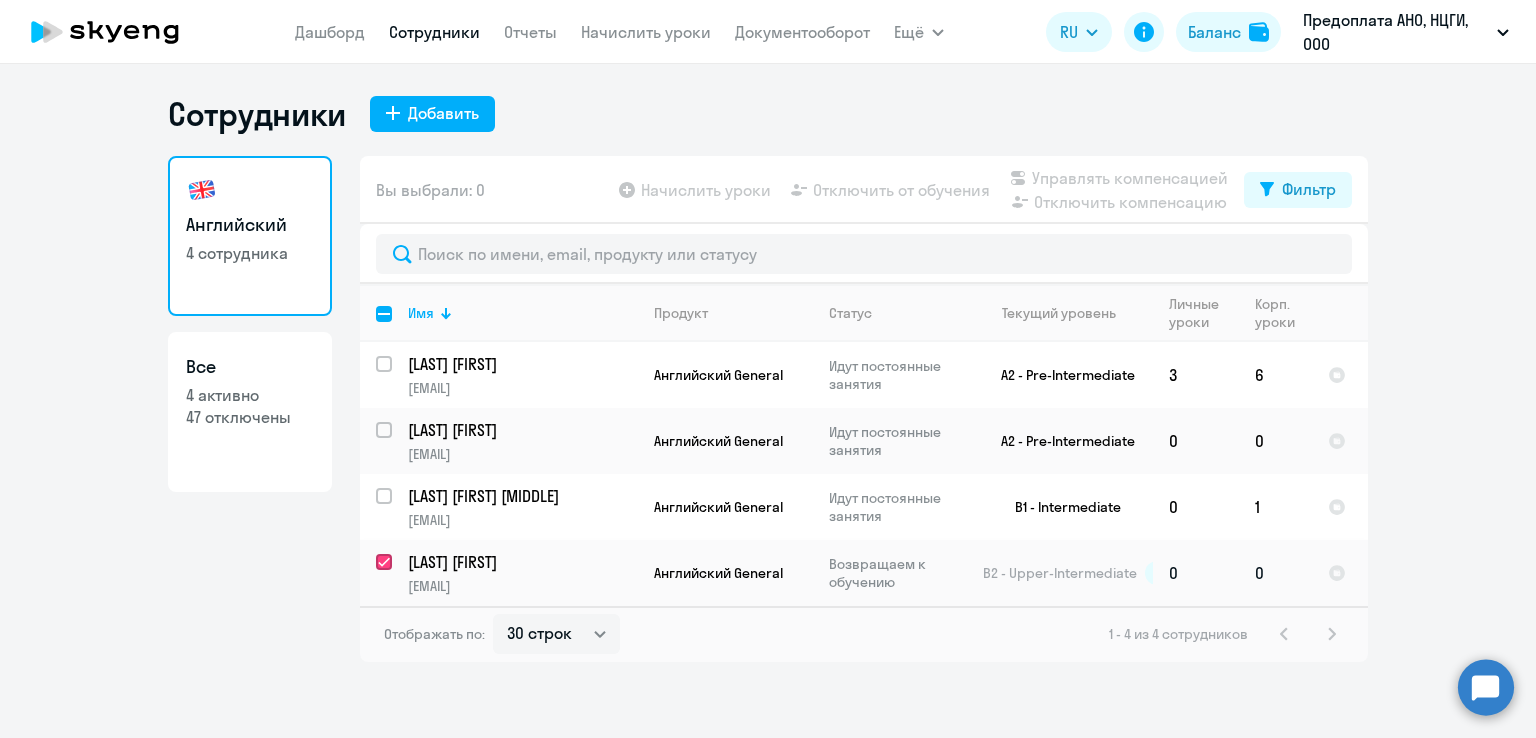 checkbox on "true" 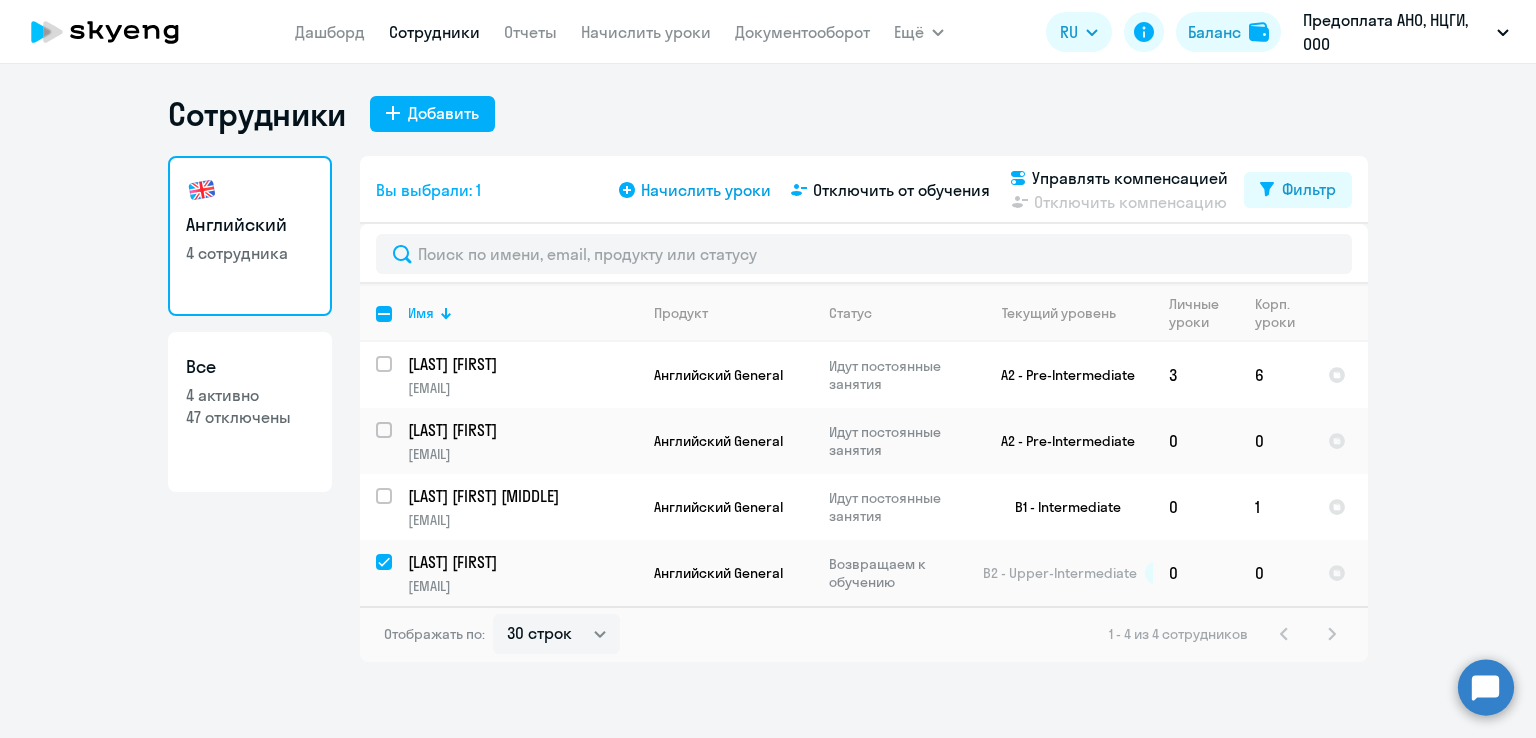 click on "Начислить уроки" 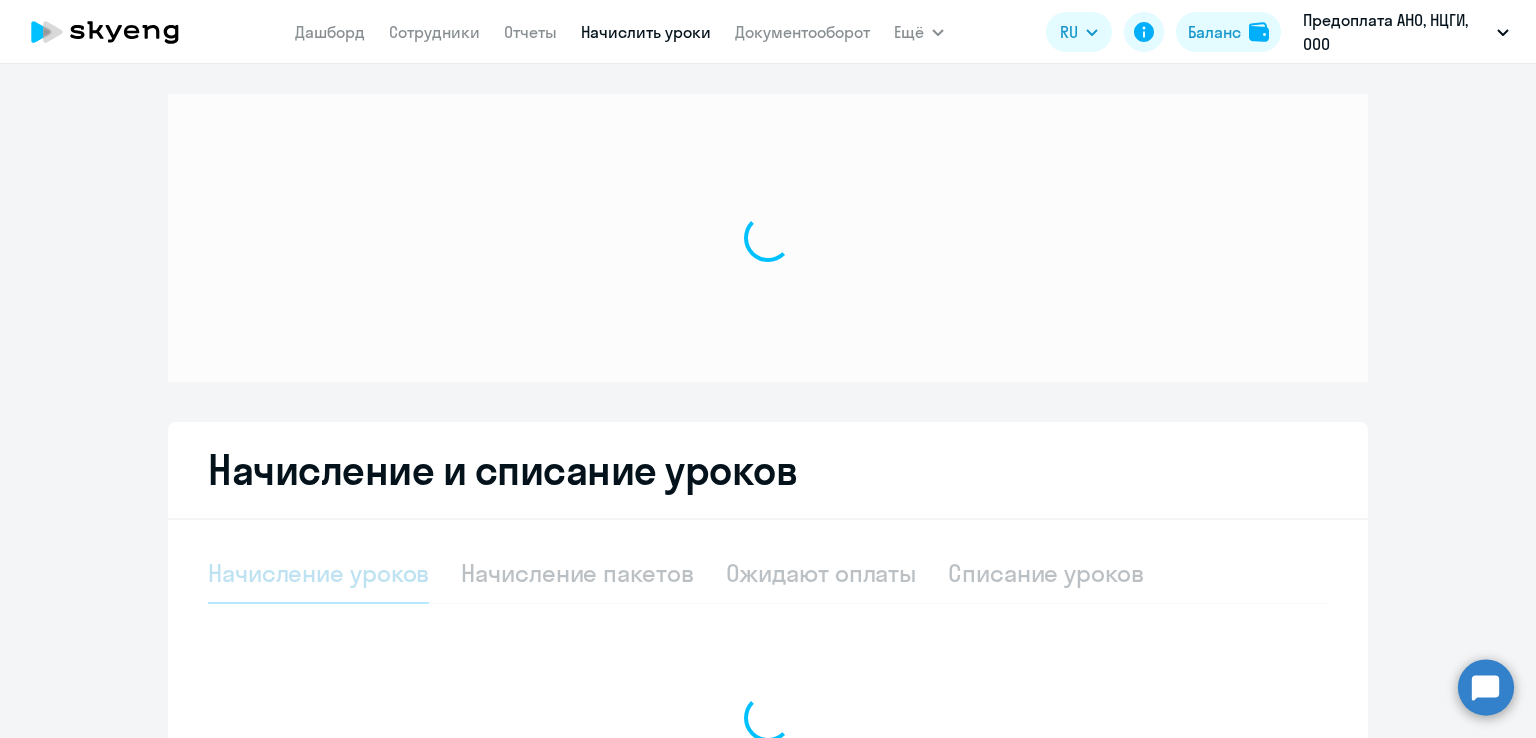 select on "10" 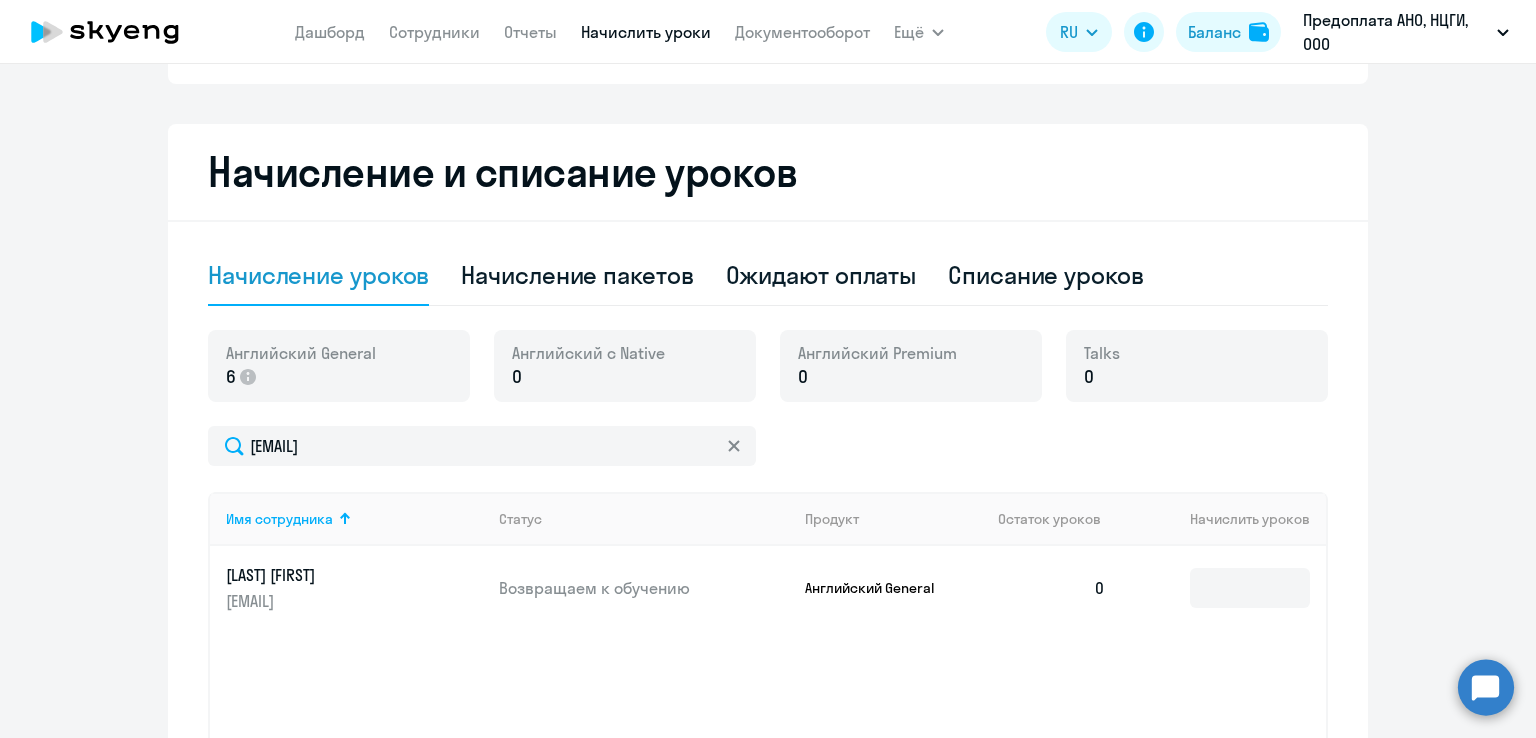 scroll, scrollTop: 300, scrollLeft: 0, axis: vertical 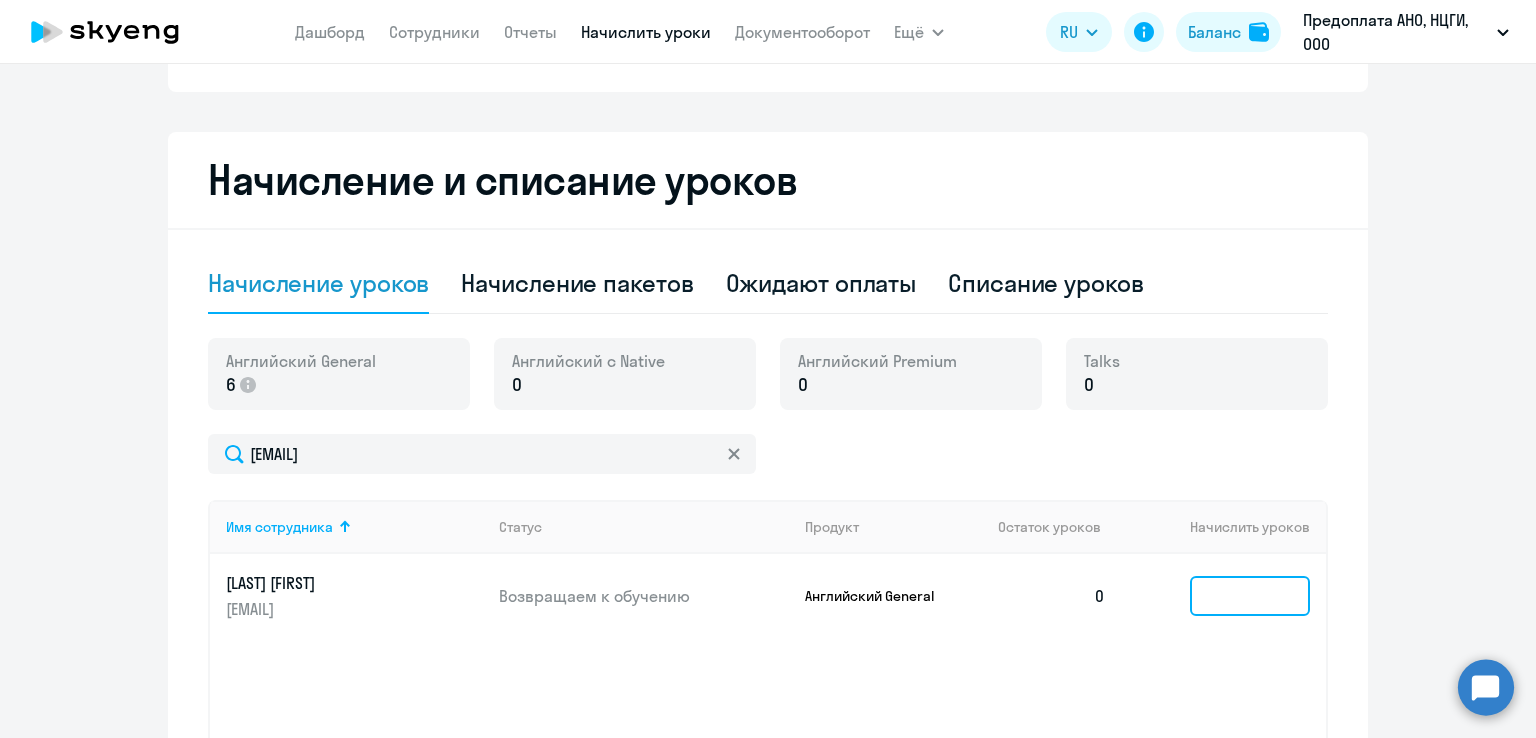 click 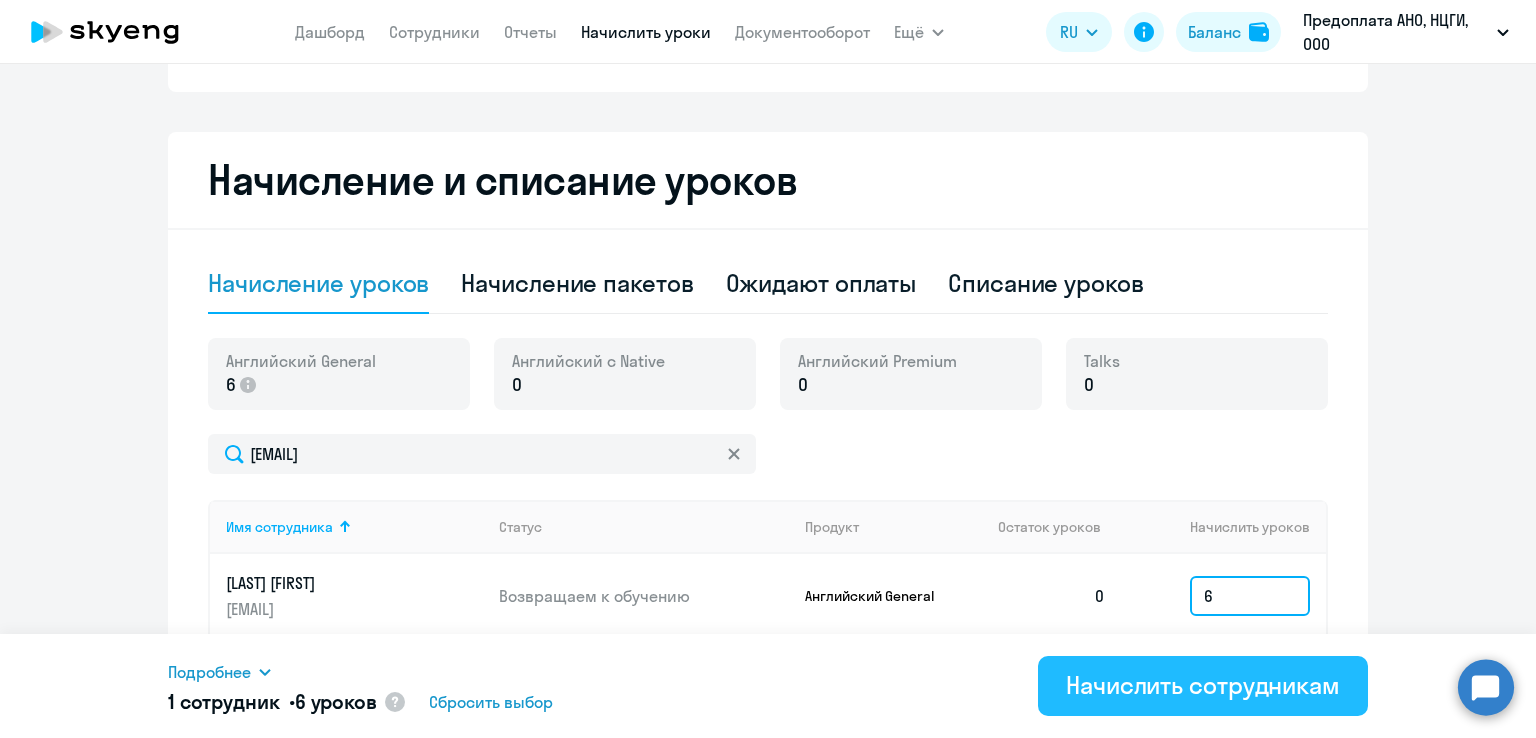 type on "6" 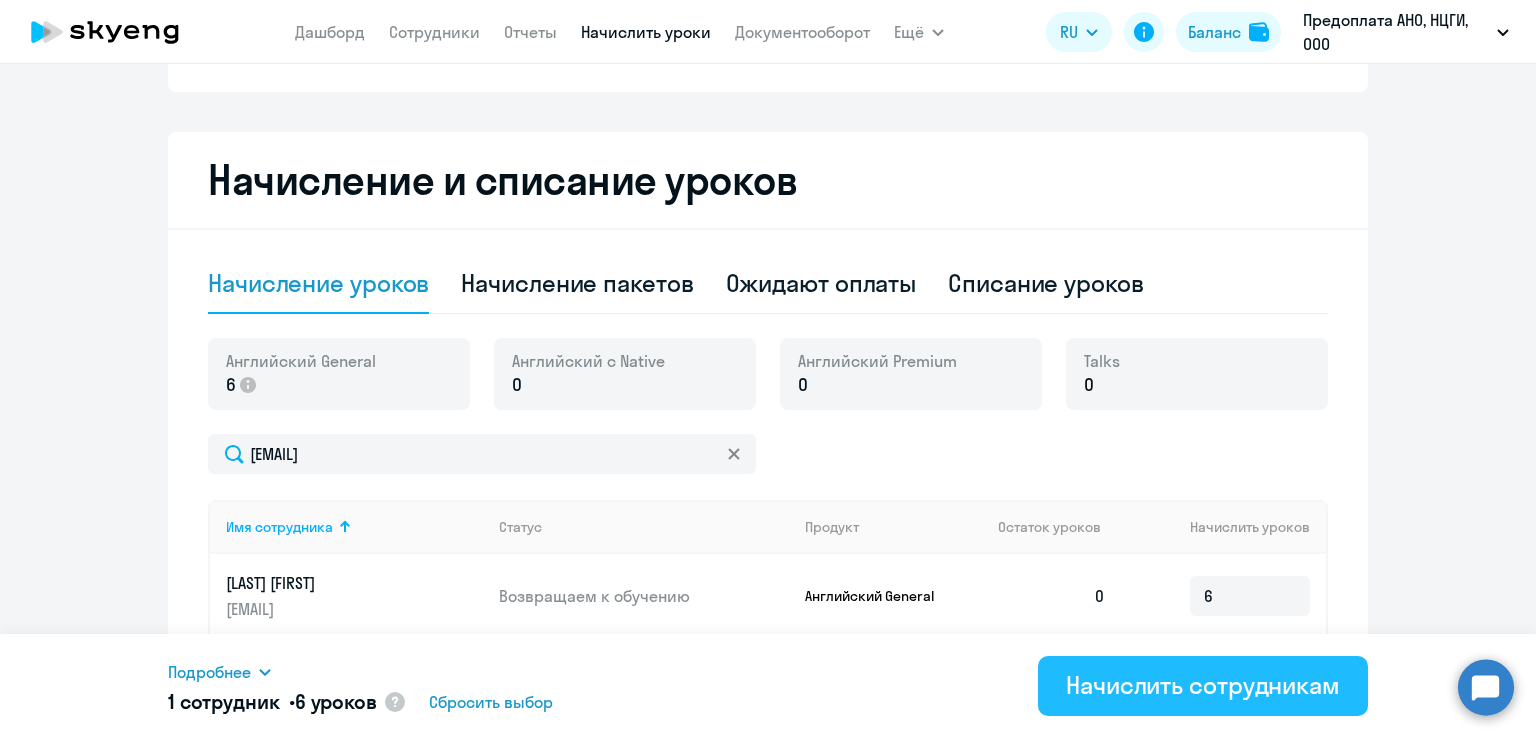 click on "Начислить сотрудникам" at bounding box center [1203, 685] 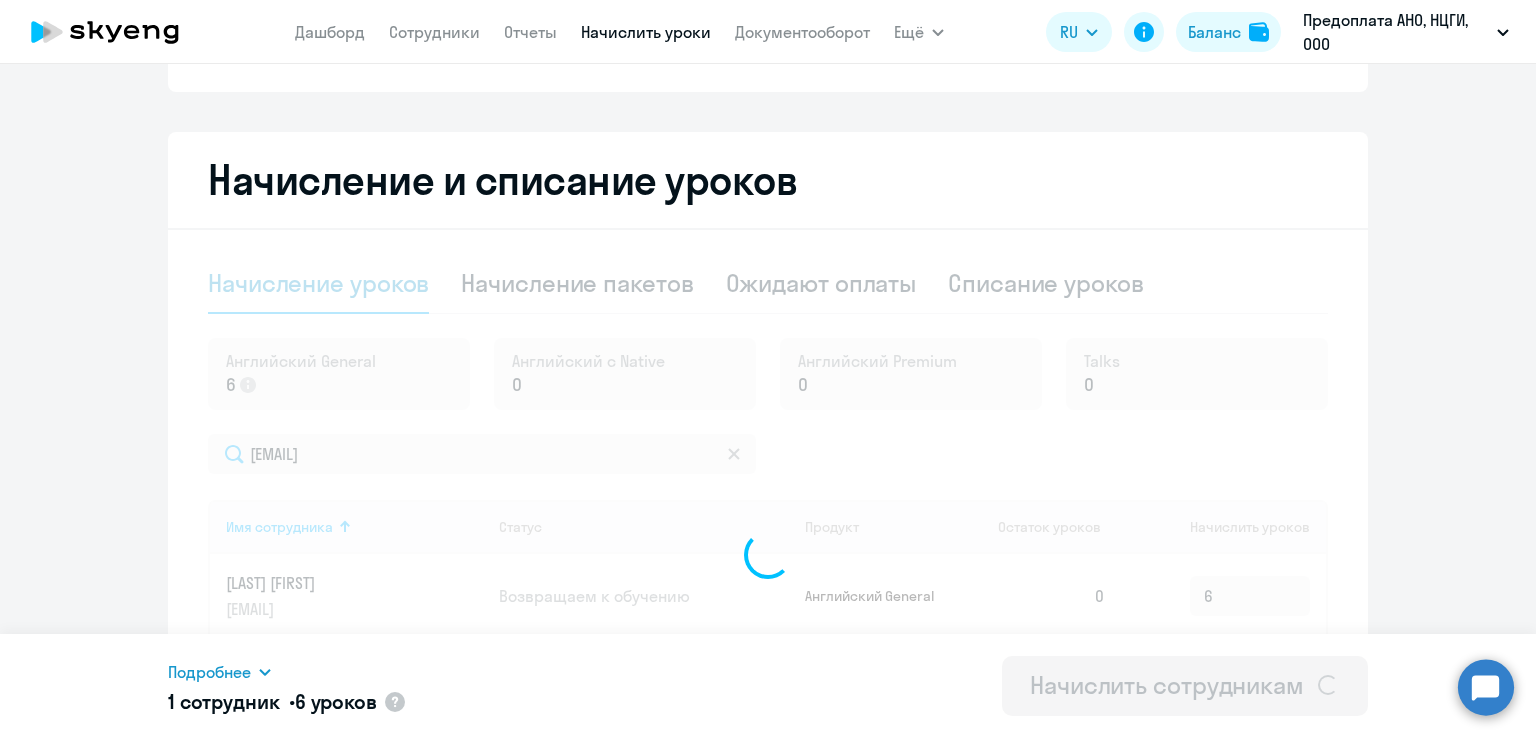 type 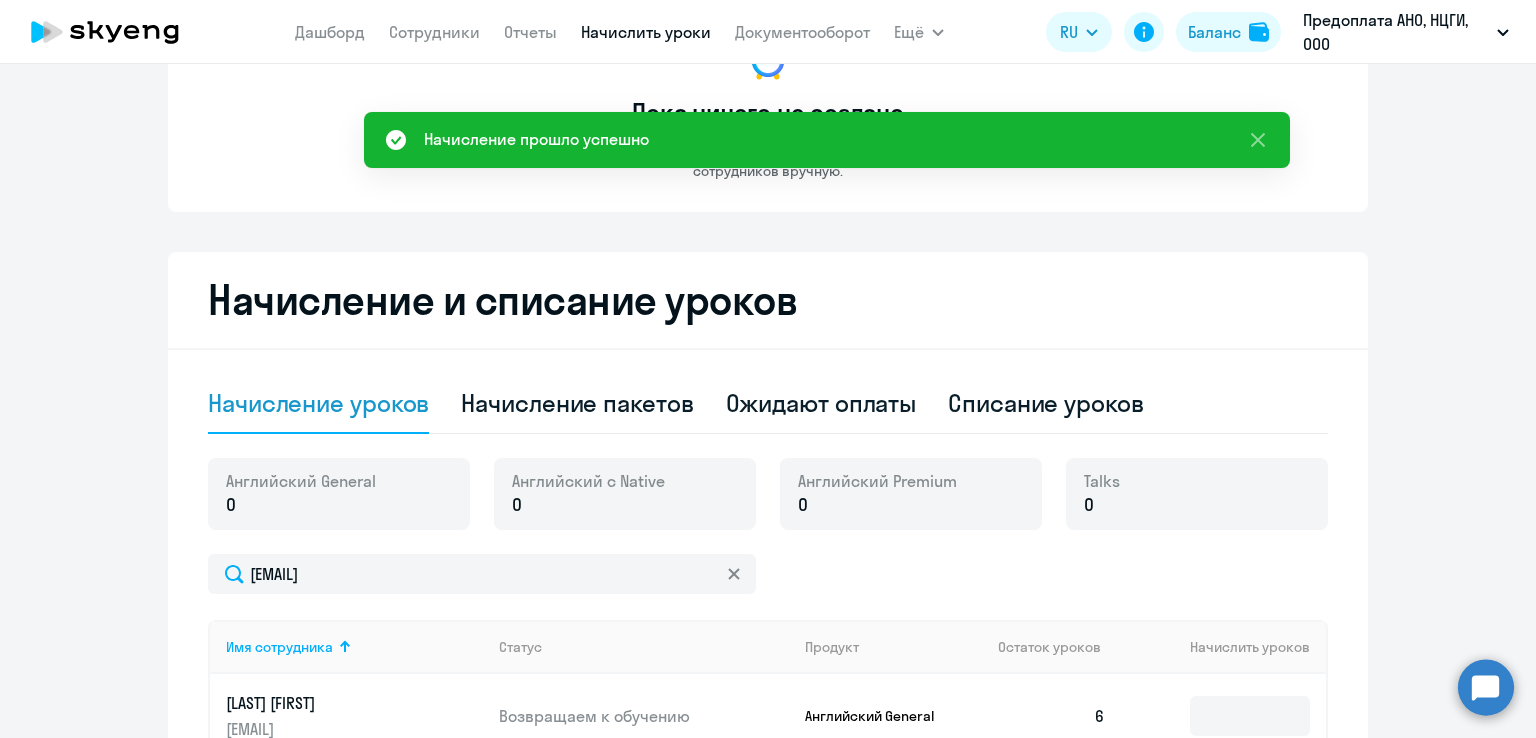 scroll, scrollTop: 0, scrollLeft: 0, axis: both 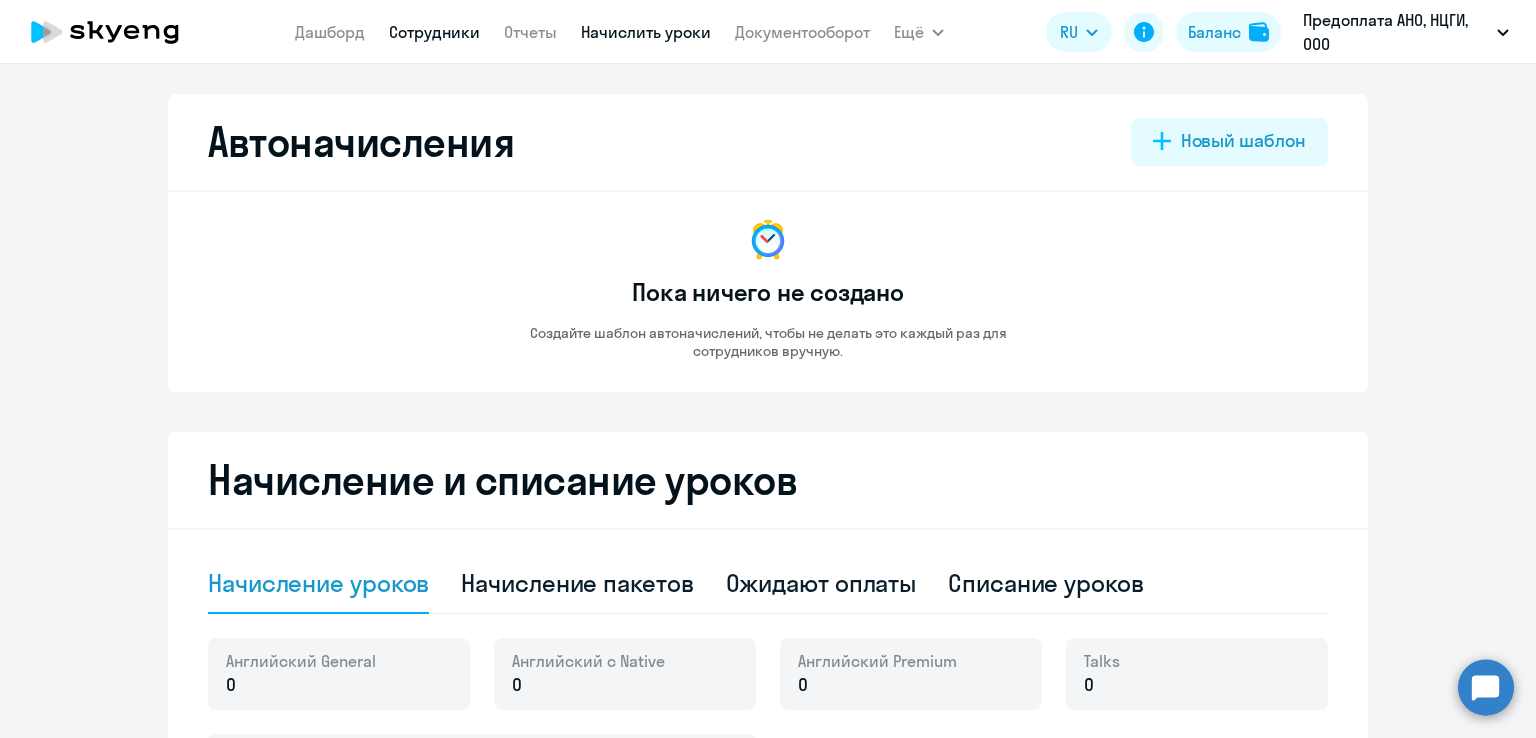 click on "Сотрудники" at bounding box center (434, 32) 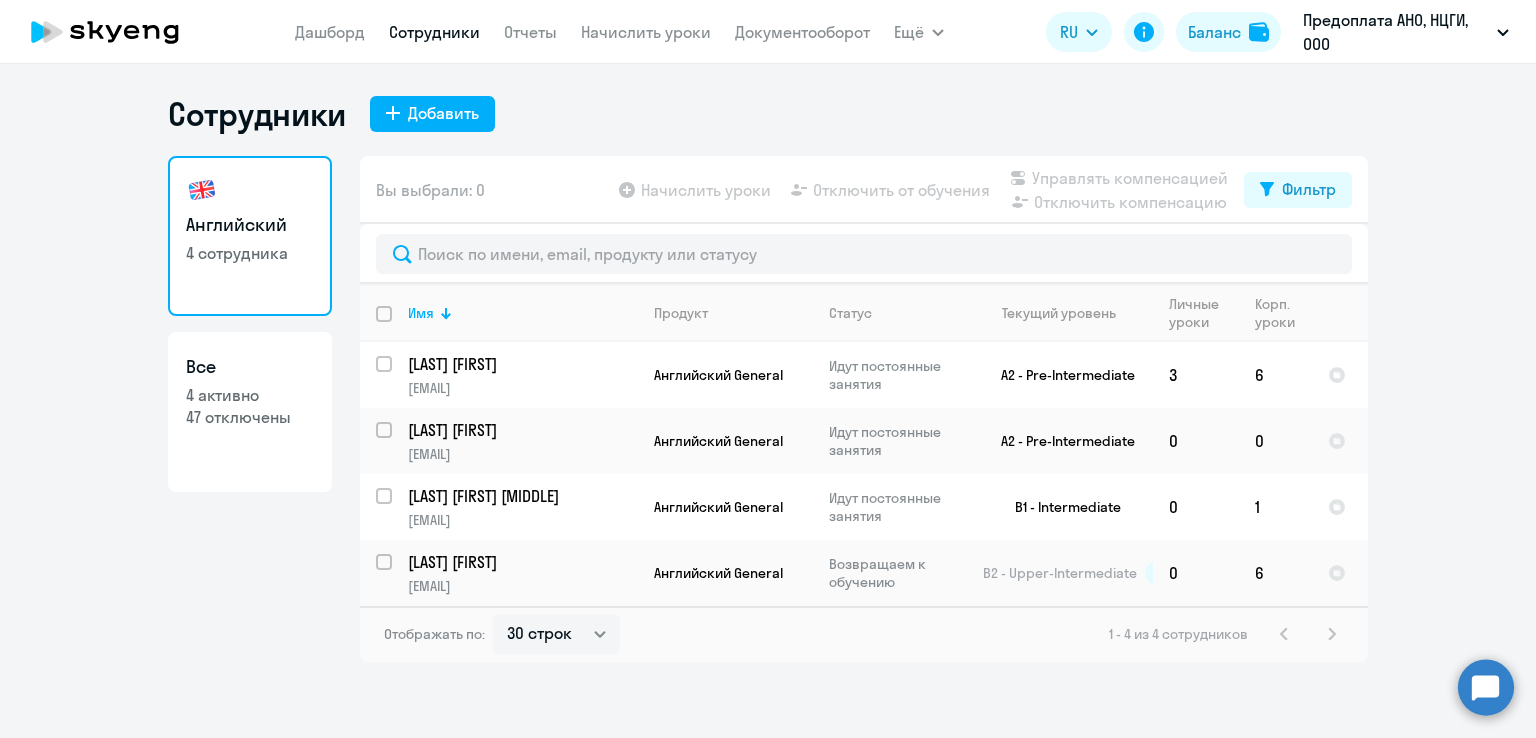 click 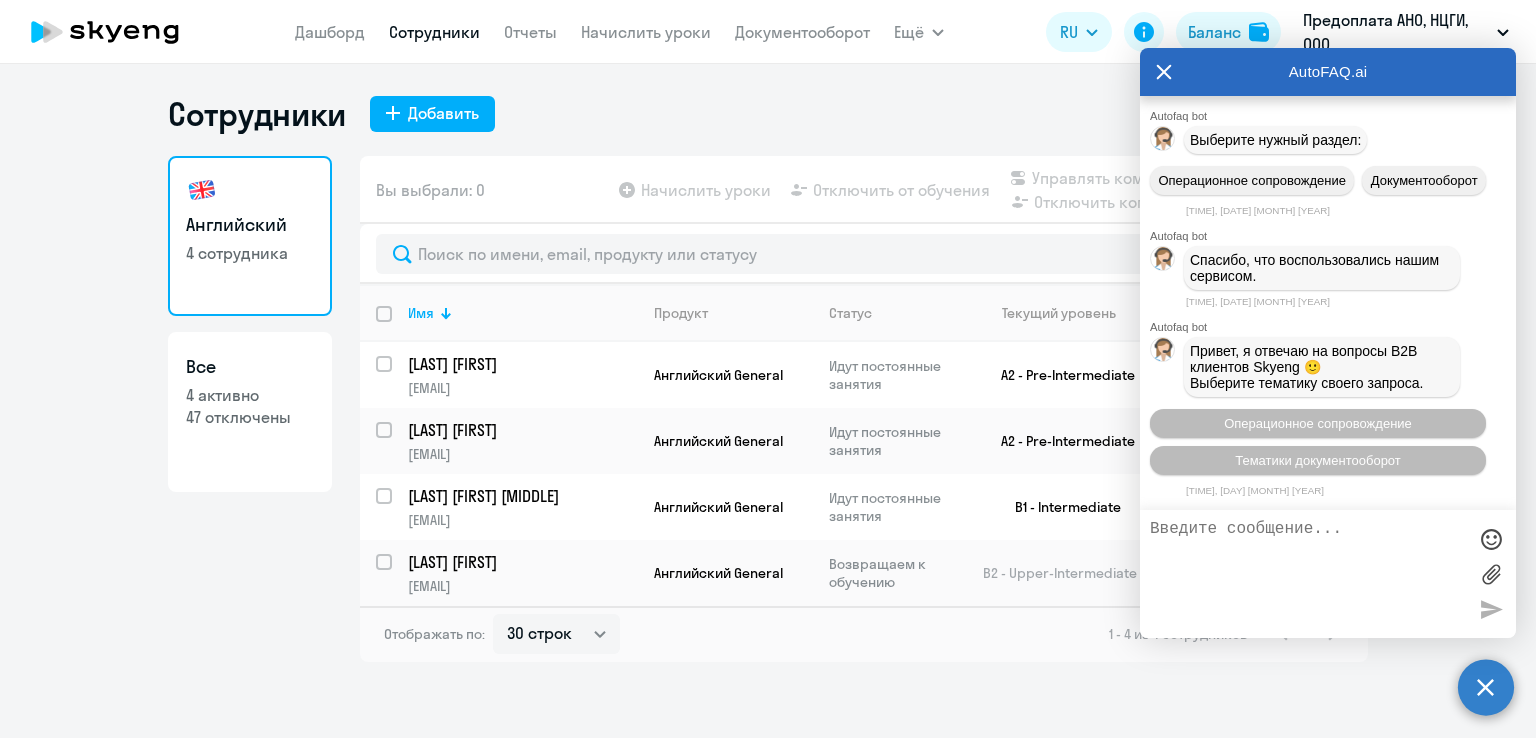 scroll, scrollTop: 10224, scrollLeft: 0, axis: vertical 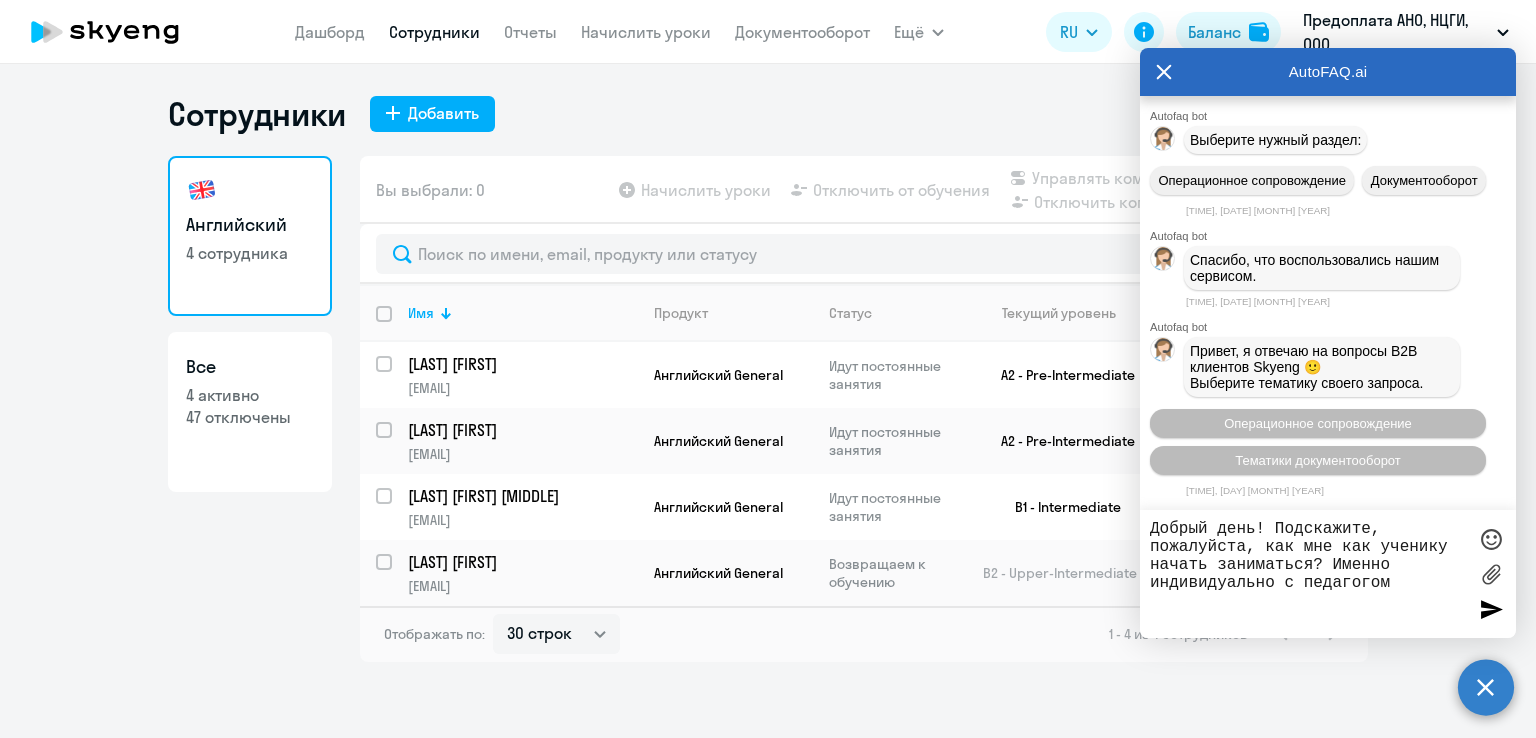 type on "Добрый день! Подскажите, пожалуйста, как мне как ученику начать заниматься? Именно индивидуально с педагогом?" 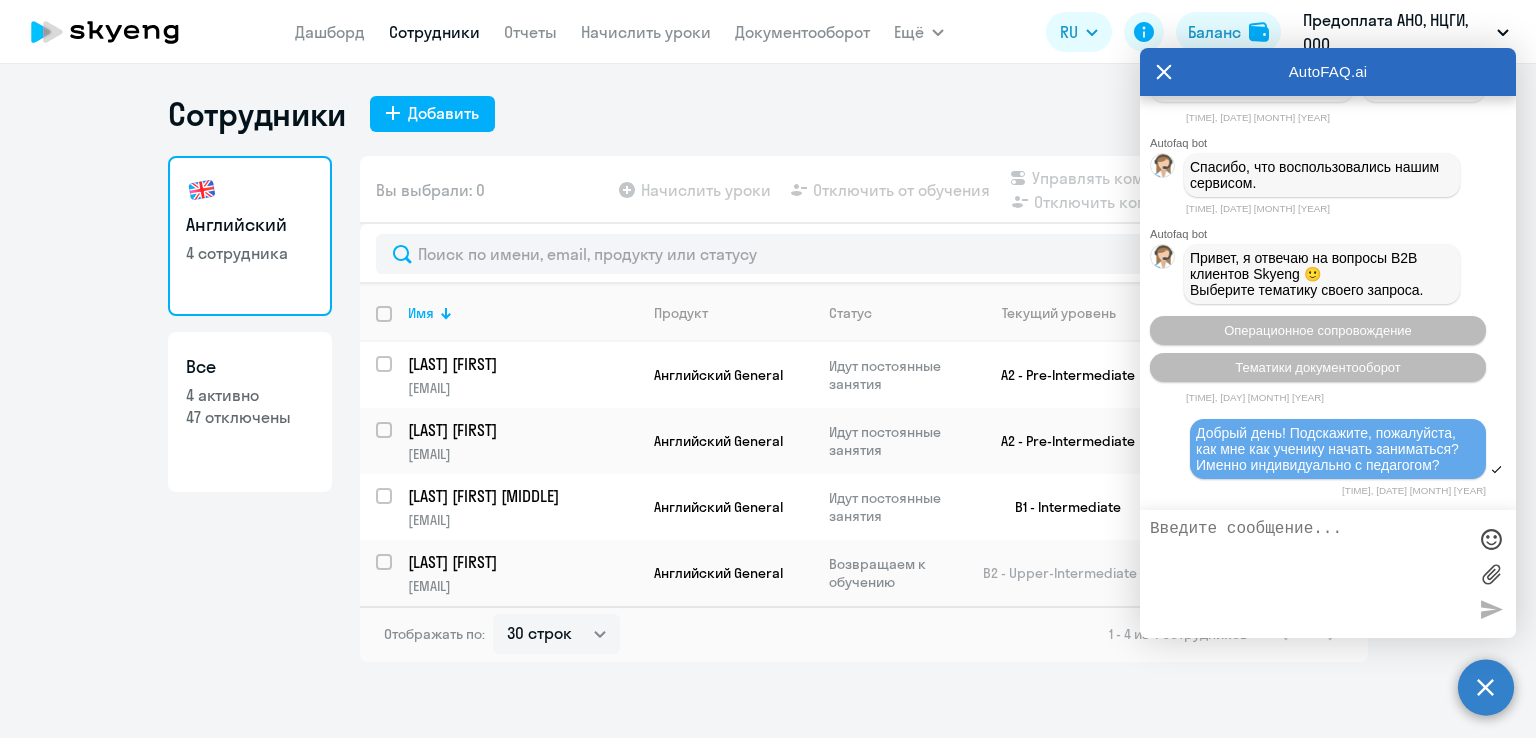 scroll, scrollTop: 10478, scrollLeft: 0, axis: vertical 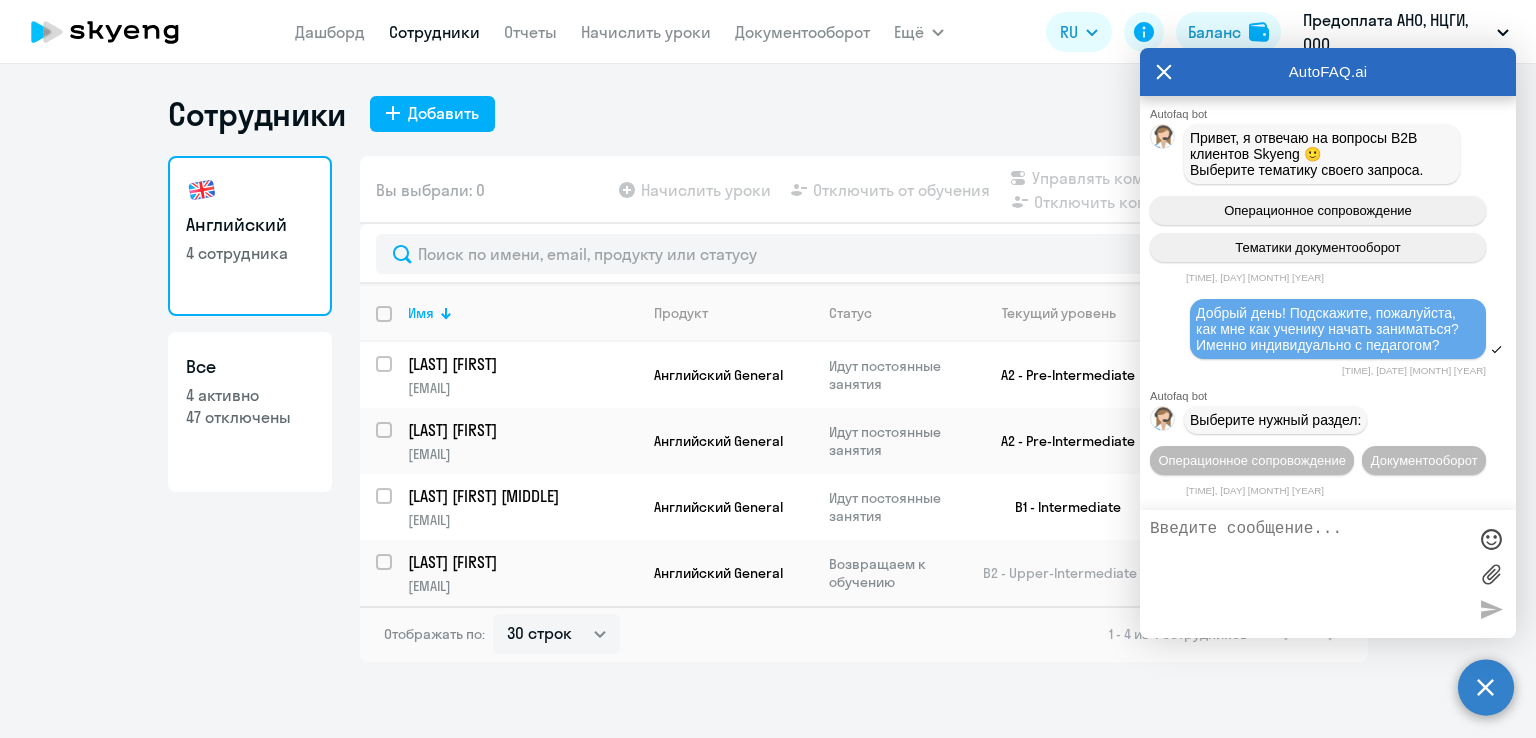 click at bounding box center (1308, 574) 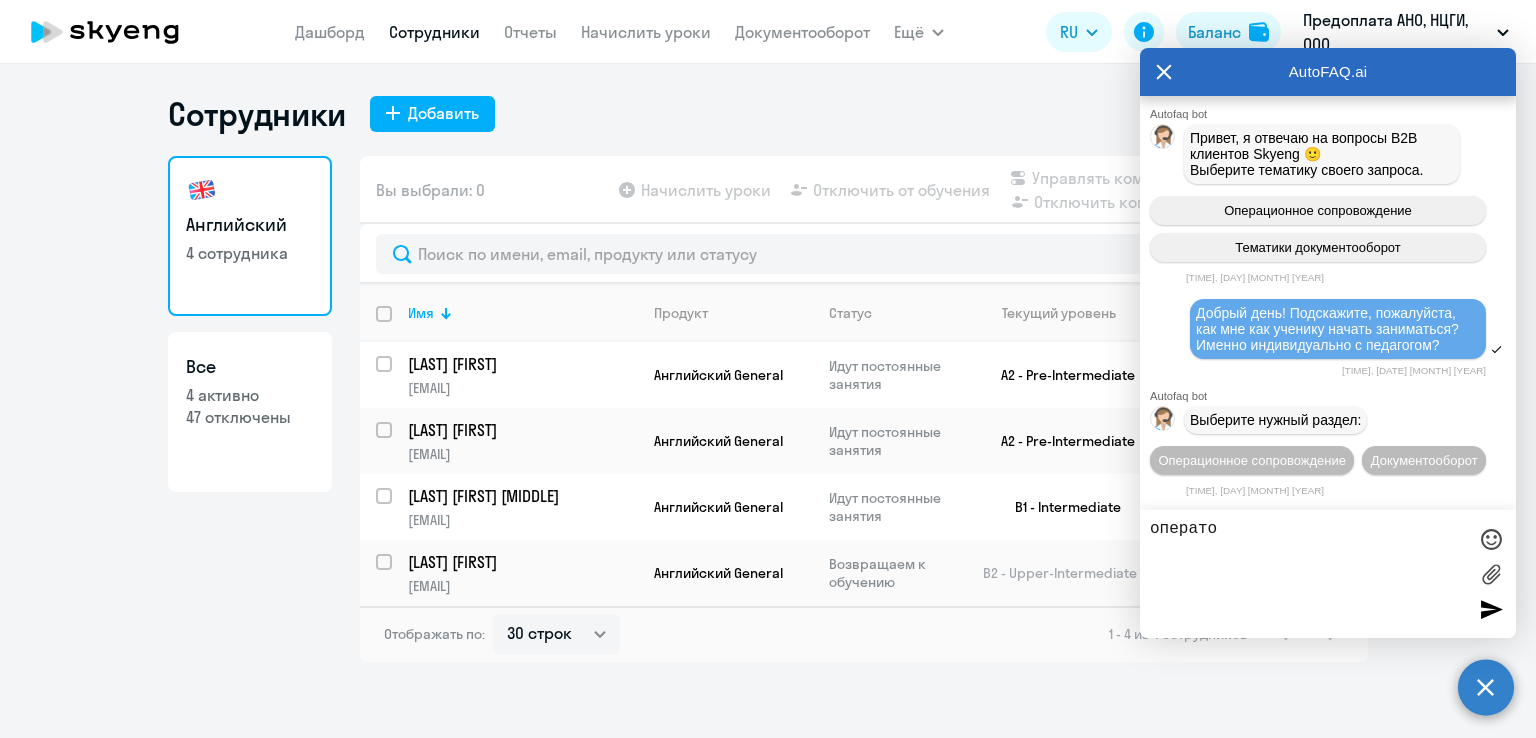 type on "оператор" 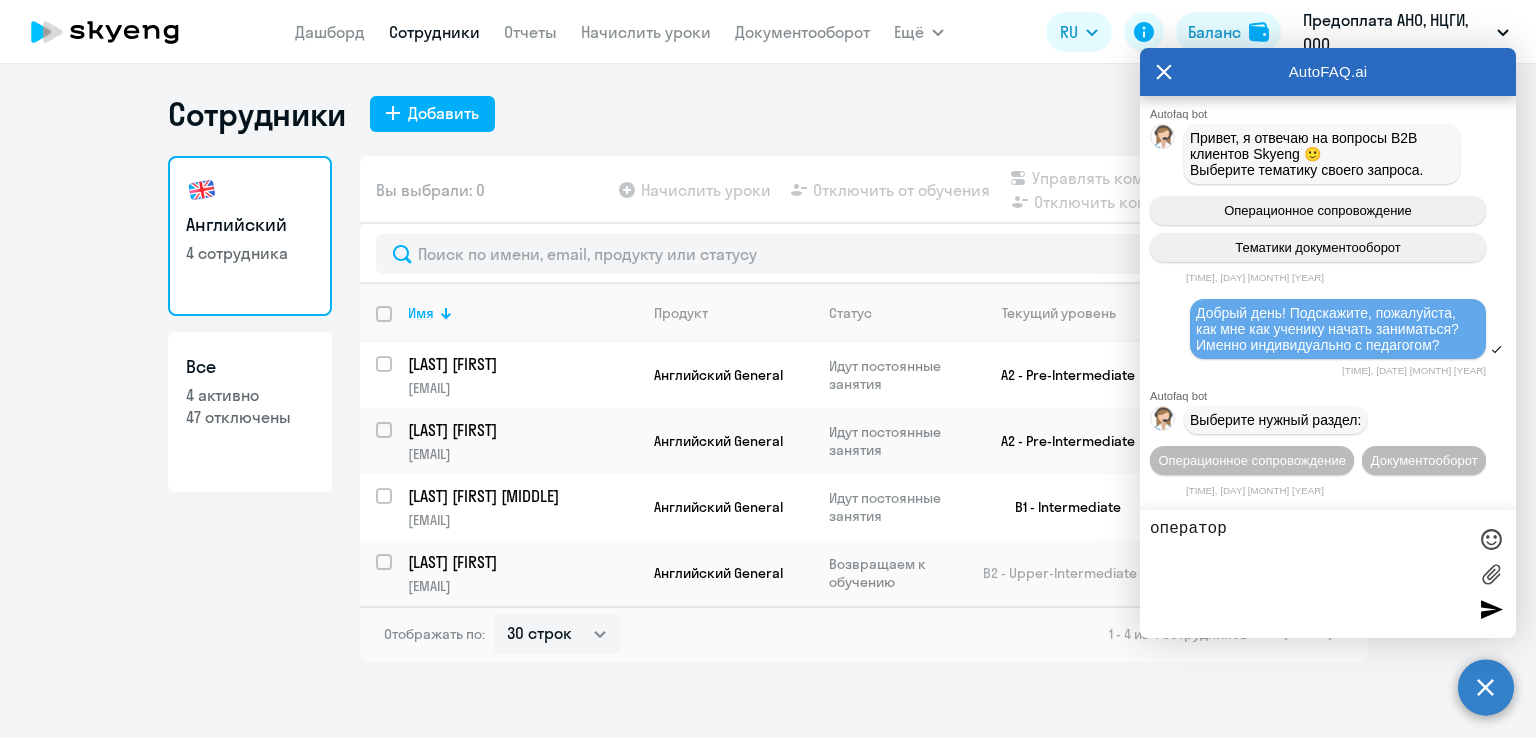 type 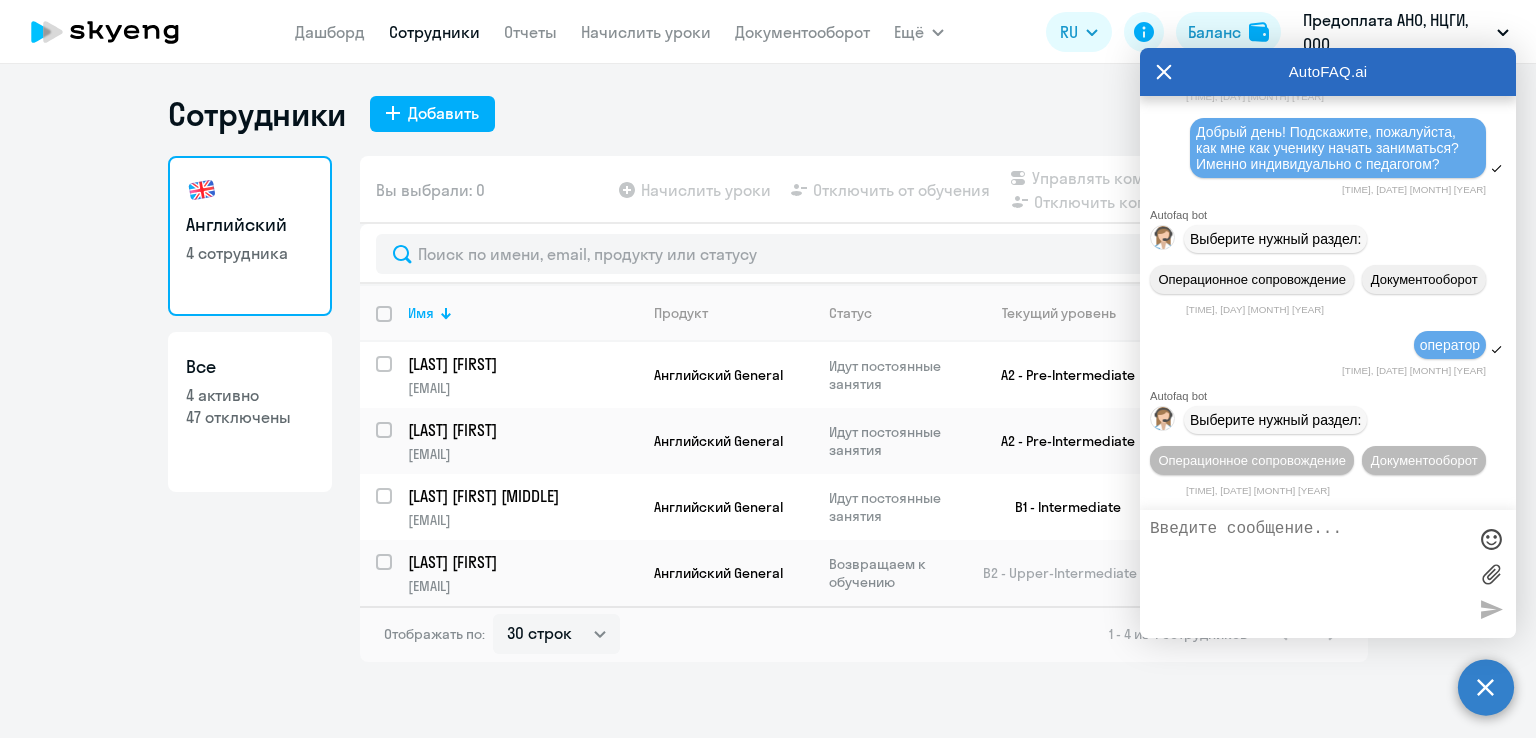 scroll, scrollTop: 10698, scrollLeft: 0, axis: vertical 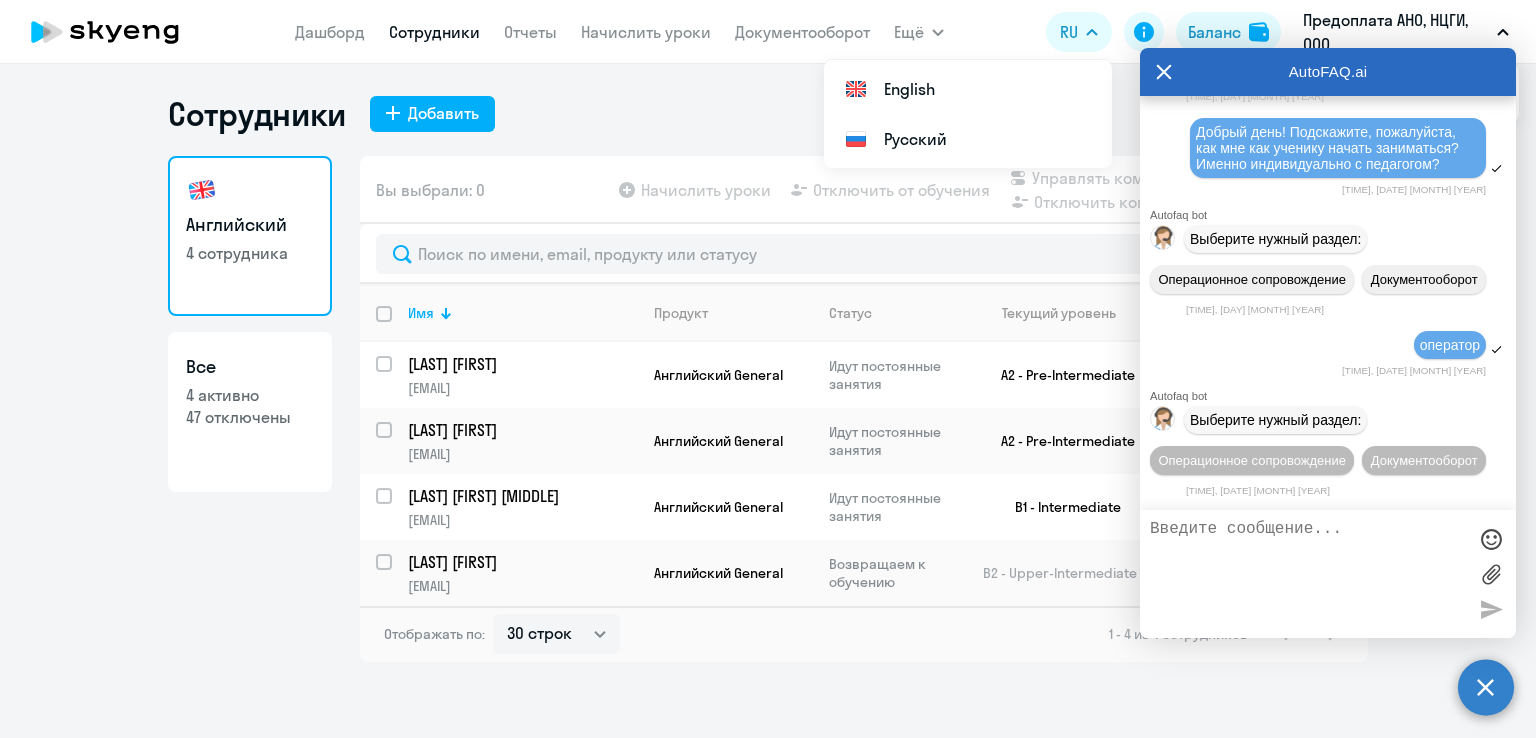 click on "AutoFAQ.ai" at bounding box center [1328, 72] 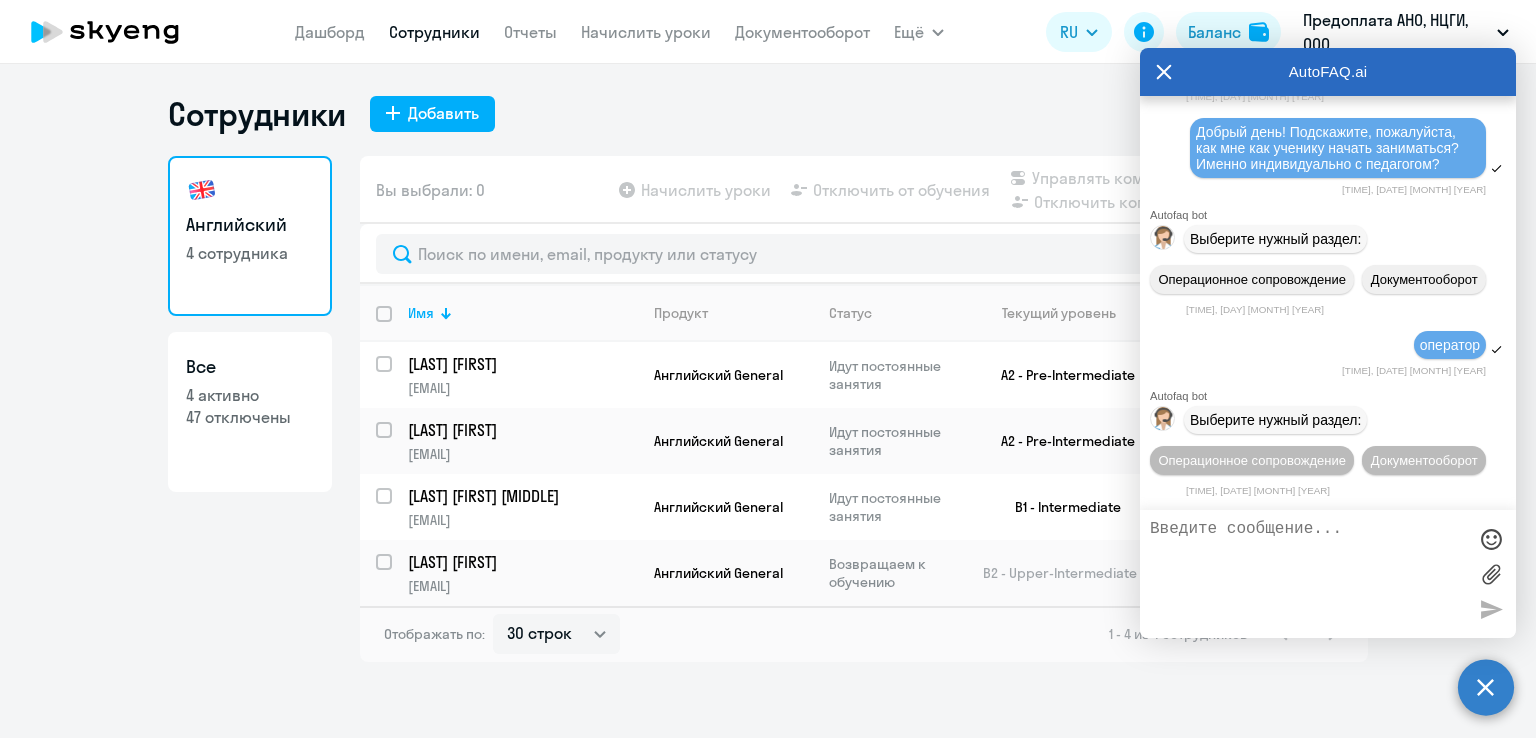 click 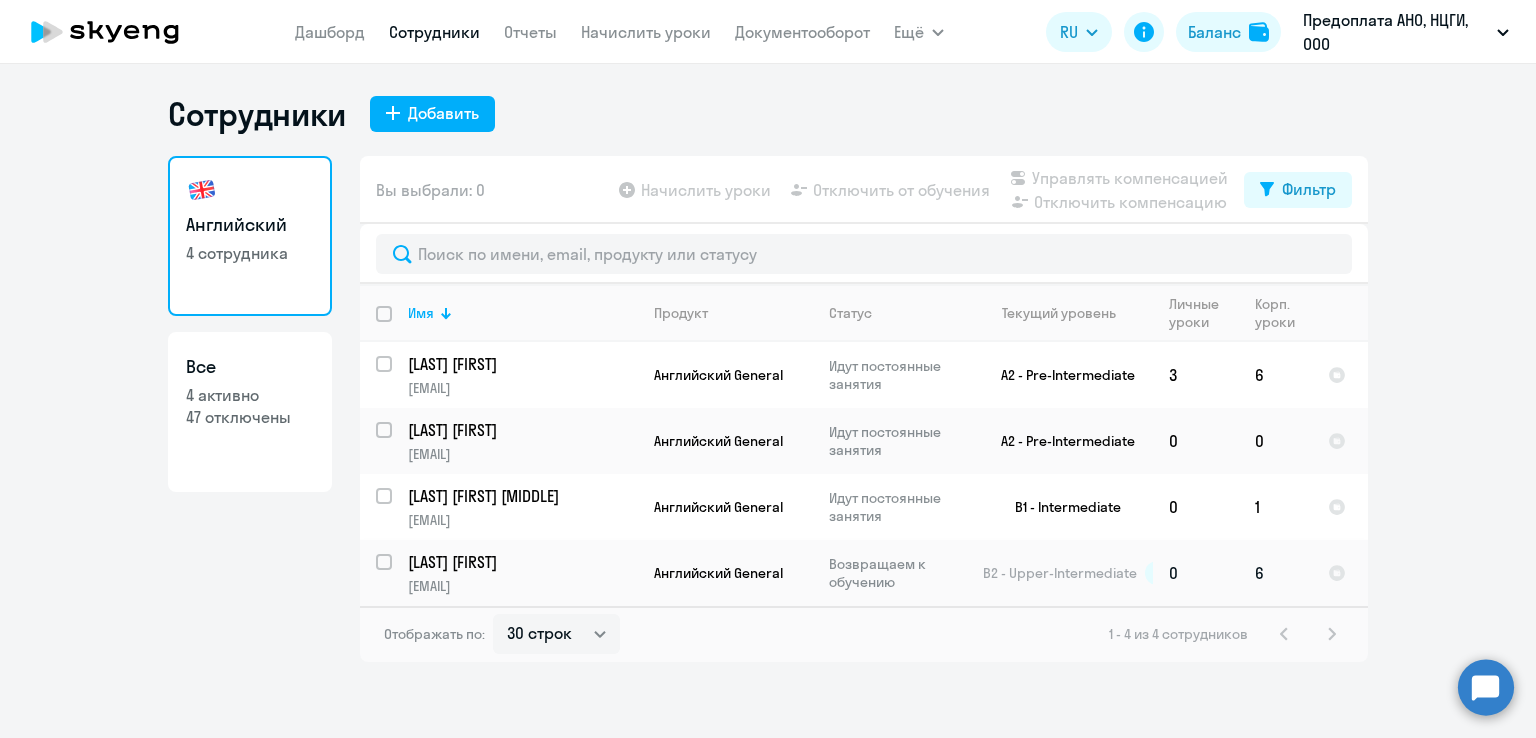 click at bounding box center (385, 562) 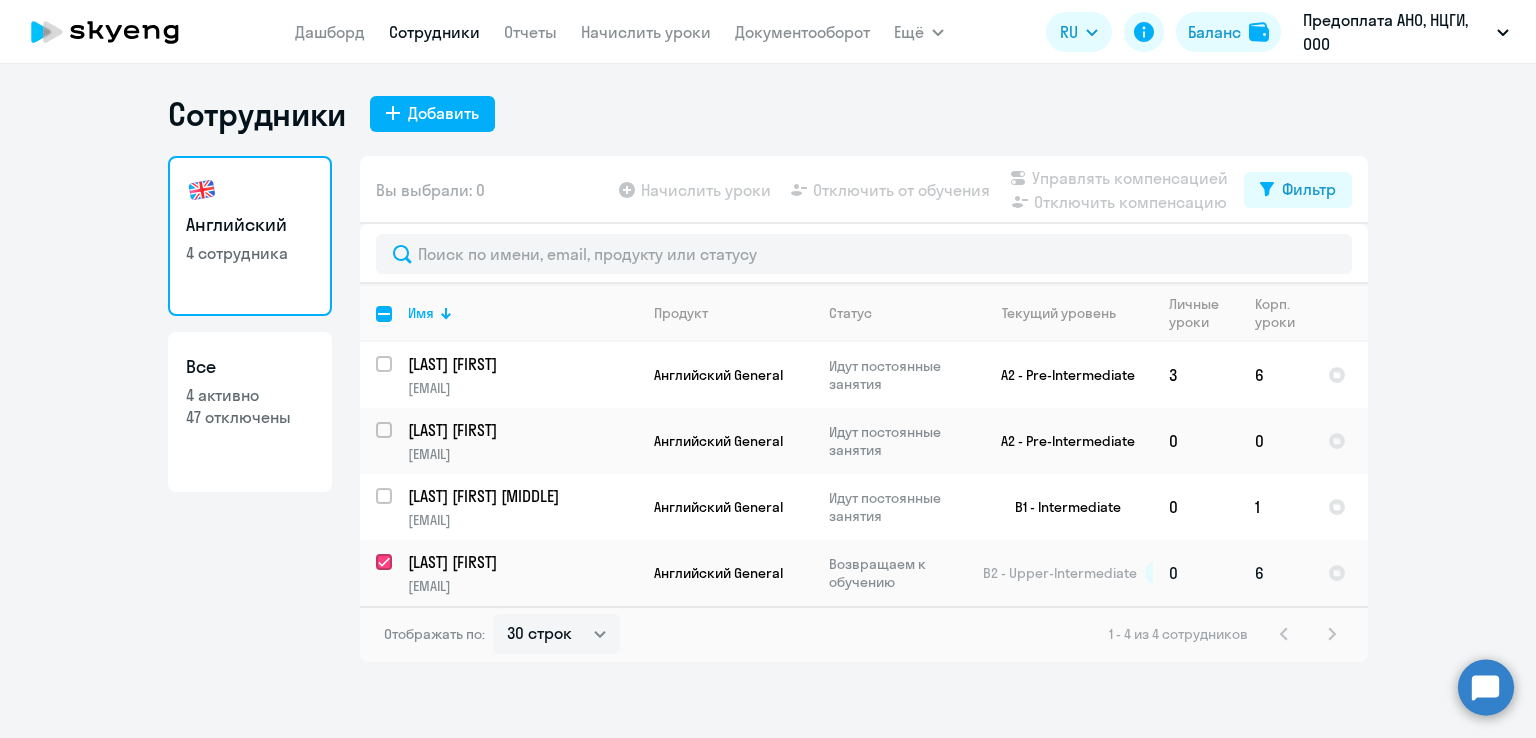 checkbox on "true" 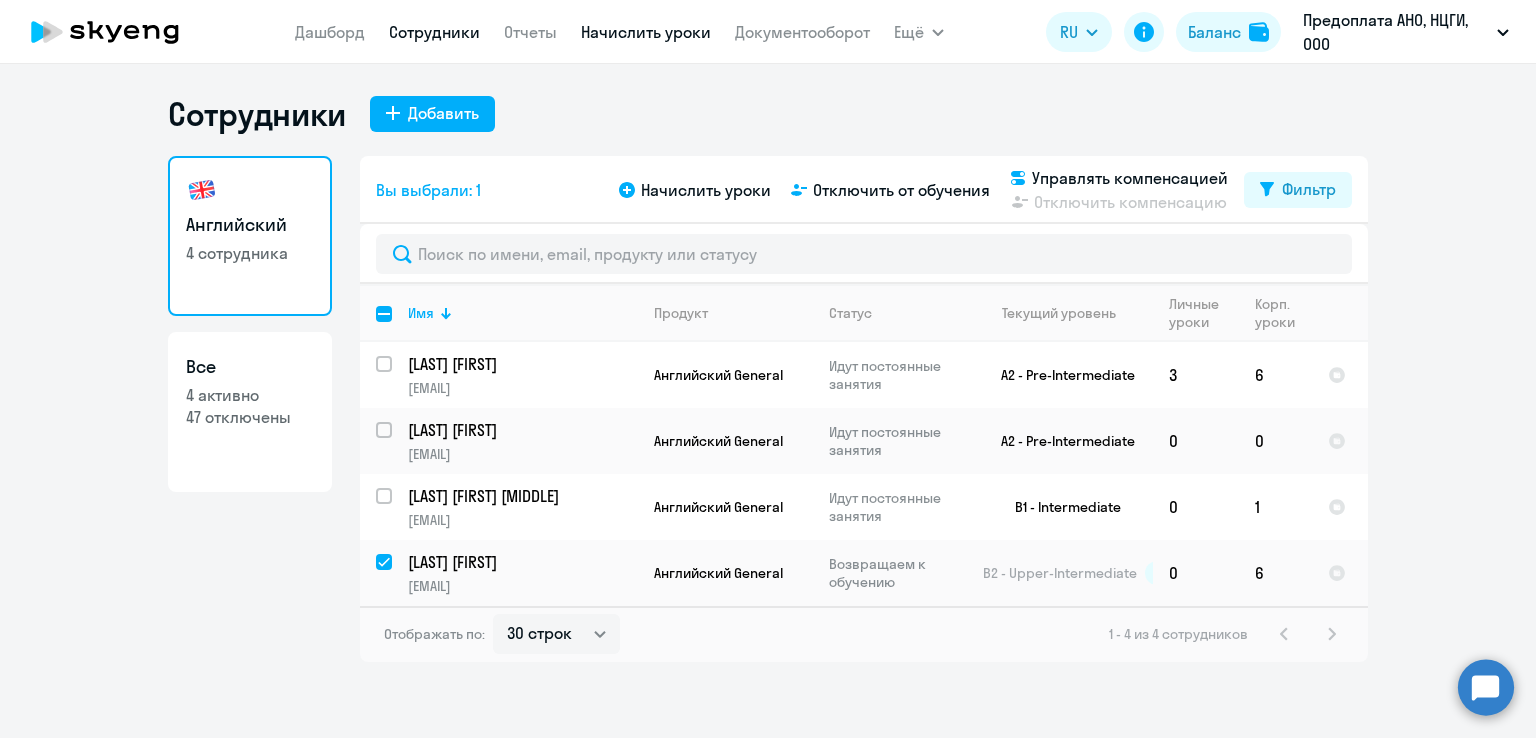 click on "Начислить уроки" at bounding box center (646, 32) 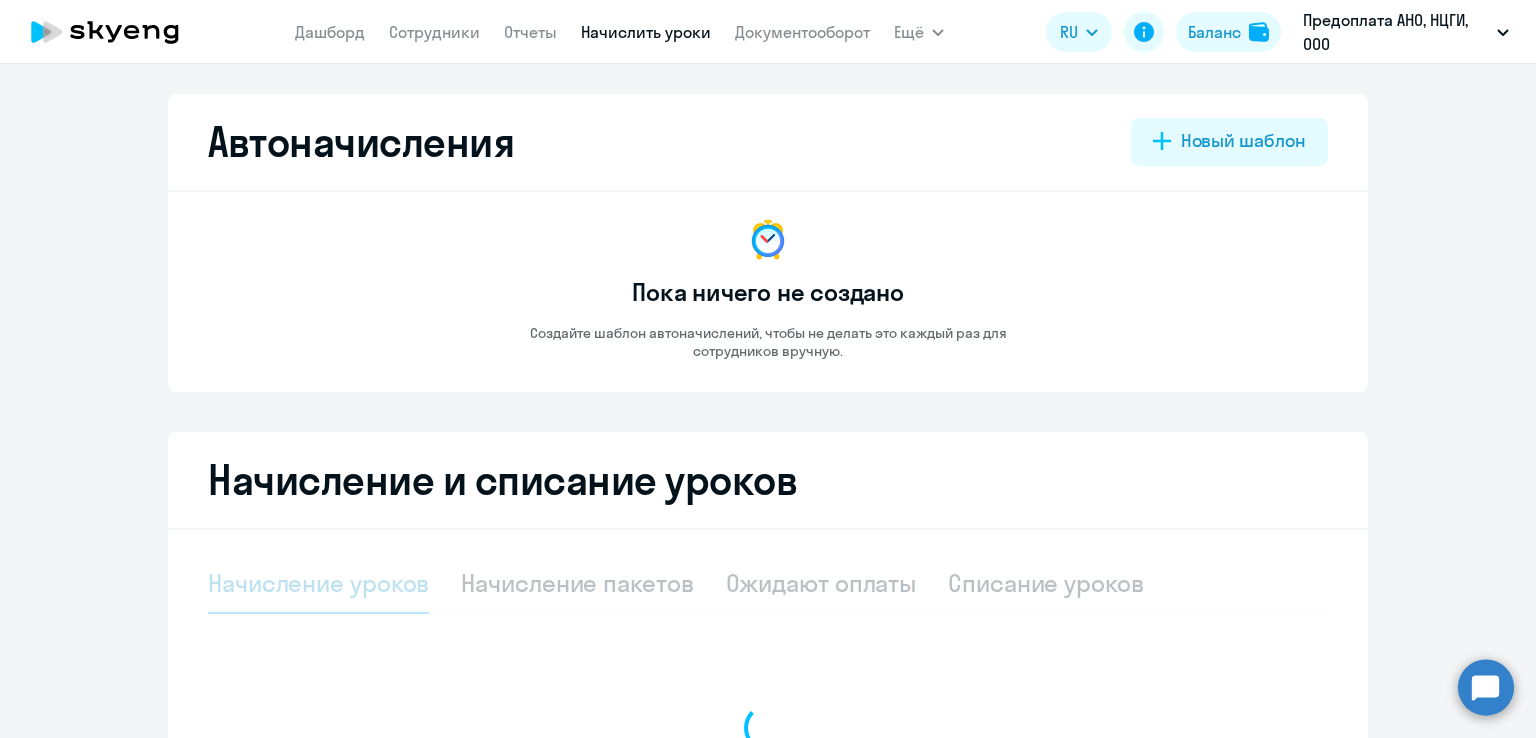 select on "10" 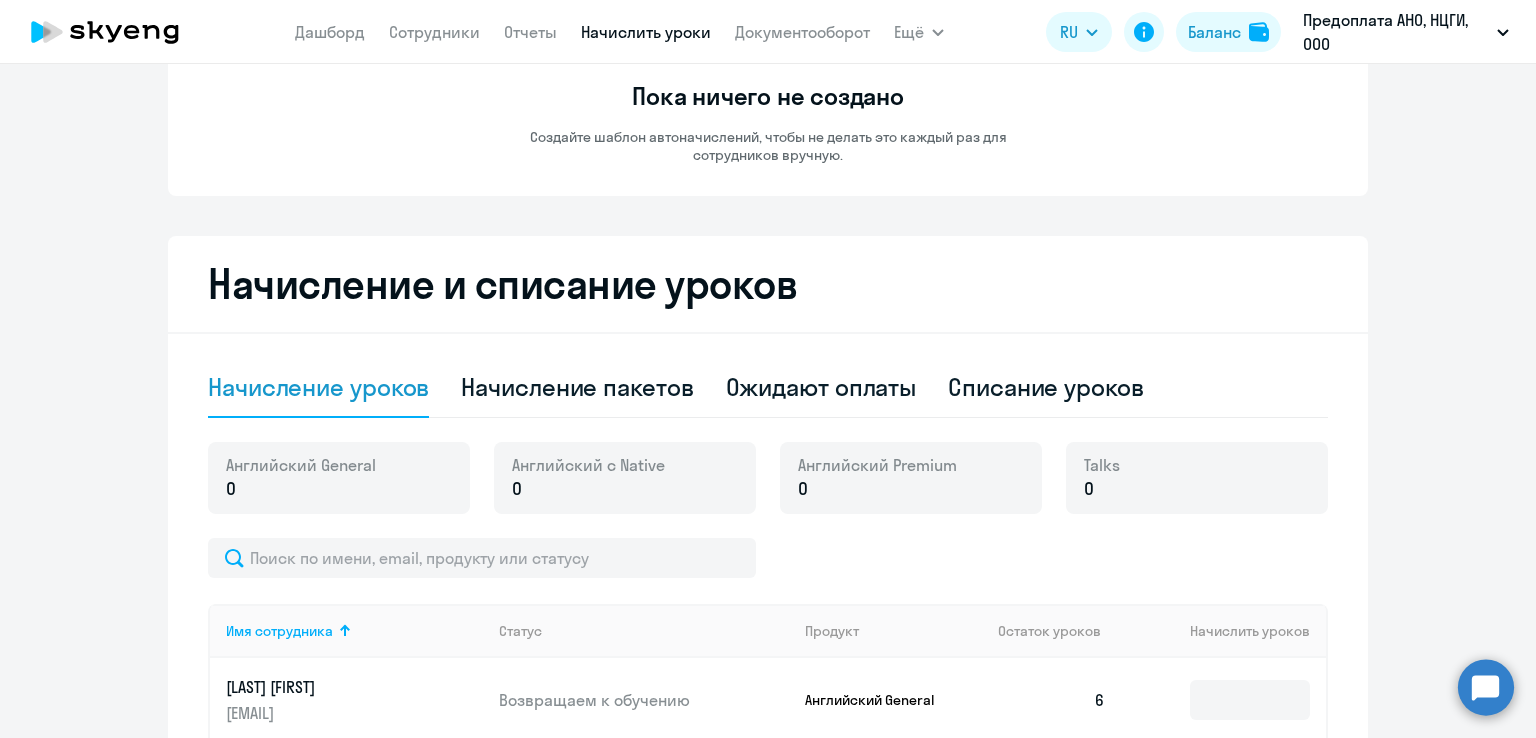 scroll, scrollTop: 200, scrollLeft: 0, axis: vertical 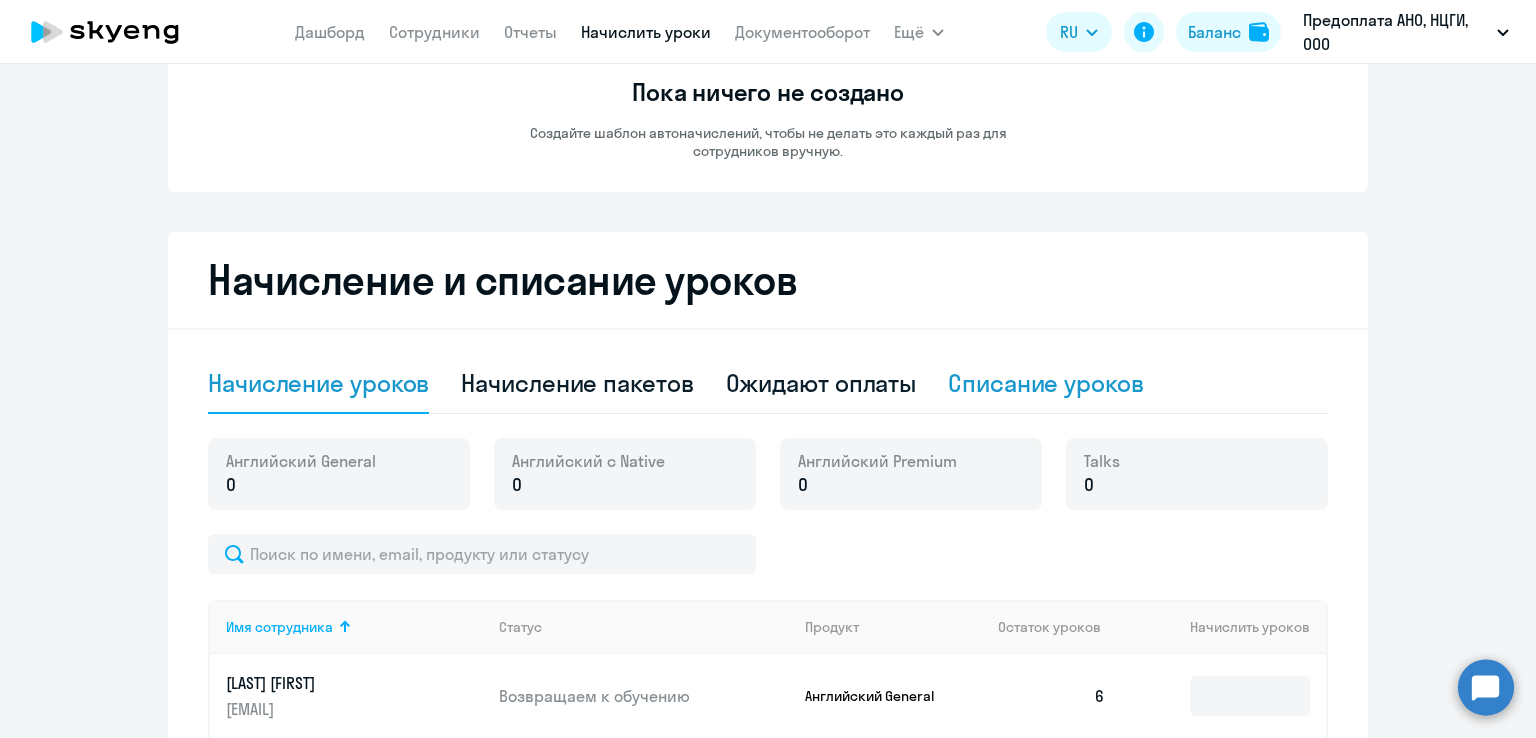 click on "Списание уроков" 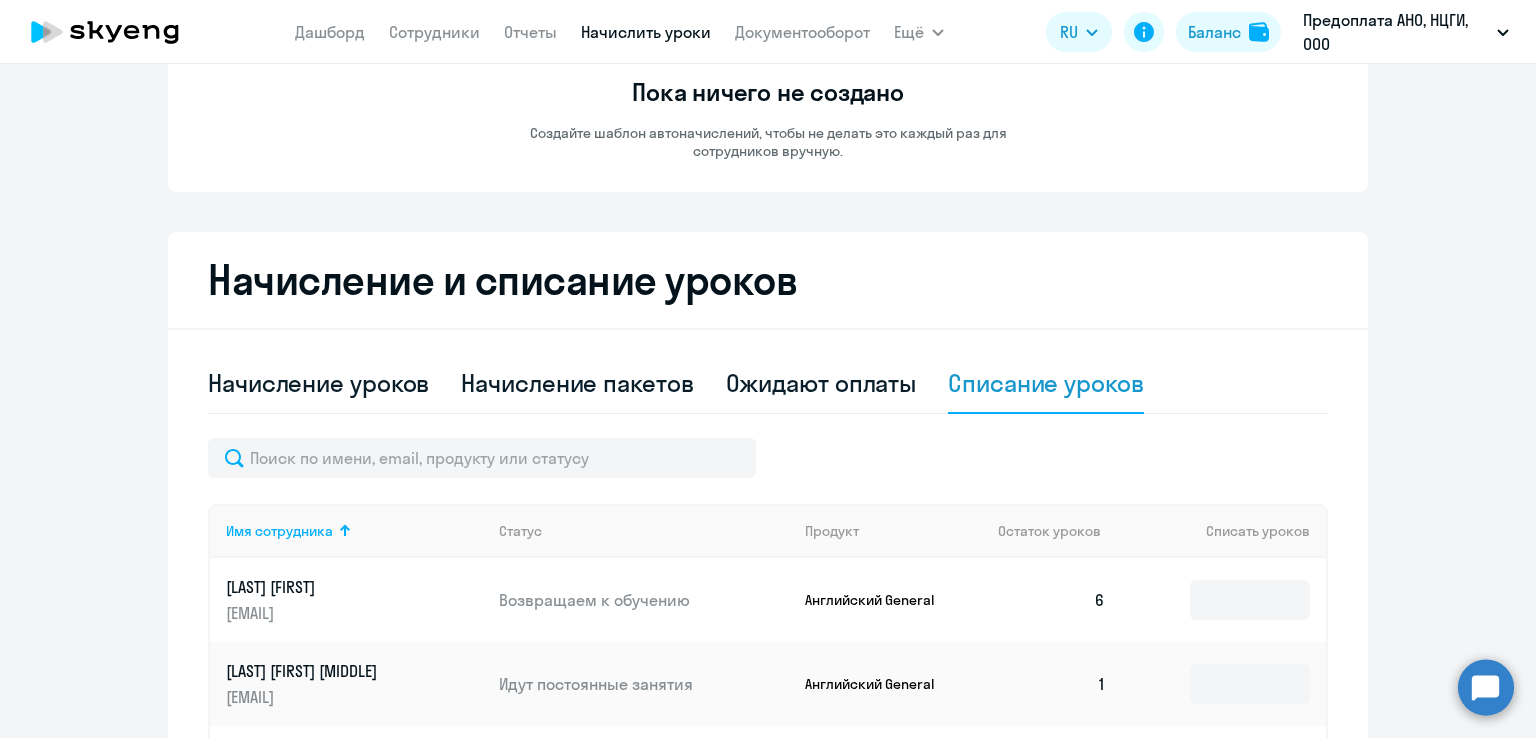scroll, scrollTop: 400, scrollLeft: 0, axis: vertical 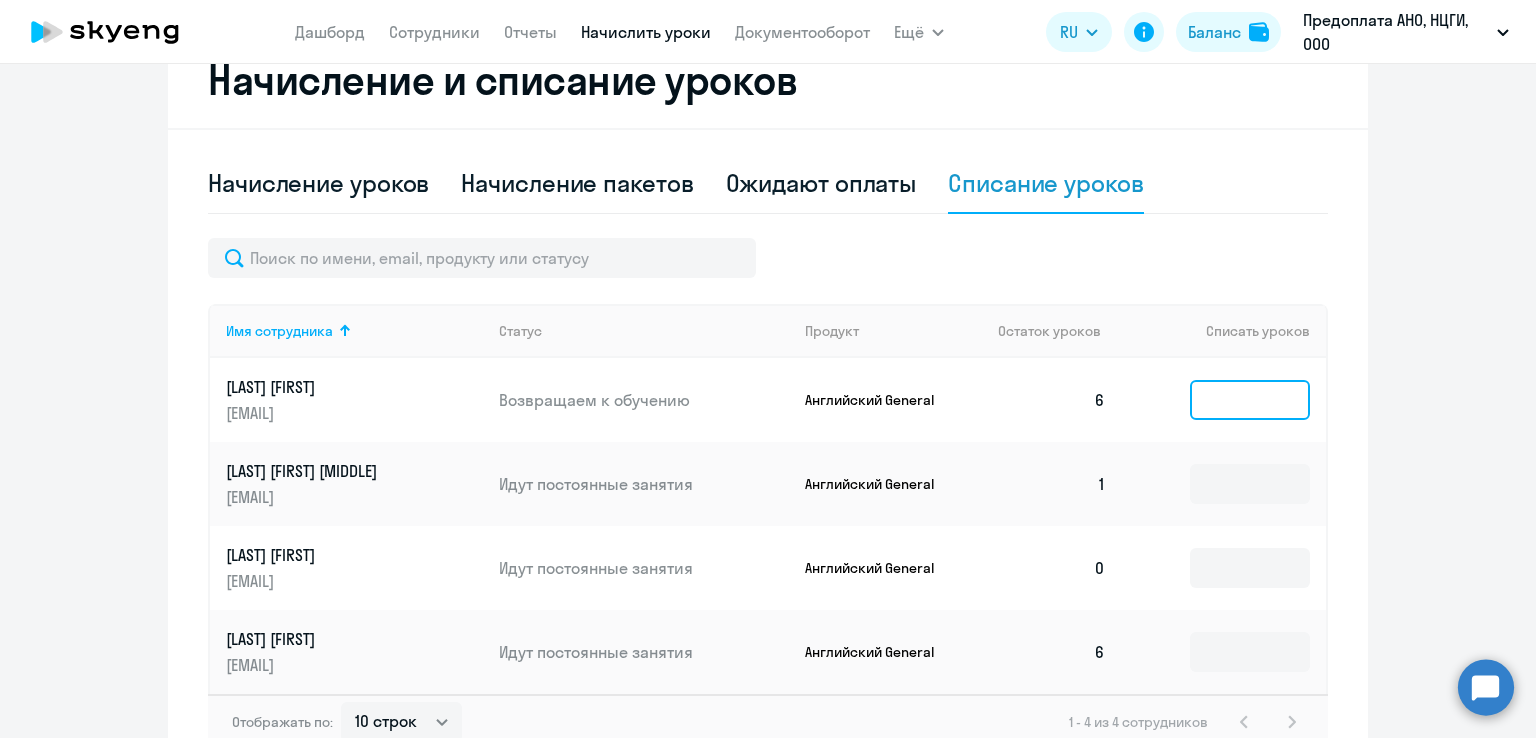 click 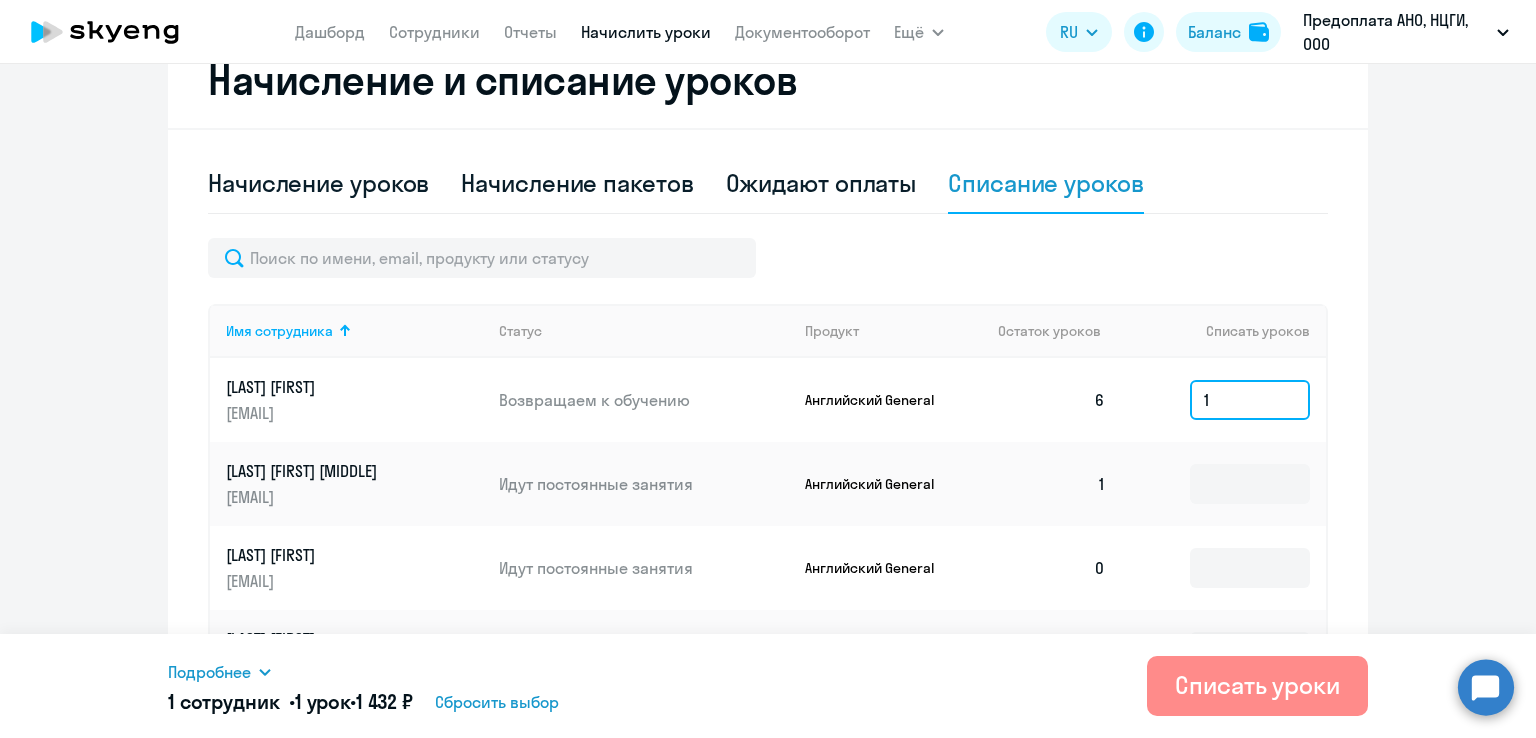 type on "1" 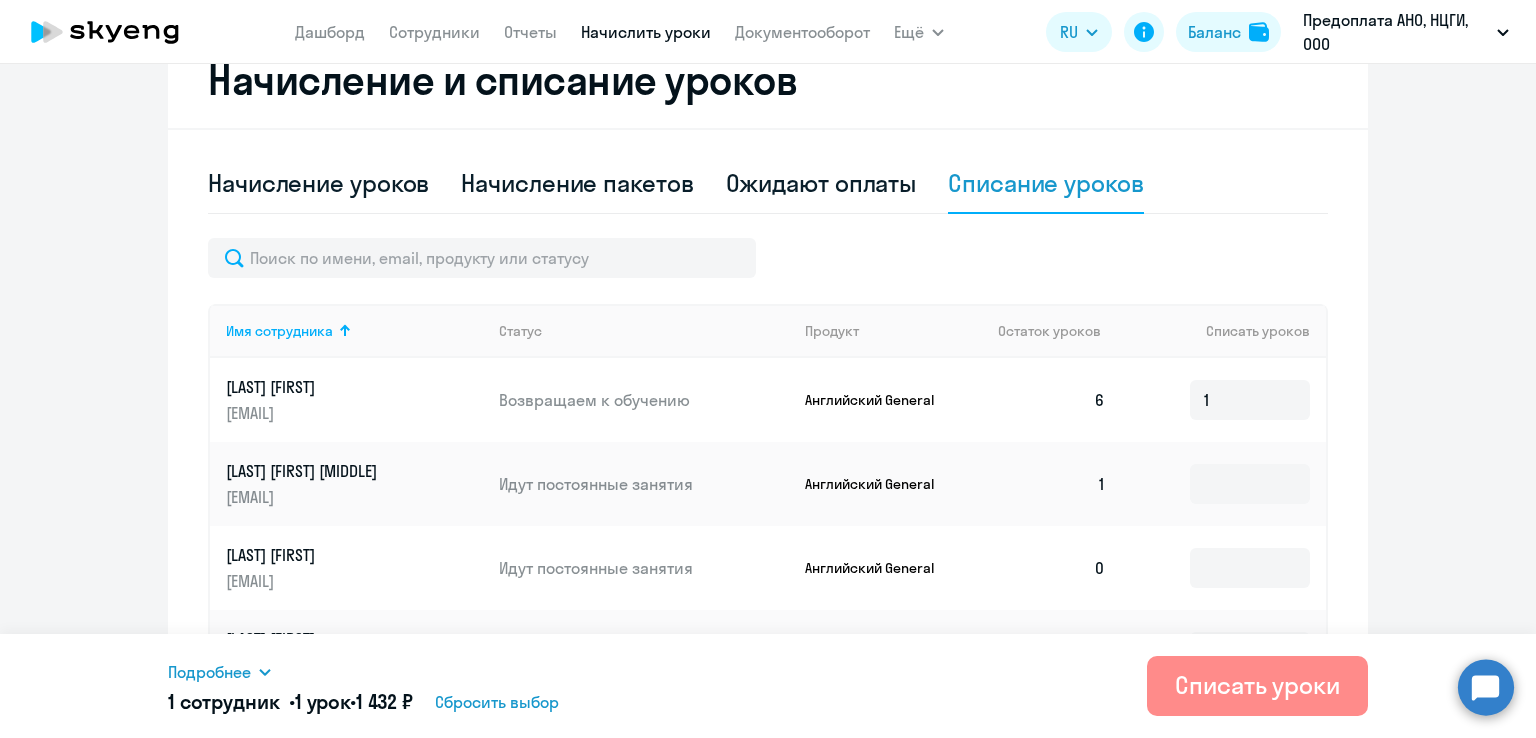 click on "Списать уроки" at bounding box center [1257, 685] 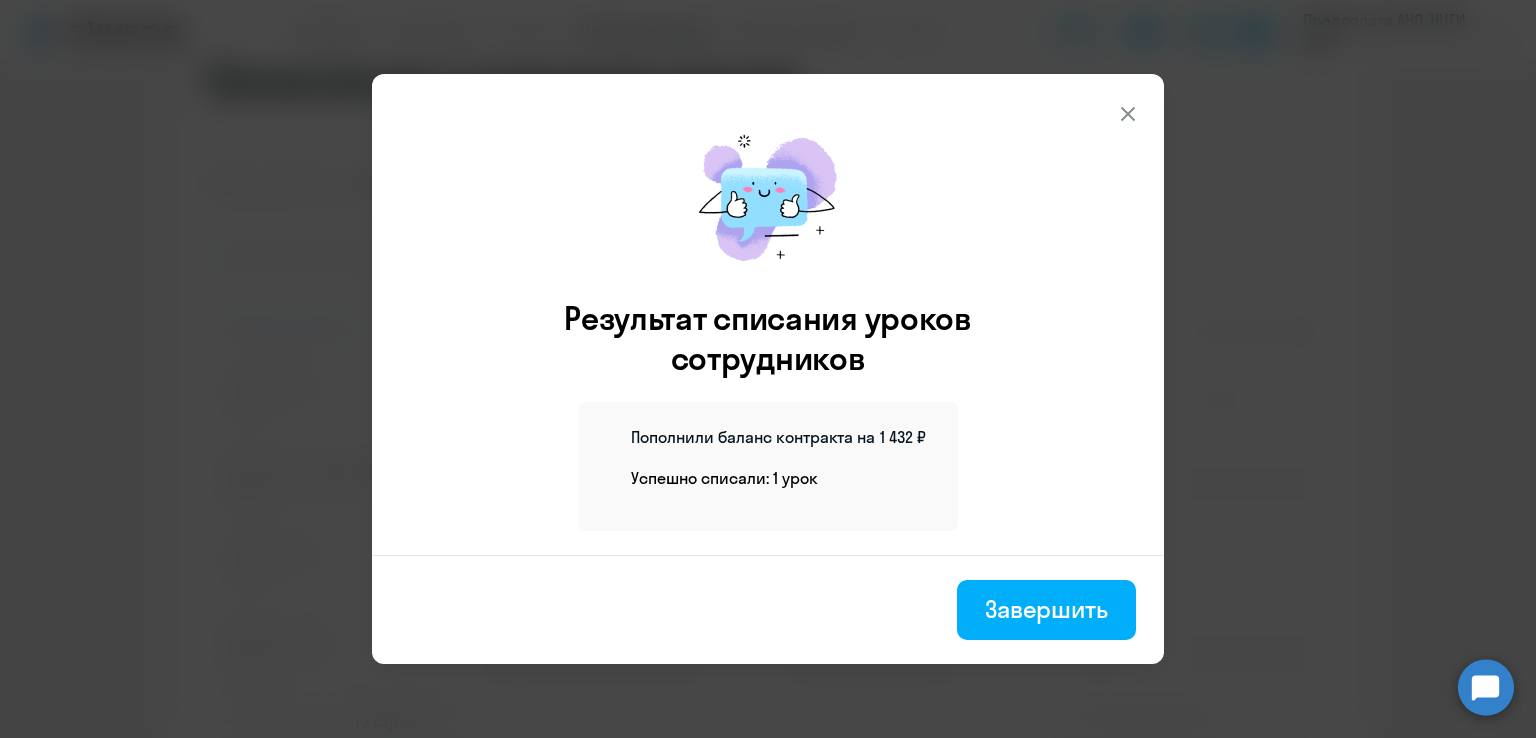 type 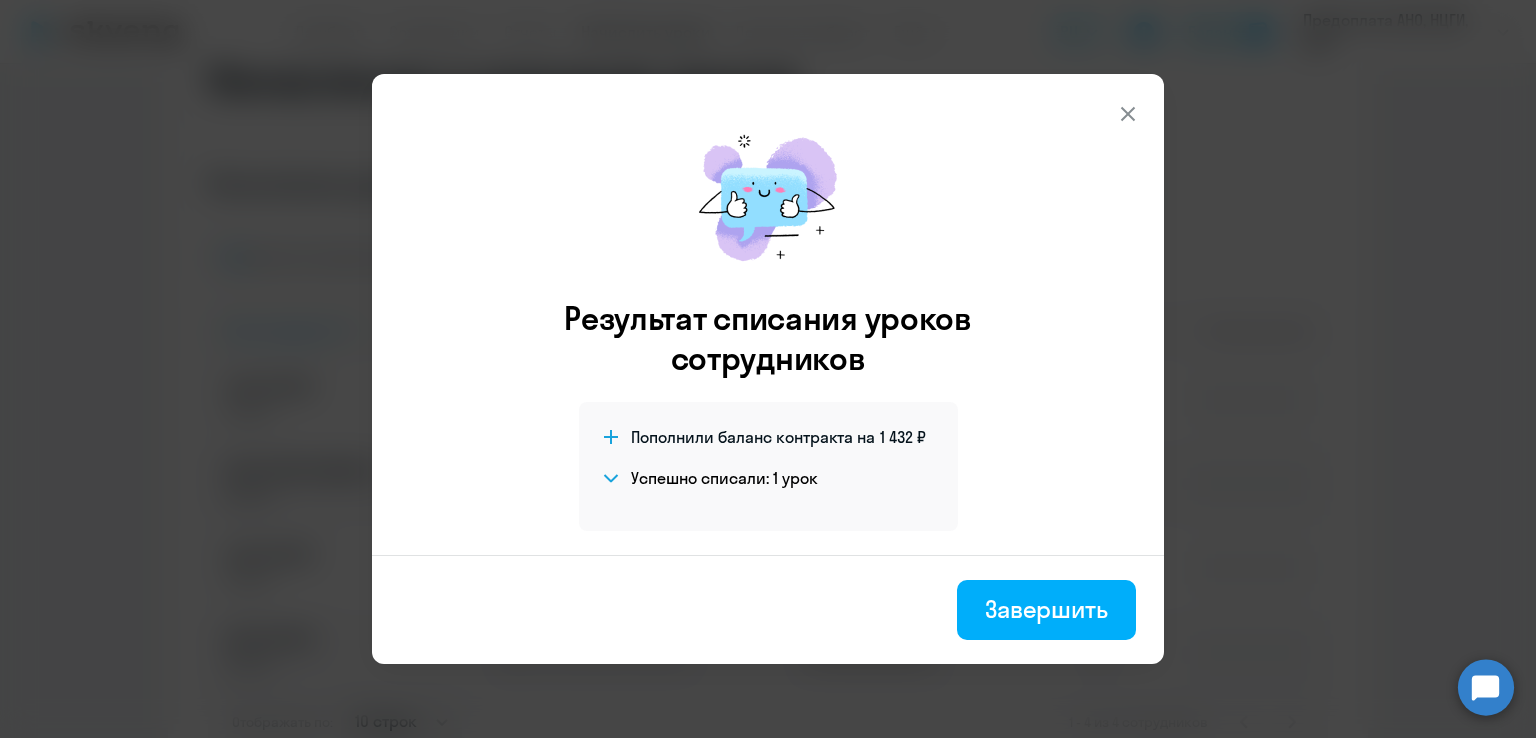 click 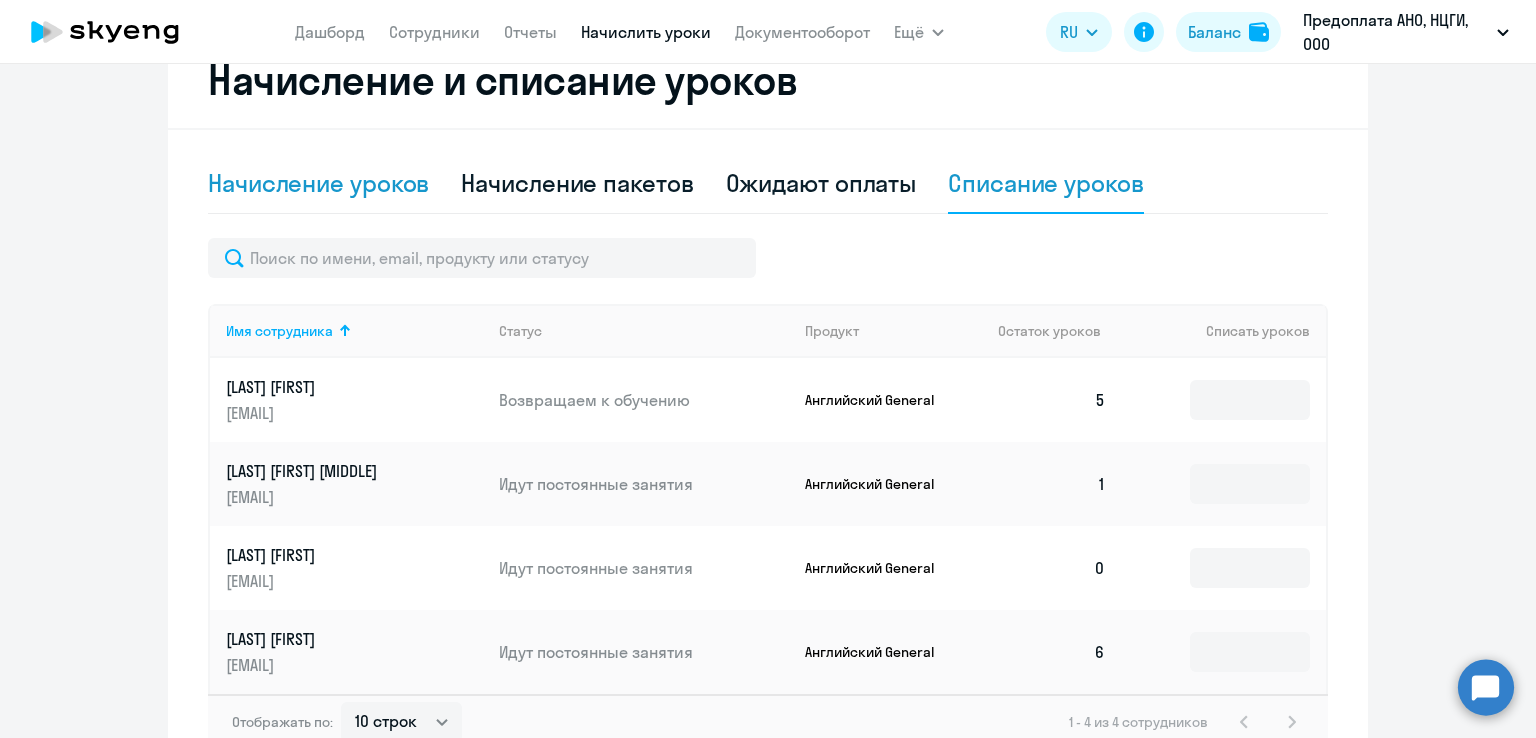 click on "Начисление уроков" 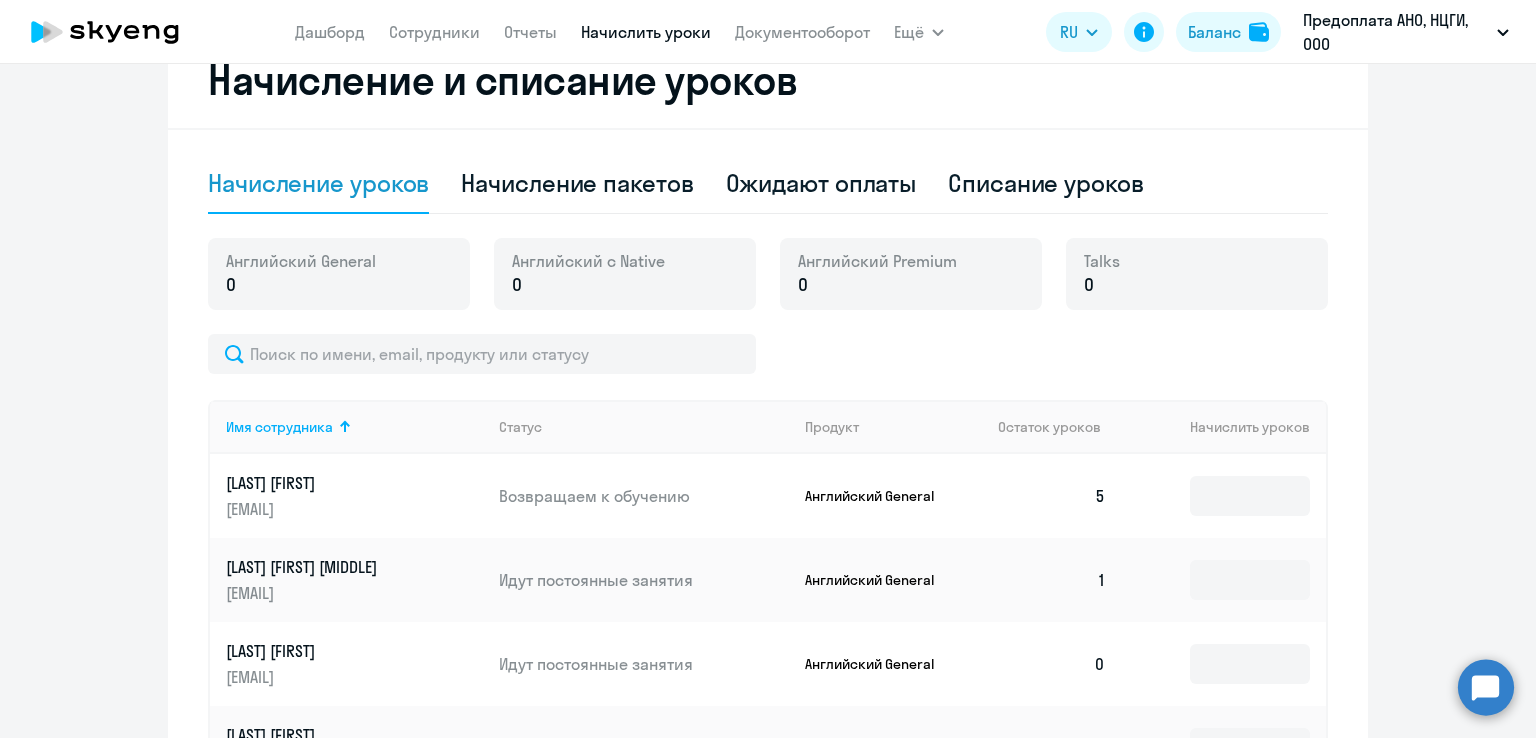 click on "0" 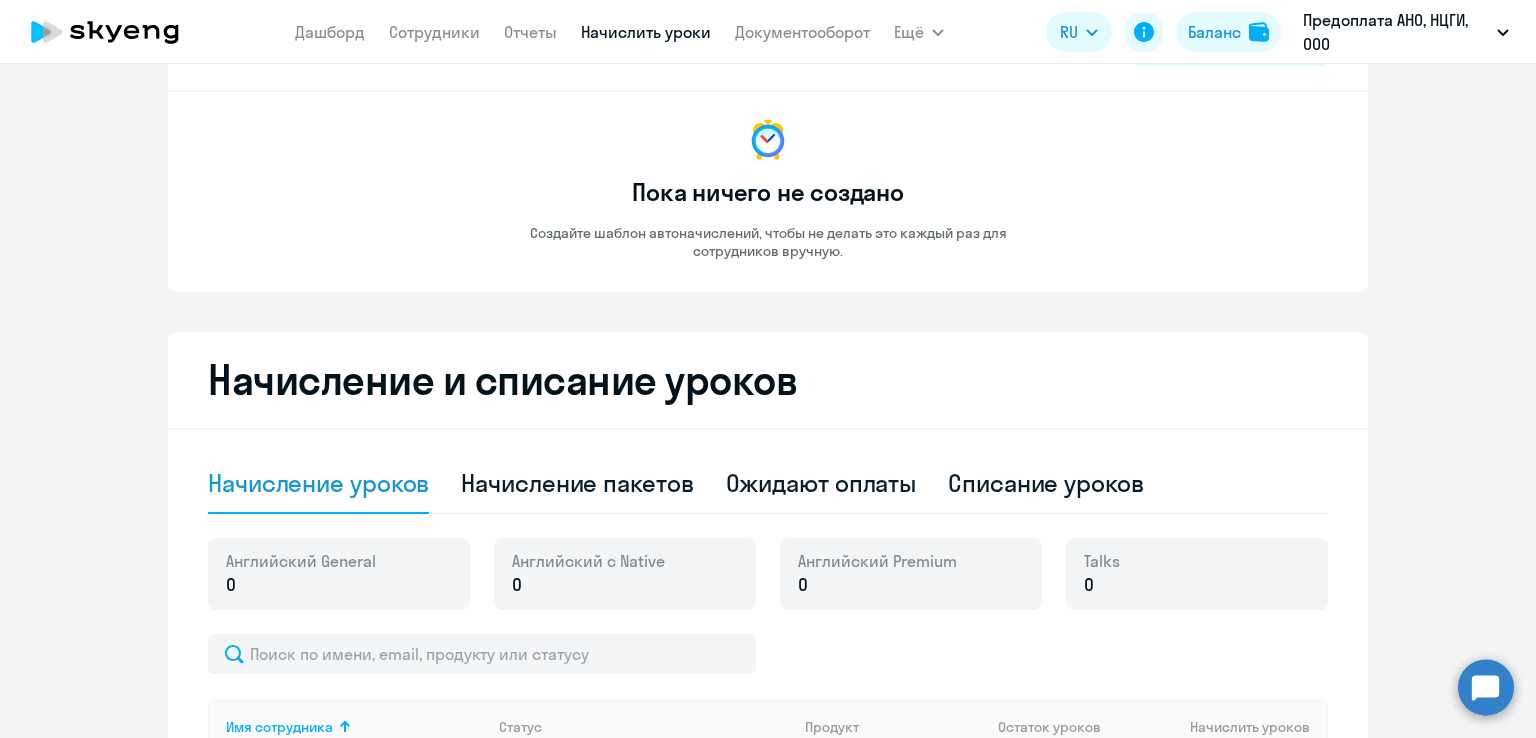 scroll, scrollTop: 0, scrollLeft: 0, axis: both 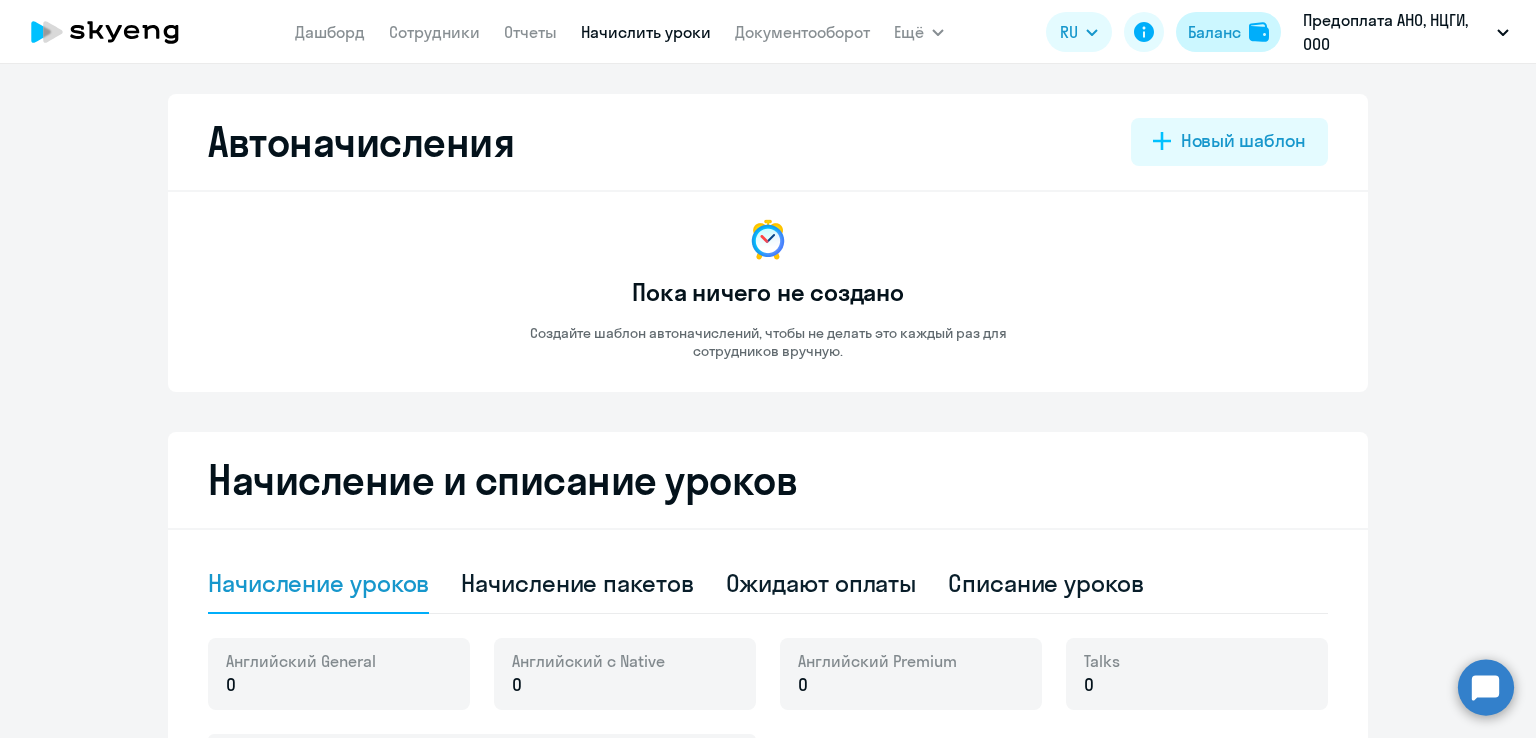 click on "Баланс" 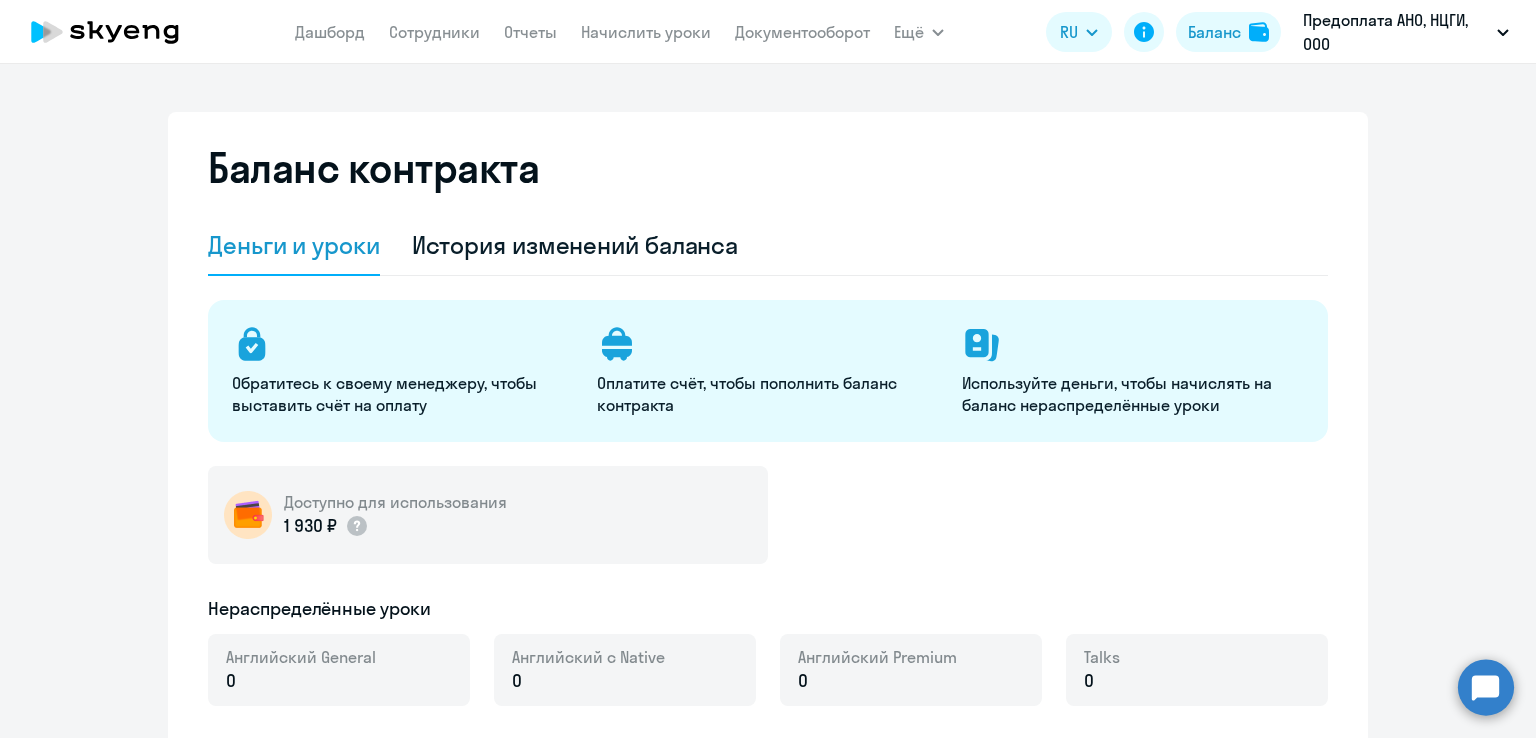 select on "english_adult_not_native_speaker" 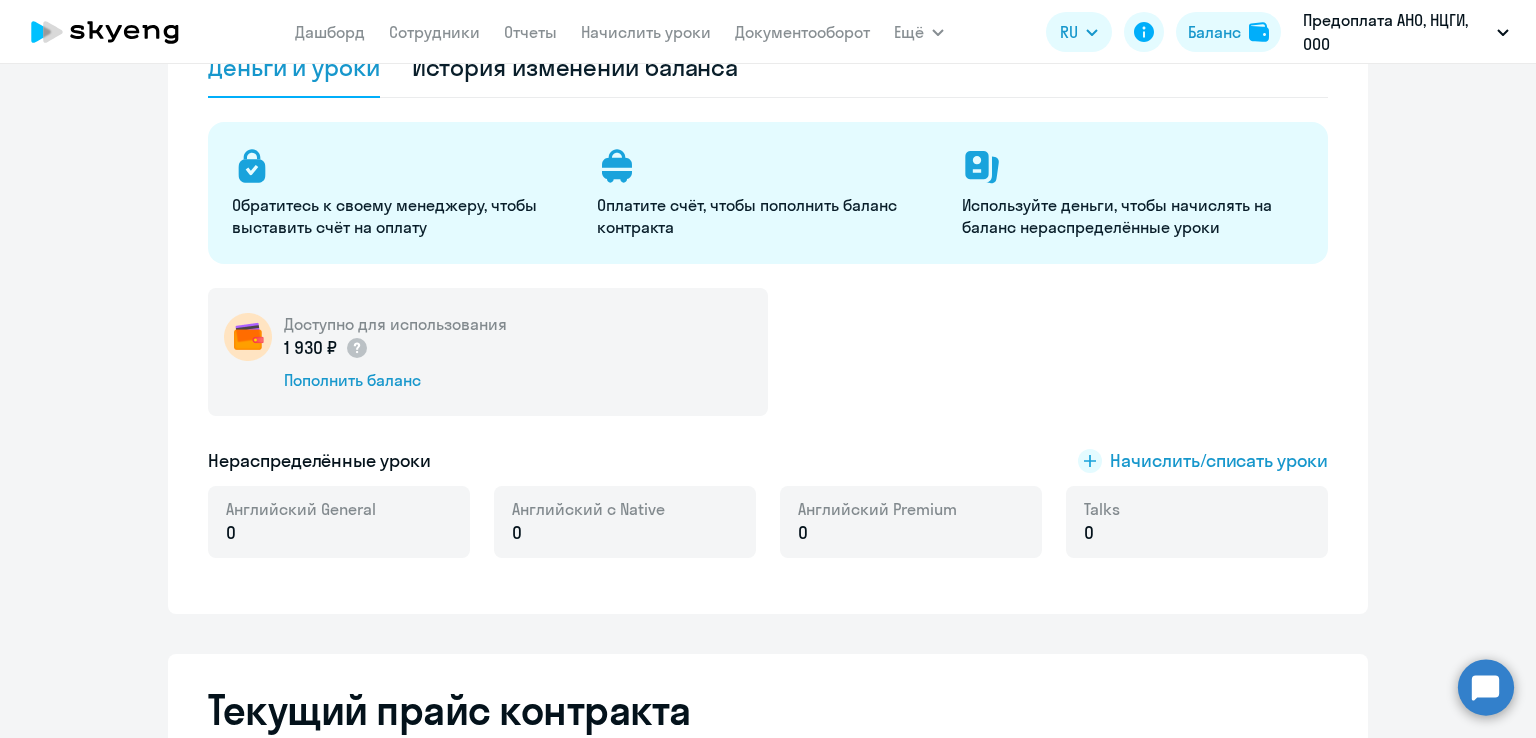 scroll, scrollTop: 300, scrollLeft: 0, axis: vertical 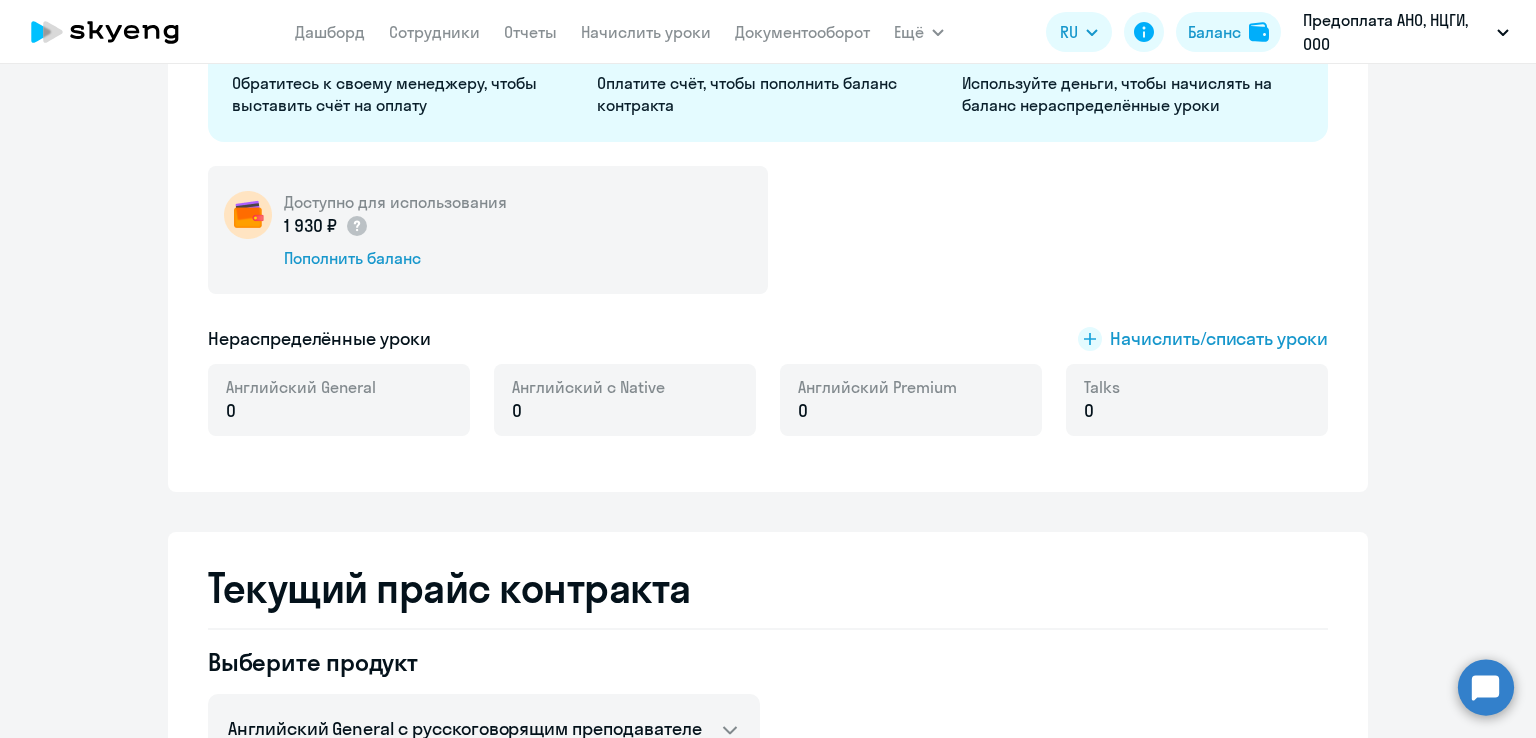 click on "0" 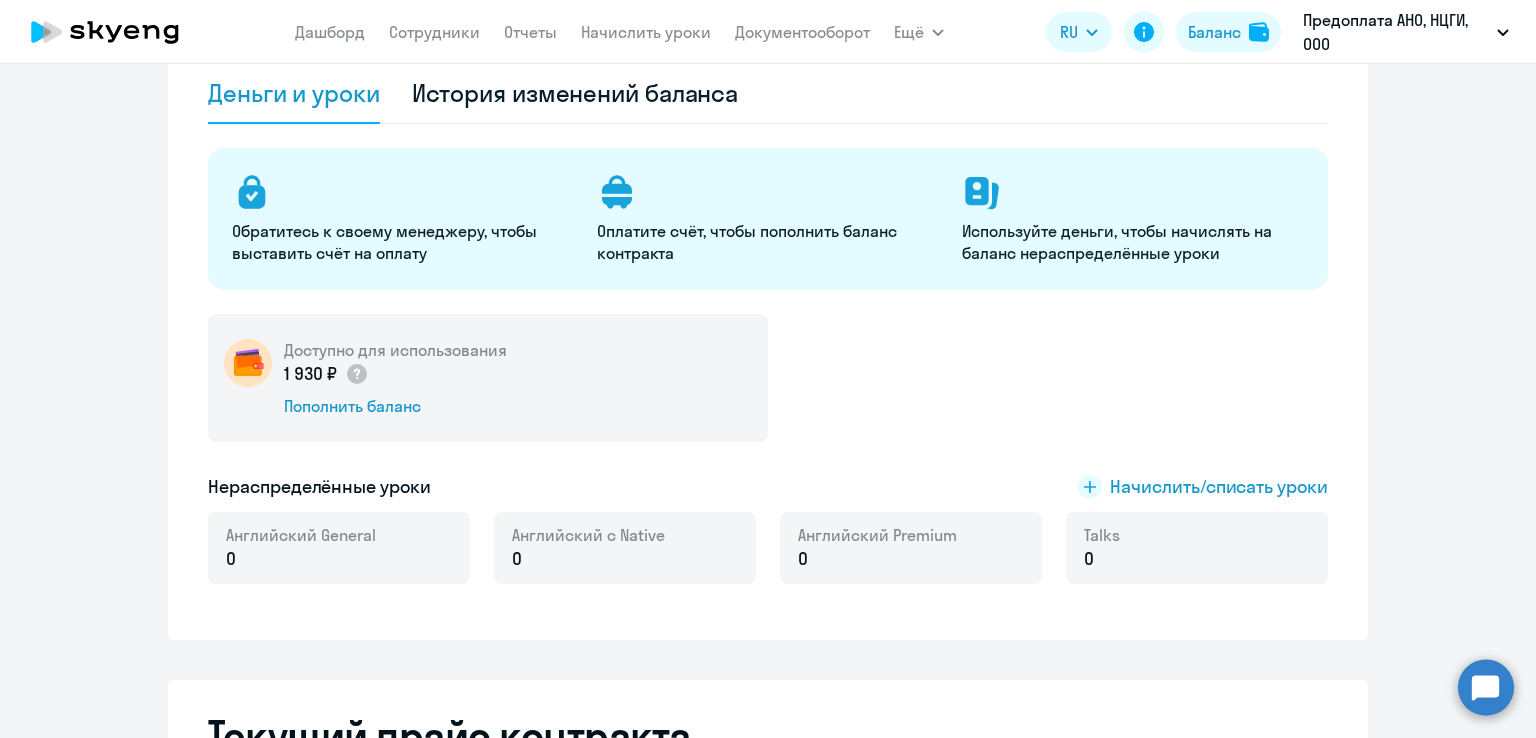 scroll, scrollTop: 100, scrollLeft: 0, axis: vertical 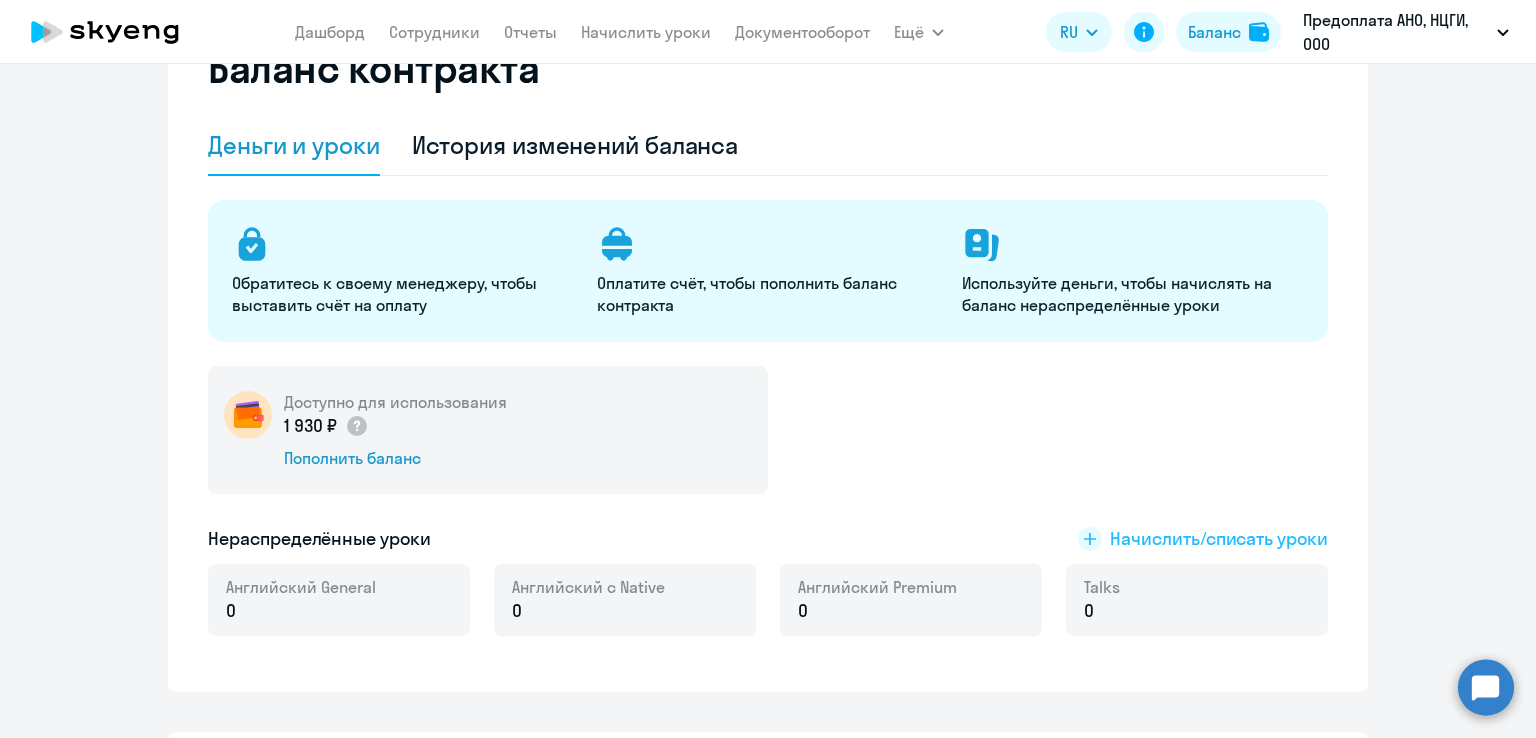 click on "Начислить/списать уроки" 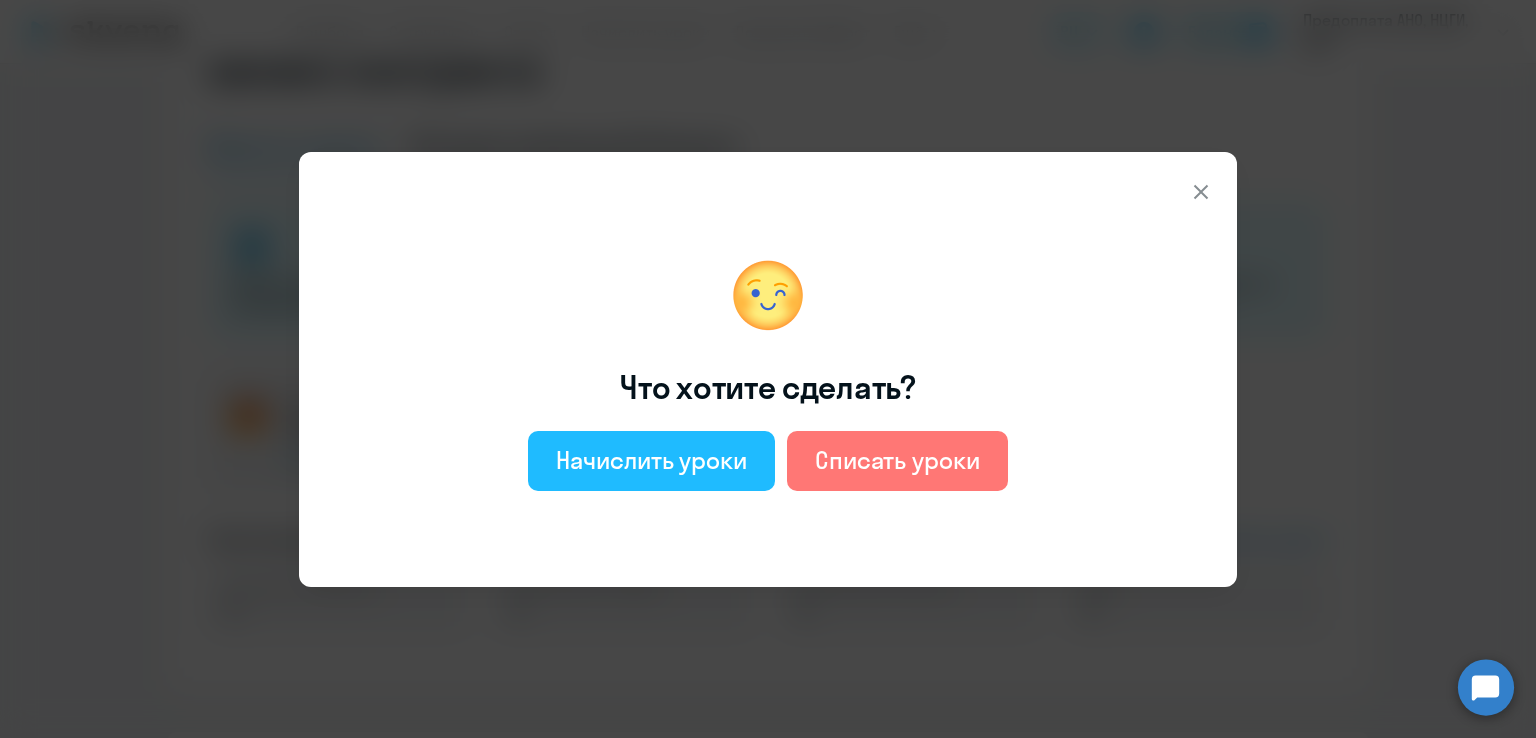 click on "Начислить уроки" at bounding box center [651, 460] 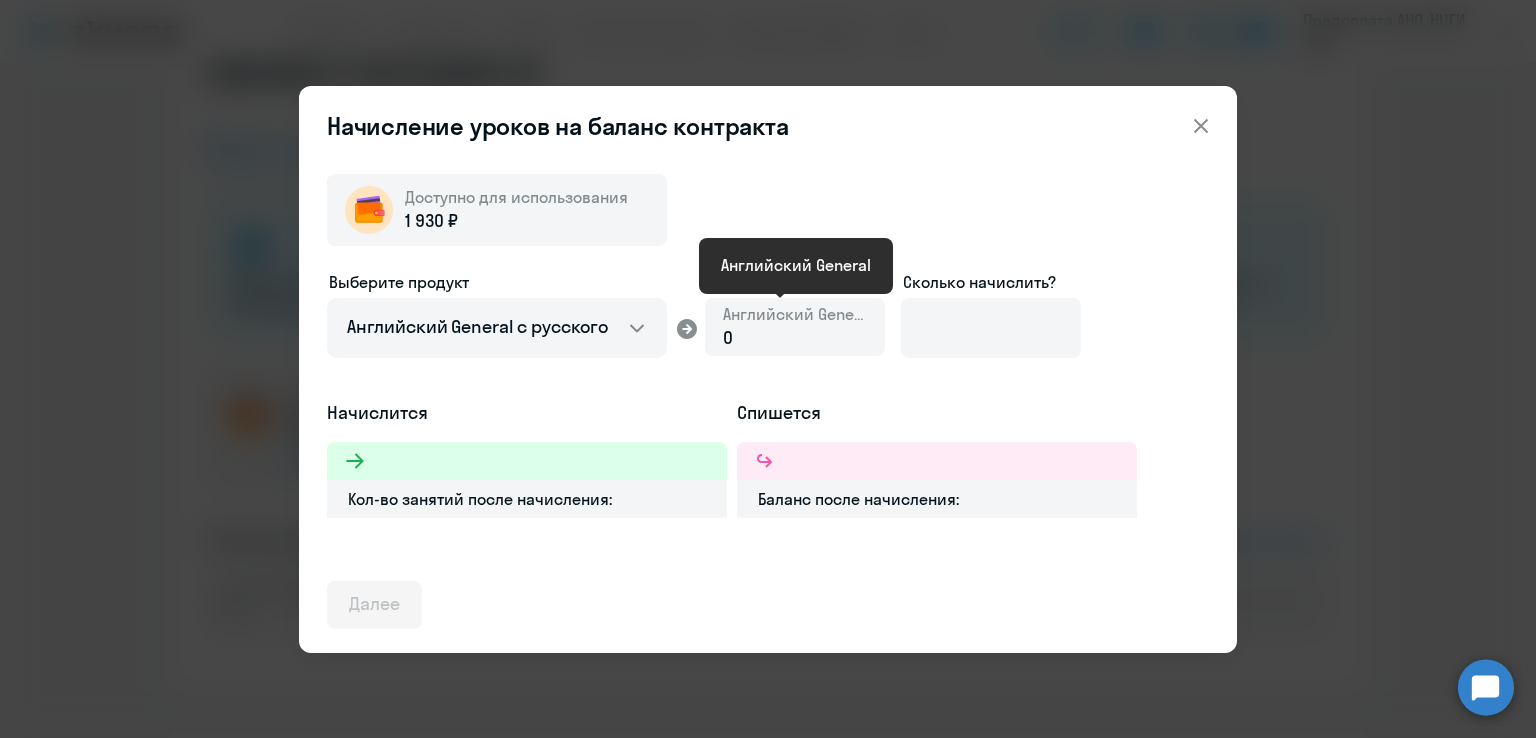 click on "Английский General" at bounding box center (795, 314) 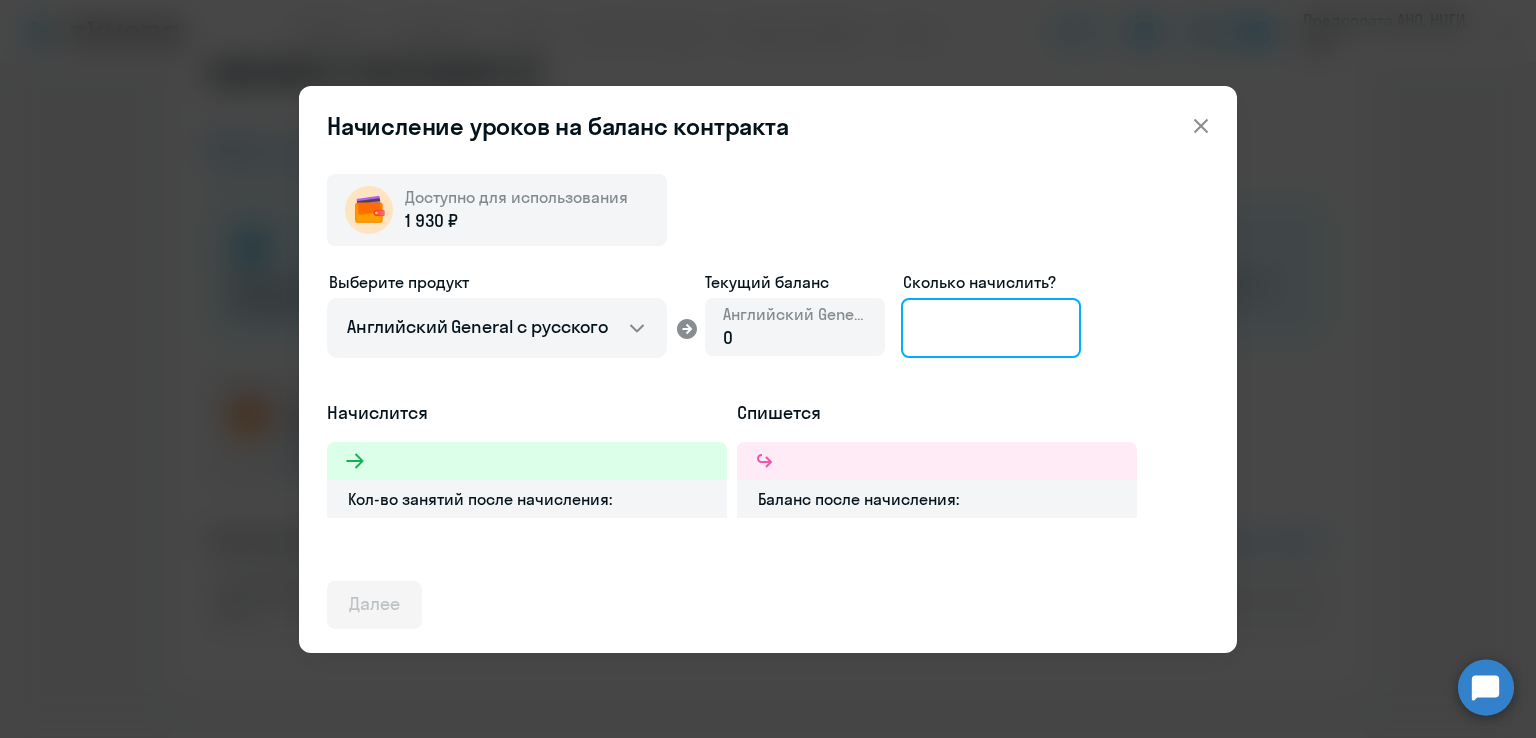 click 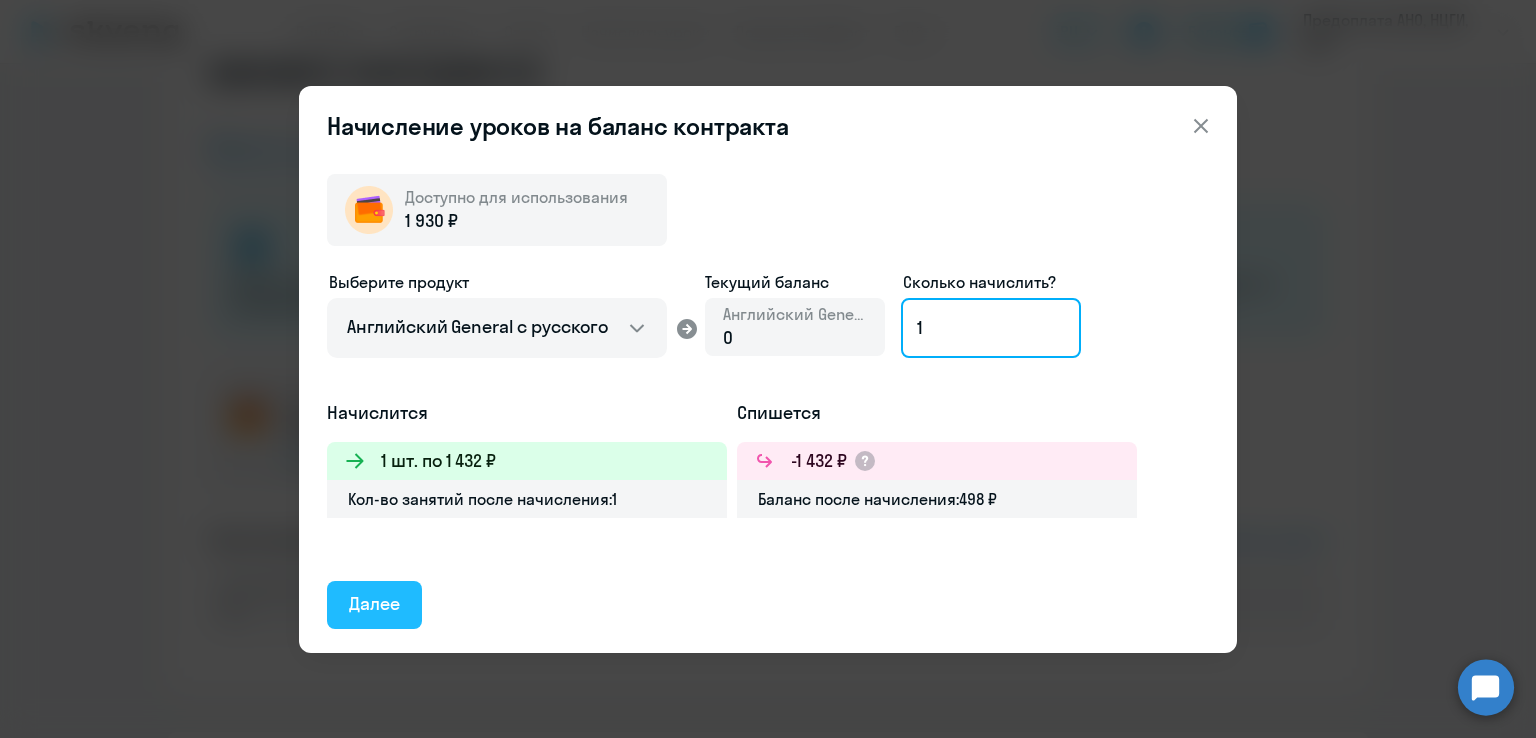 type on "1" 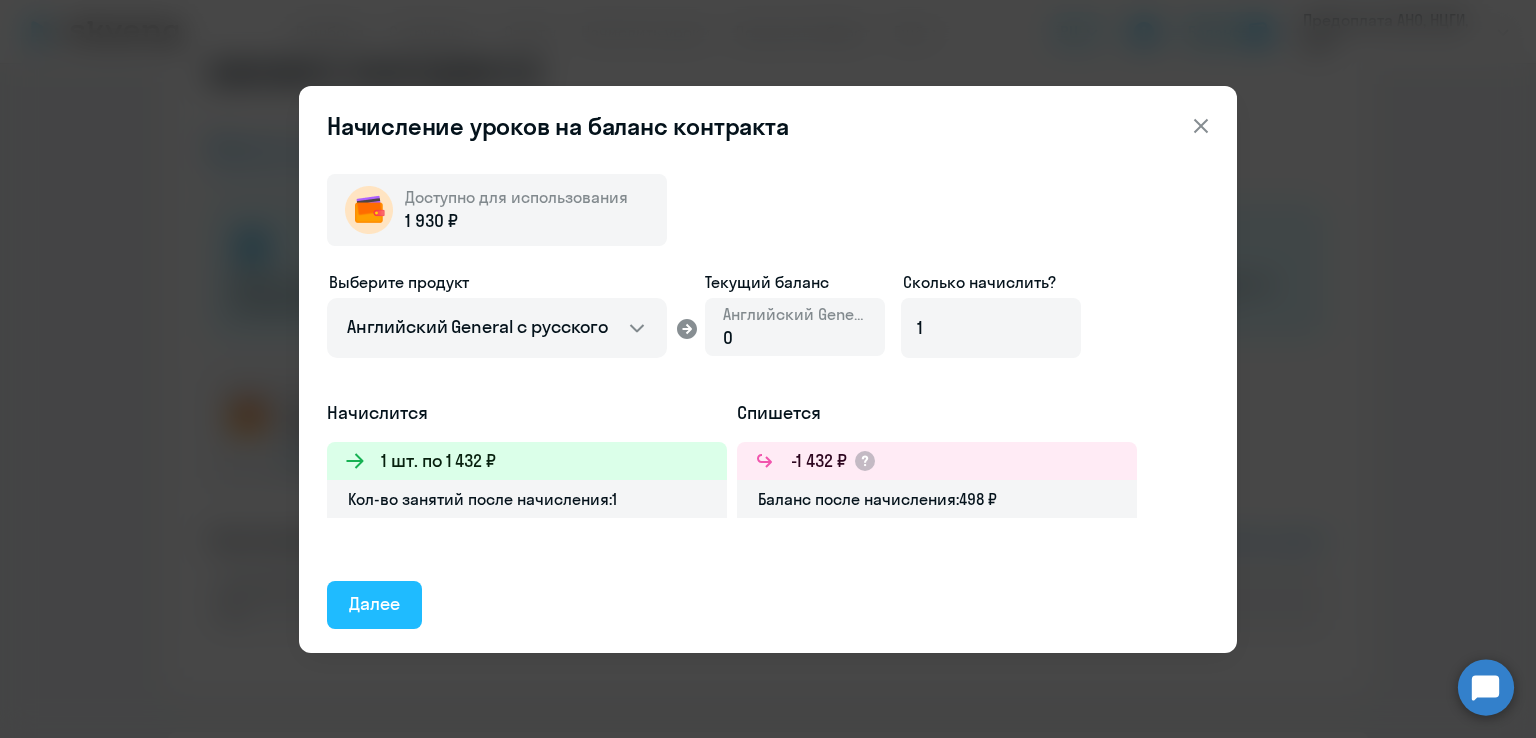 click on "Далее" 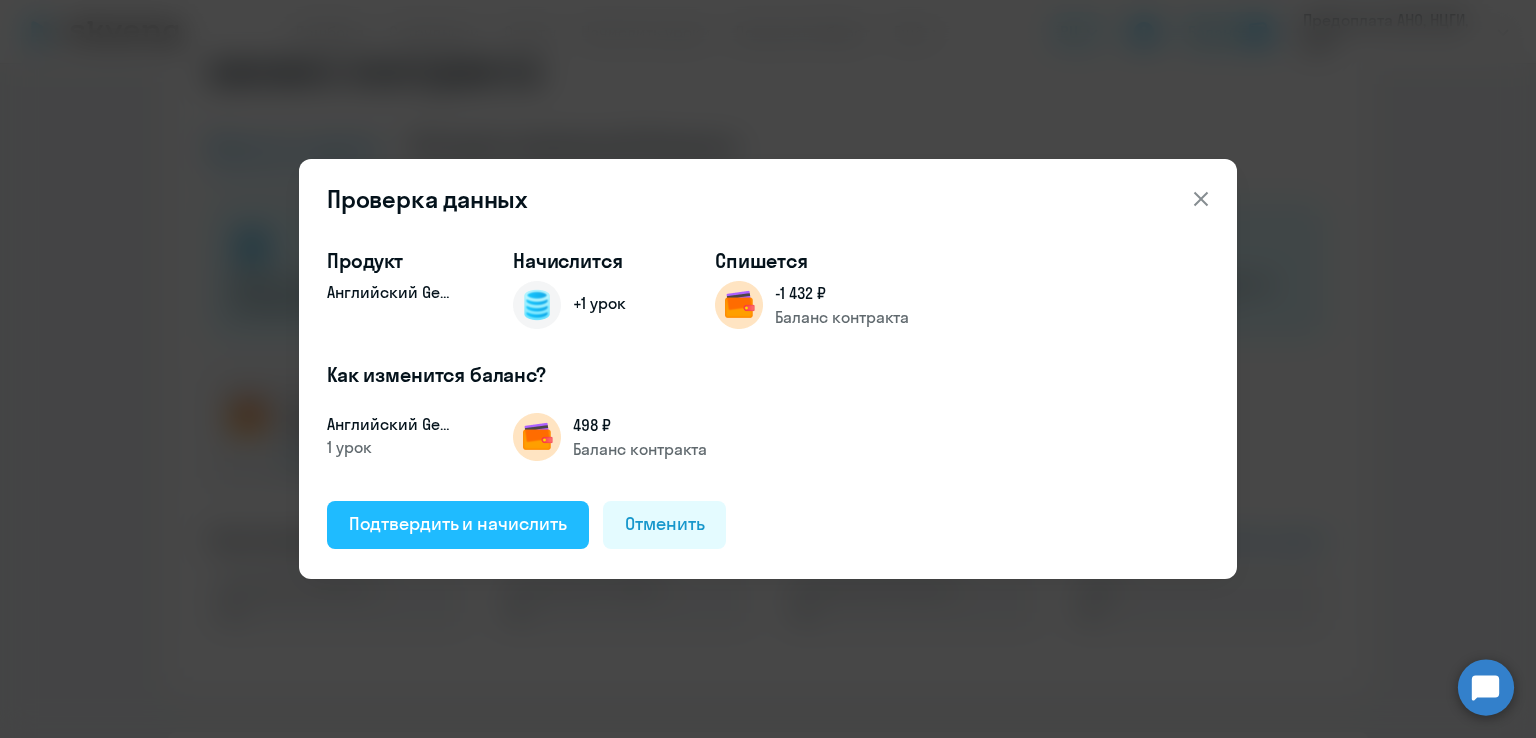 click on "Подтвердить и начислить" at bounding box center [458, 524] 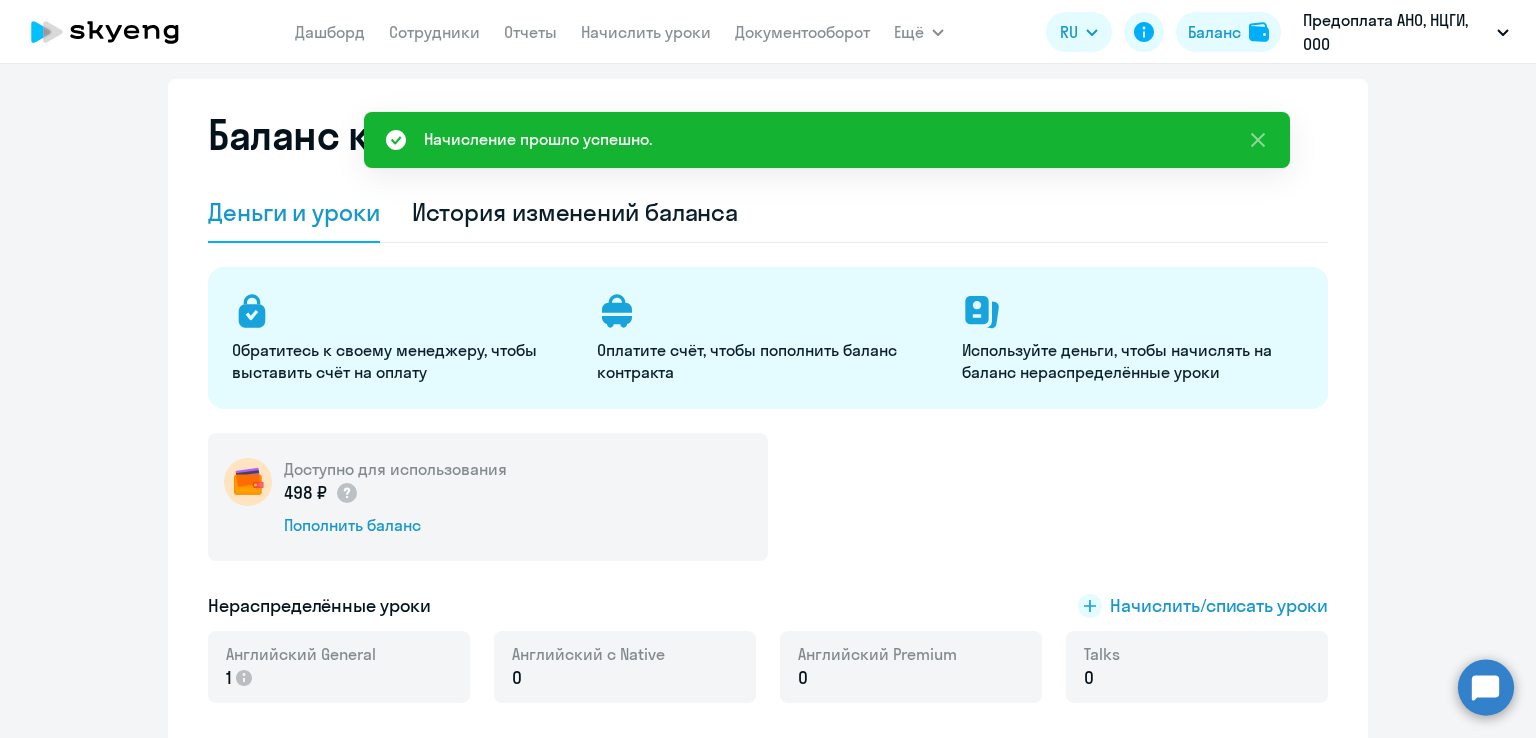 scroll, scrollTop: 0, scrollLeft: 0, axis: both 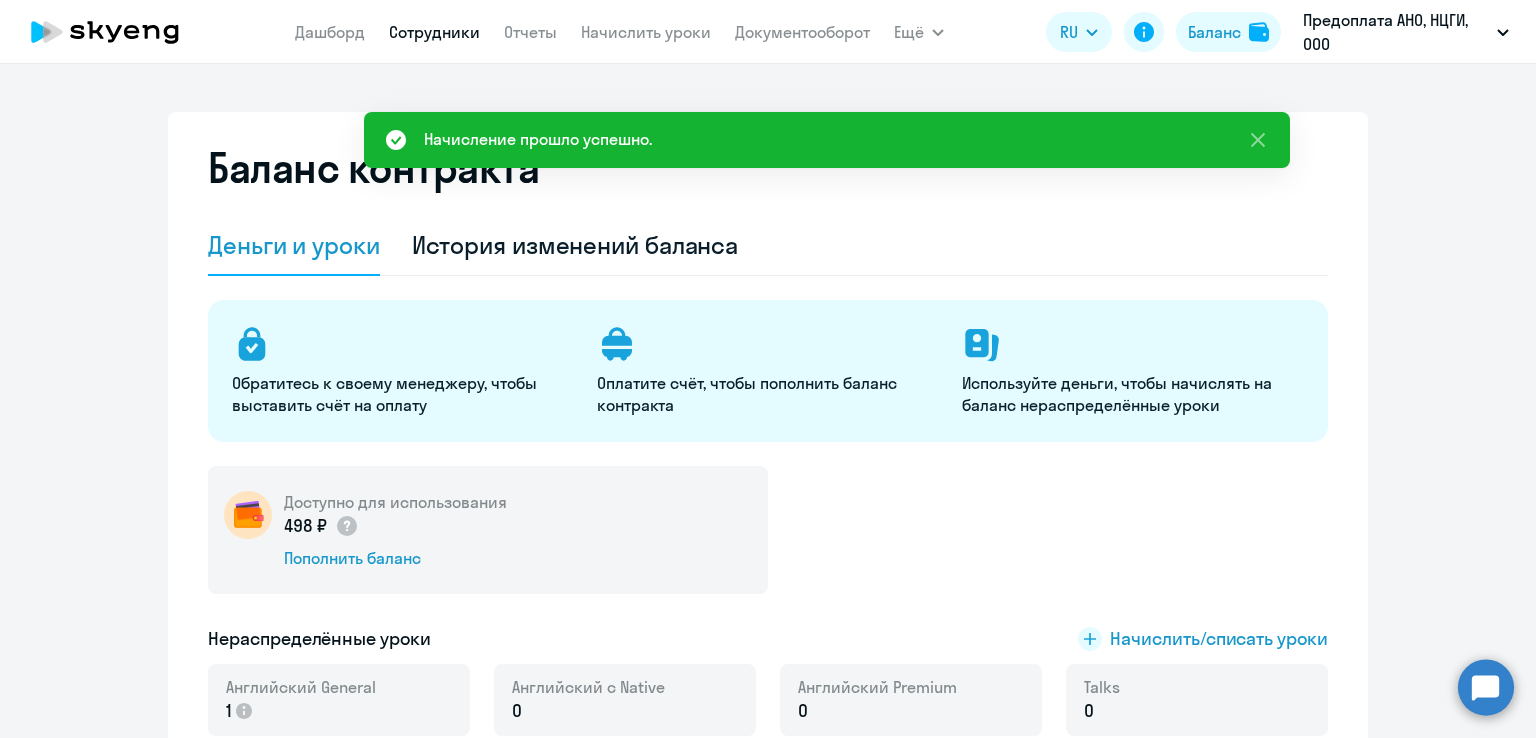 click on "Сотрудники" at bounding box center [434, 32] 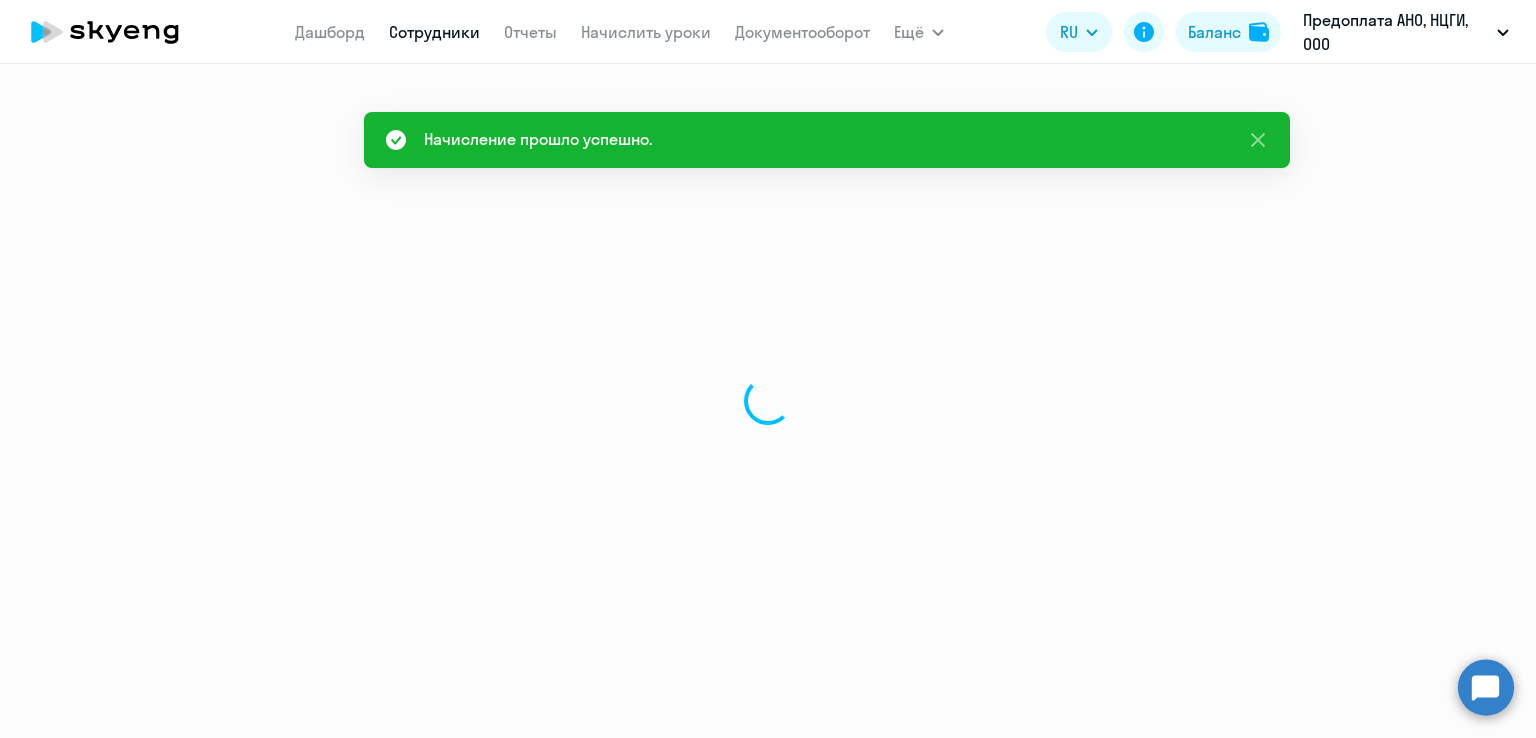select on "30" 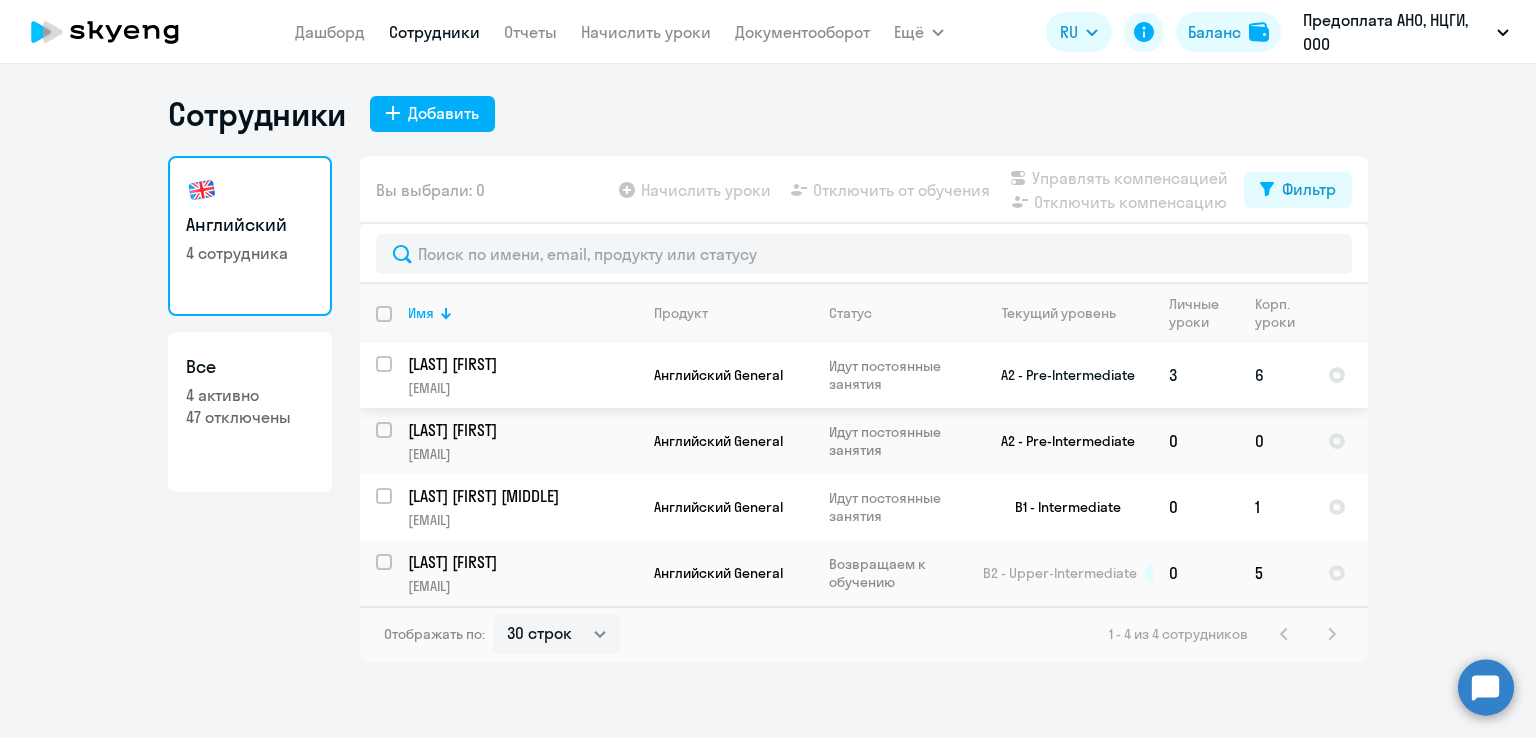 click at bounding box center (396, 376) 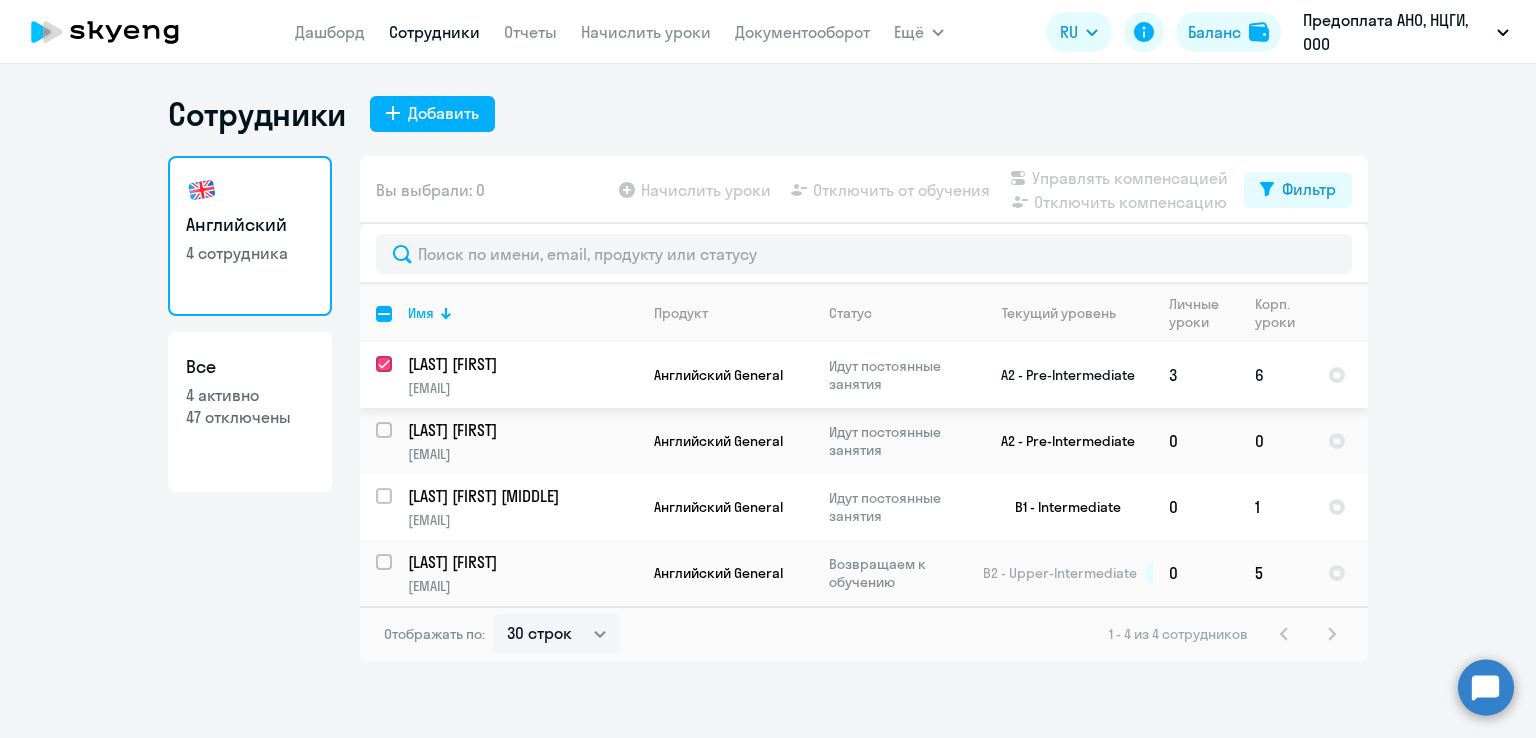 checkbox on "true" 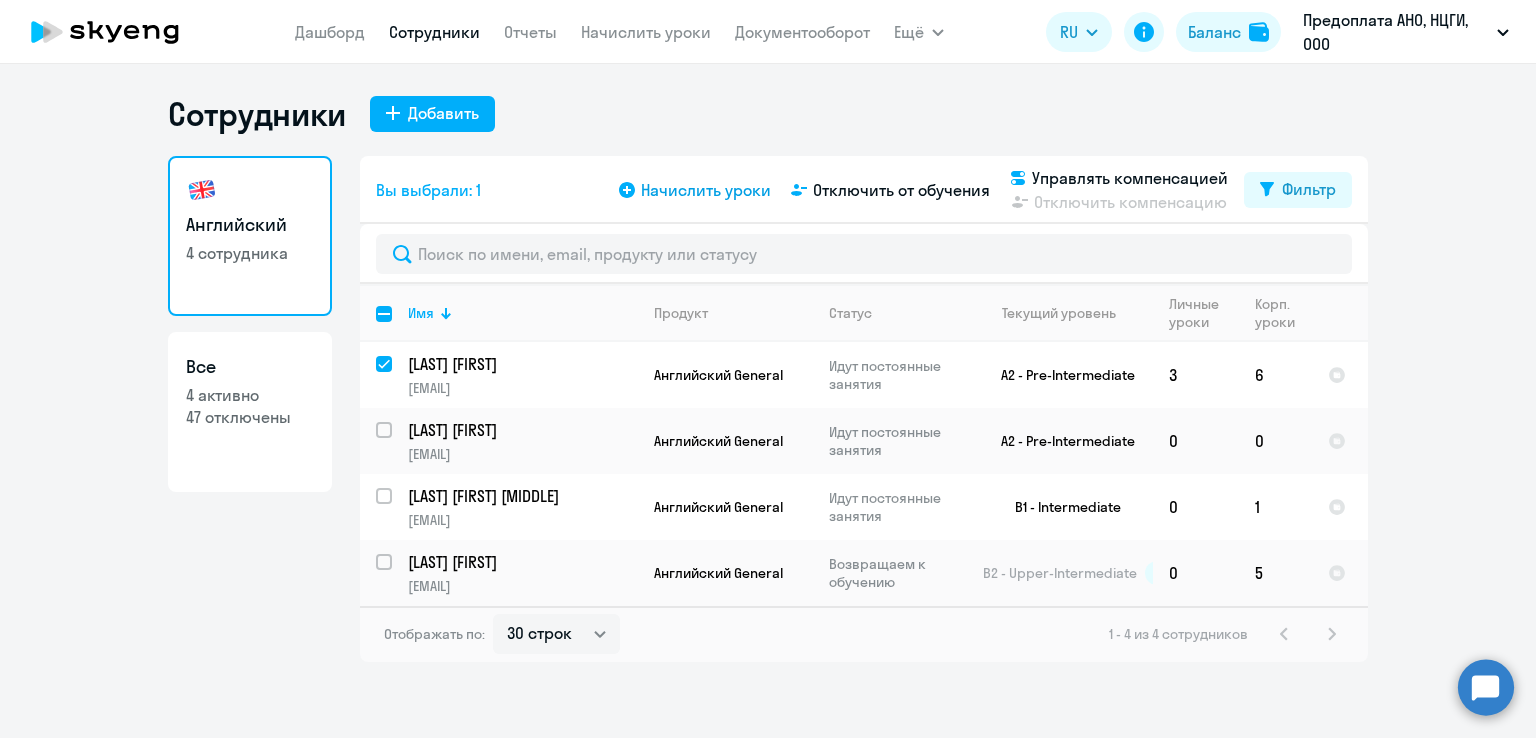 click on "Начислить уроки" 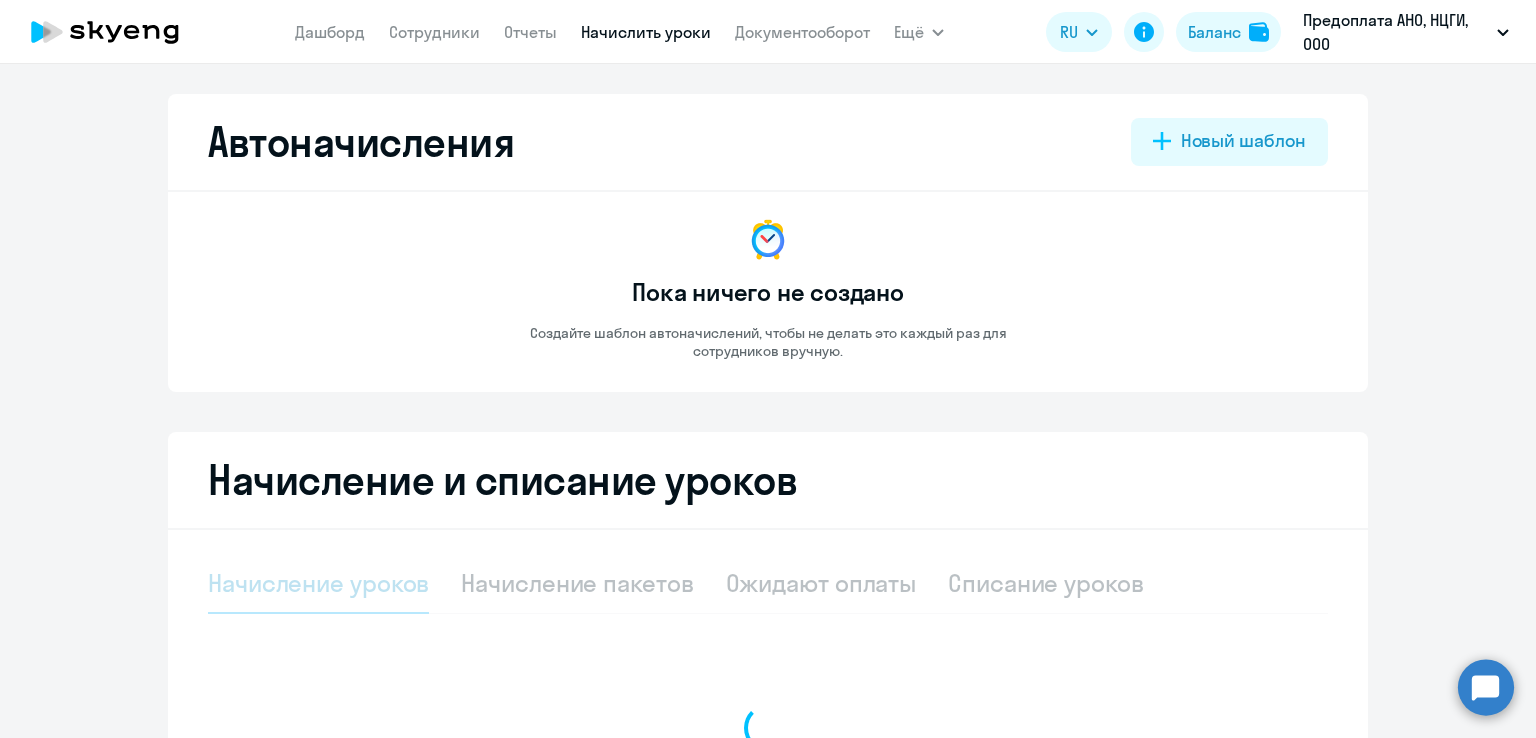 select on "10" 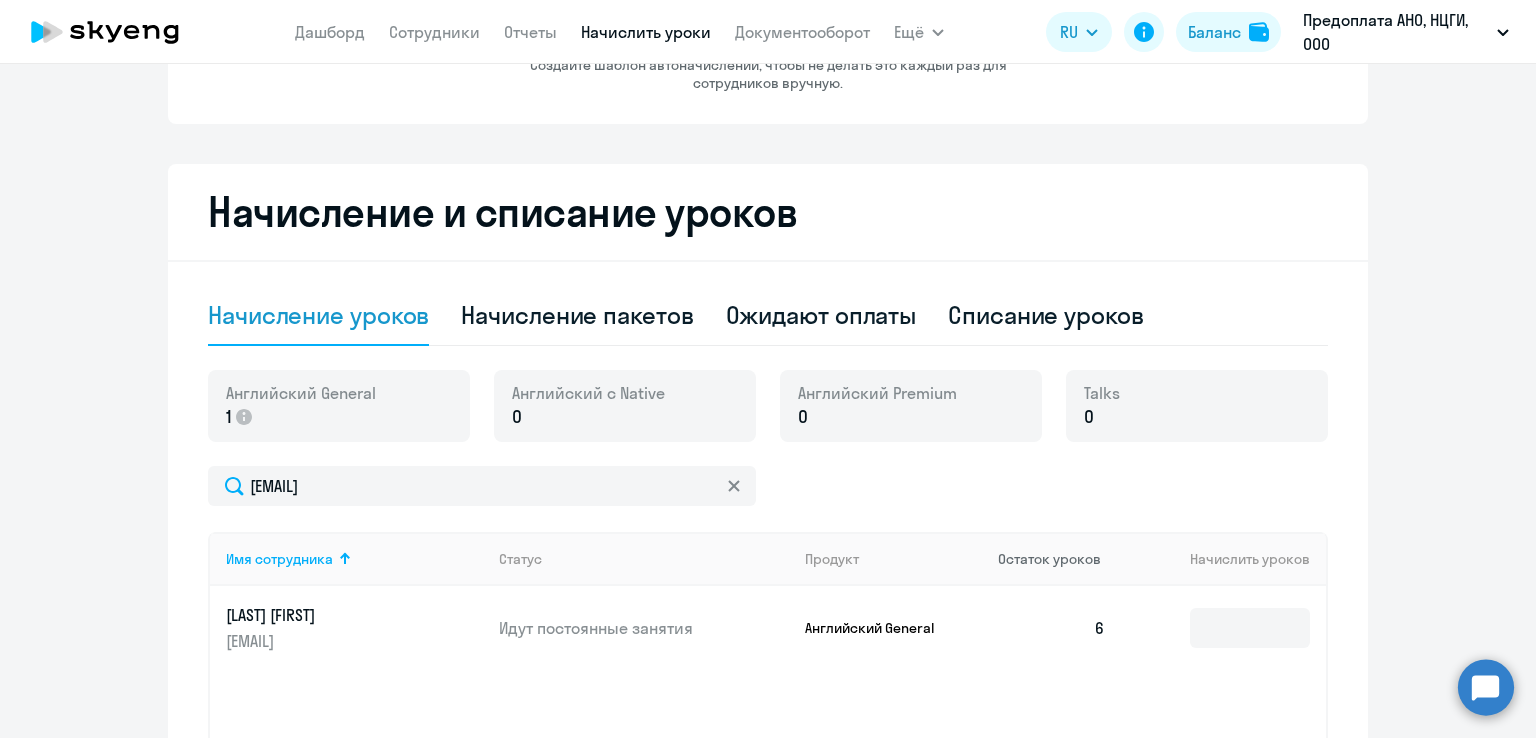 scroll, scrollTop: 300, scrollLeft: 0, axis: vertical 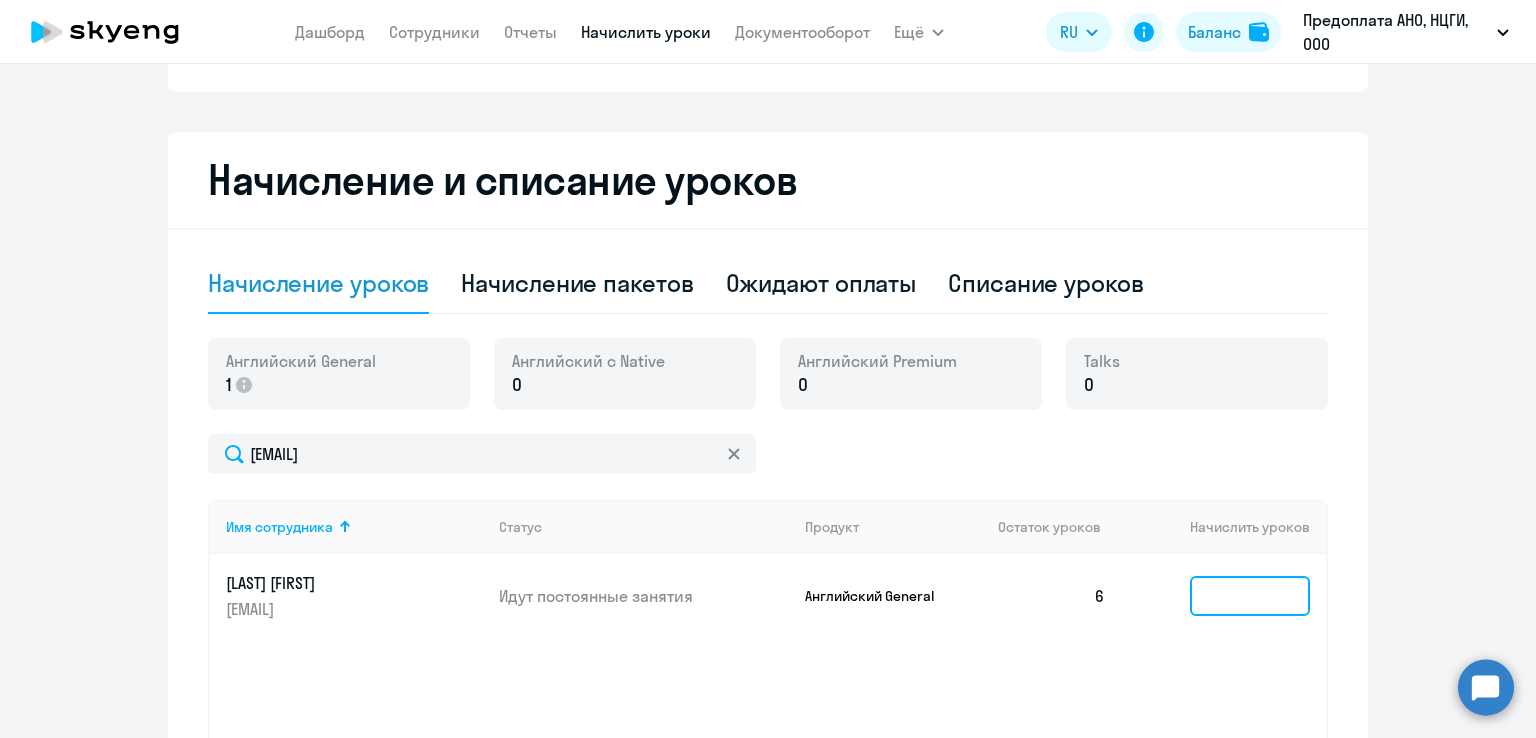 click 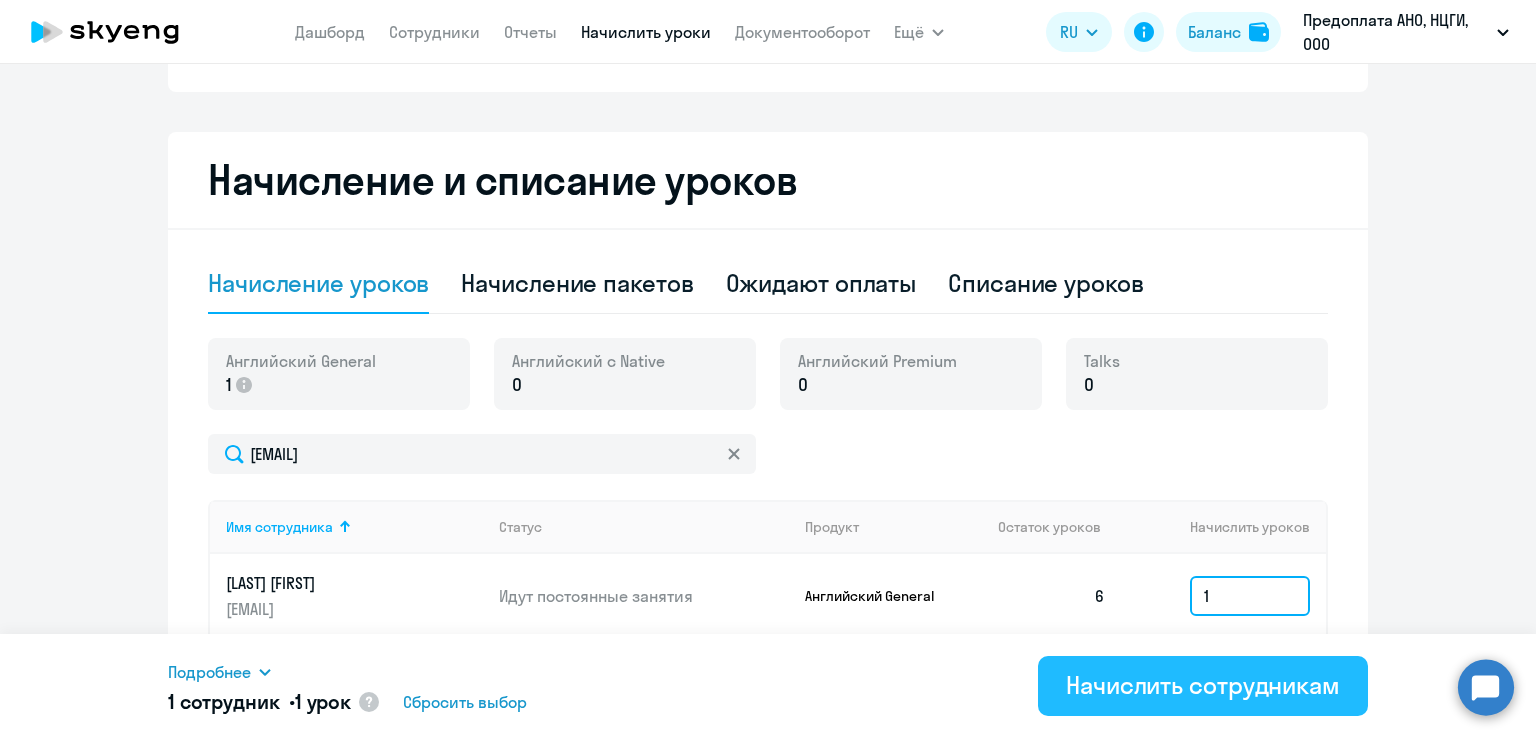 type on "1" 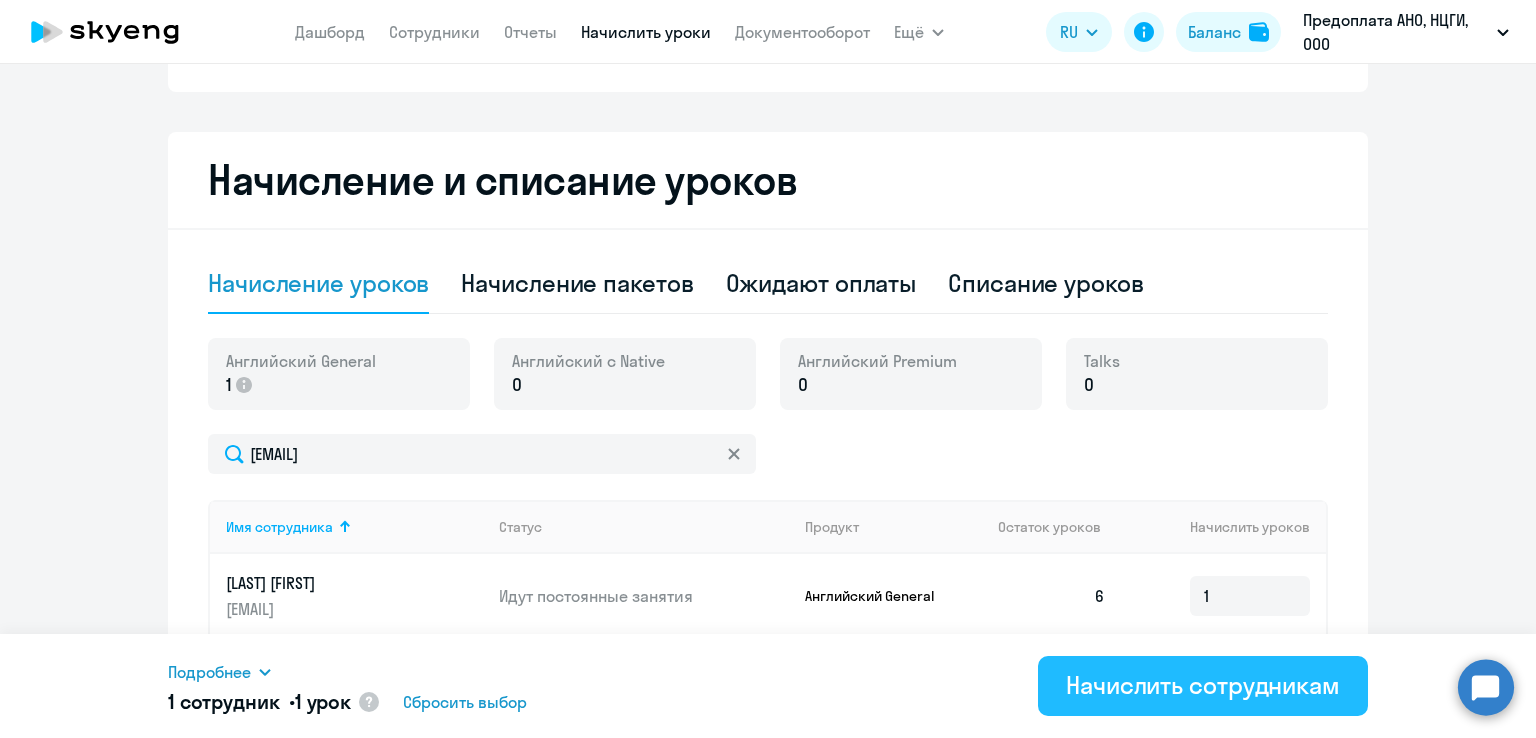click on "Начислить сотрудникам" at bounding box center [1203, 685] 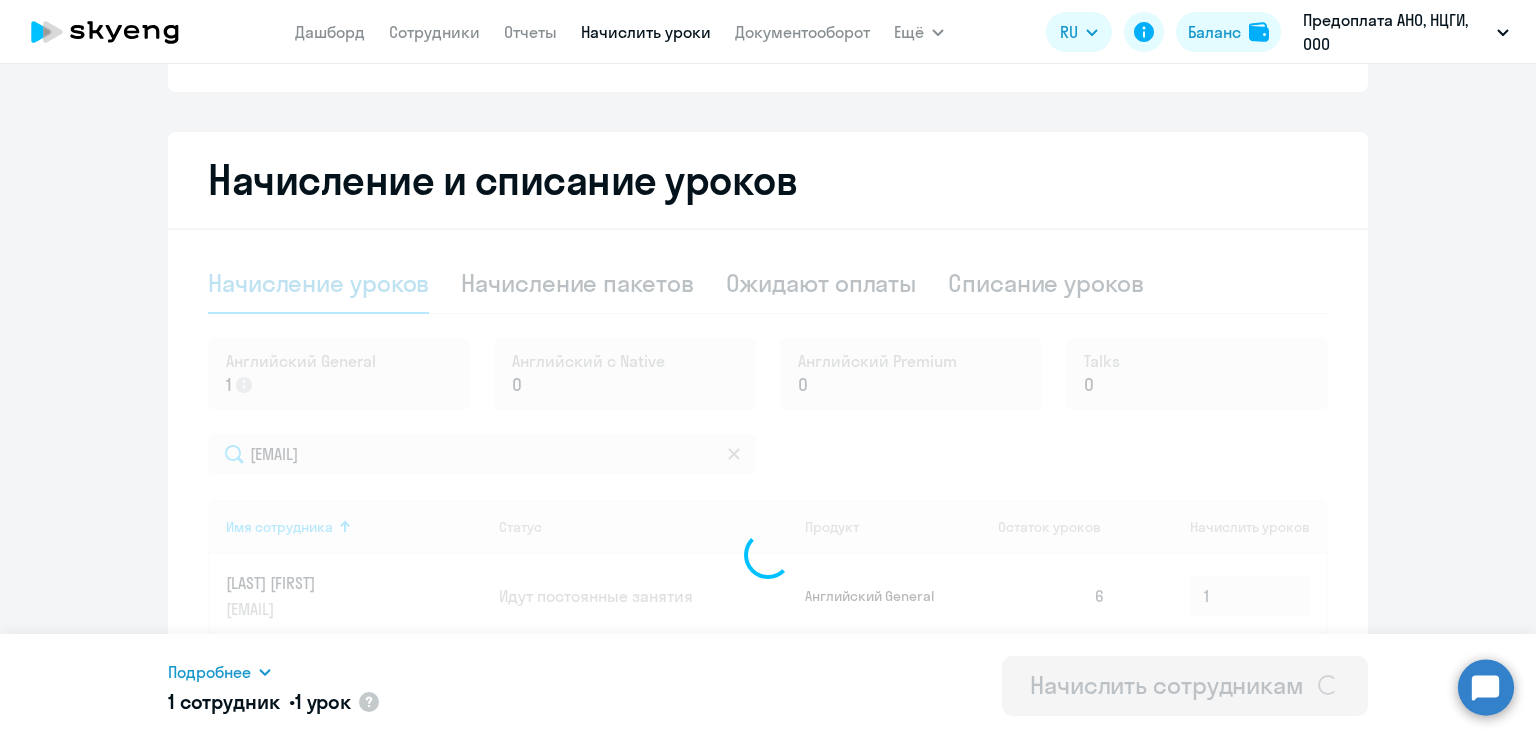 type 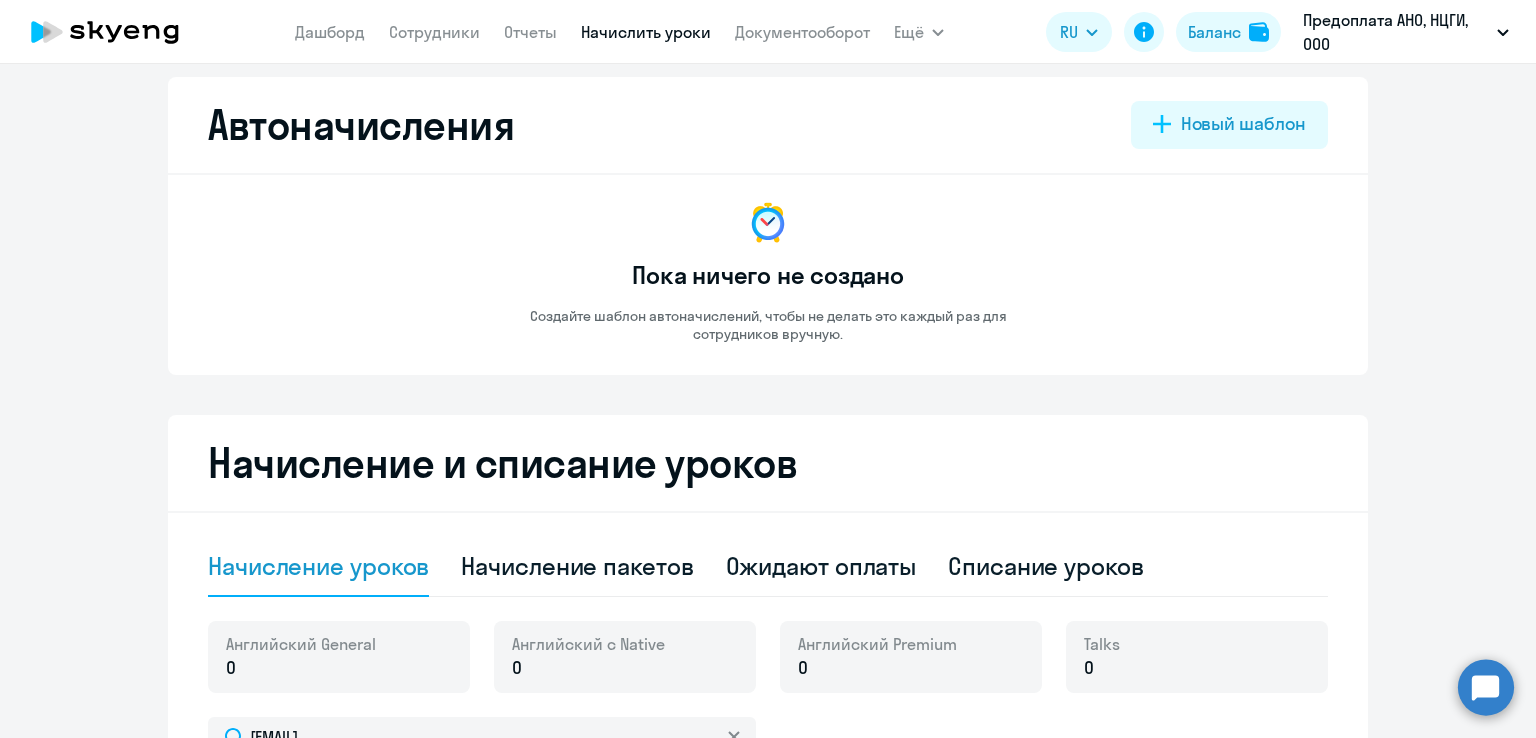 scroll, scrollTop: 0, scrollLeft: 0, axis: both 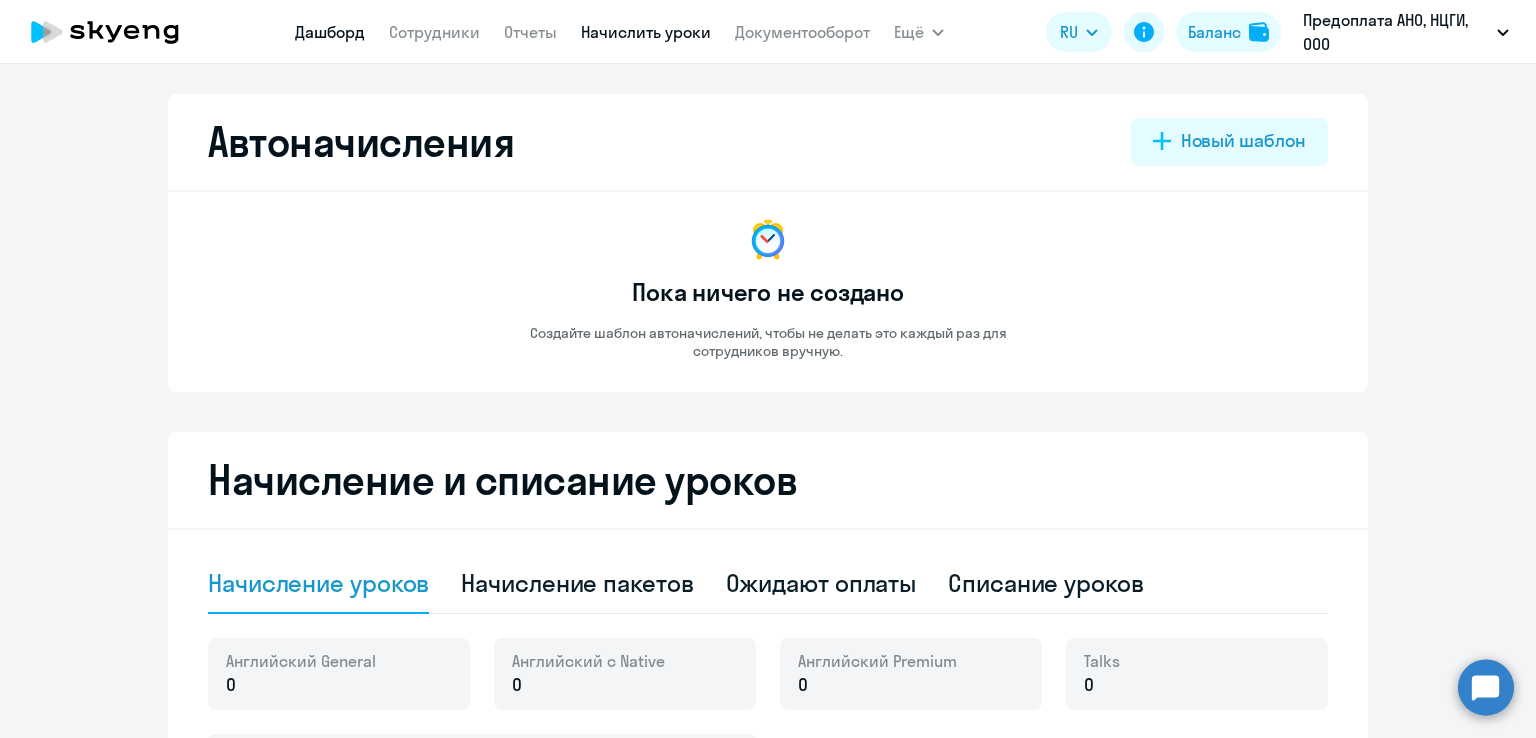 click on "Дашборд" at bounding box center [330, 32] 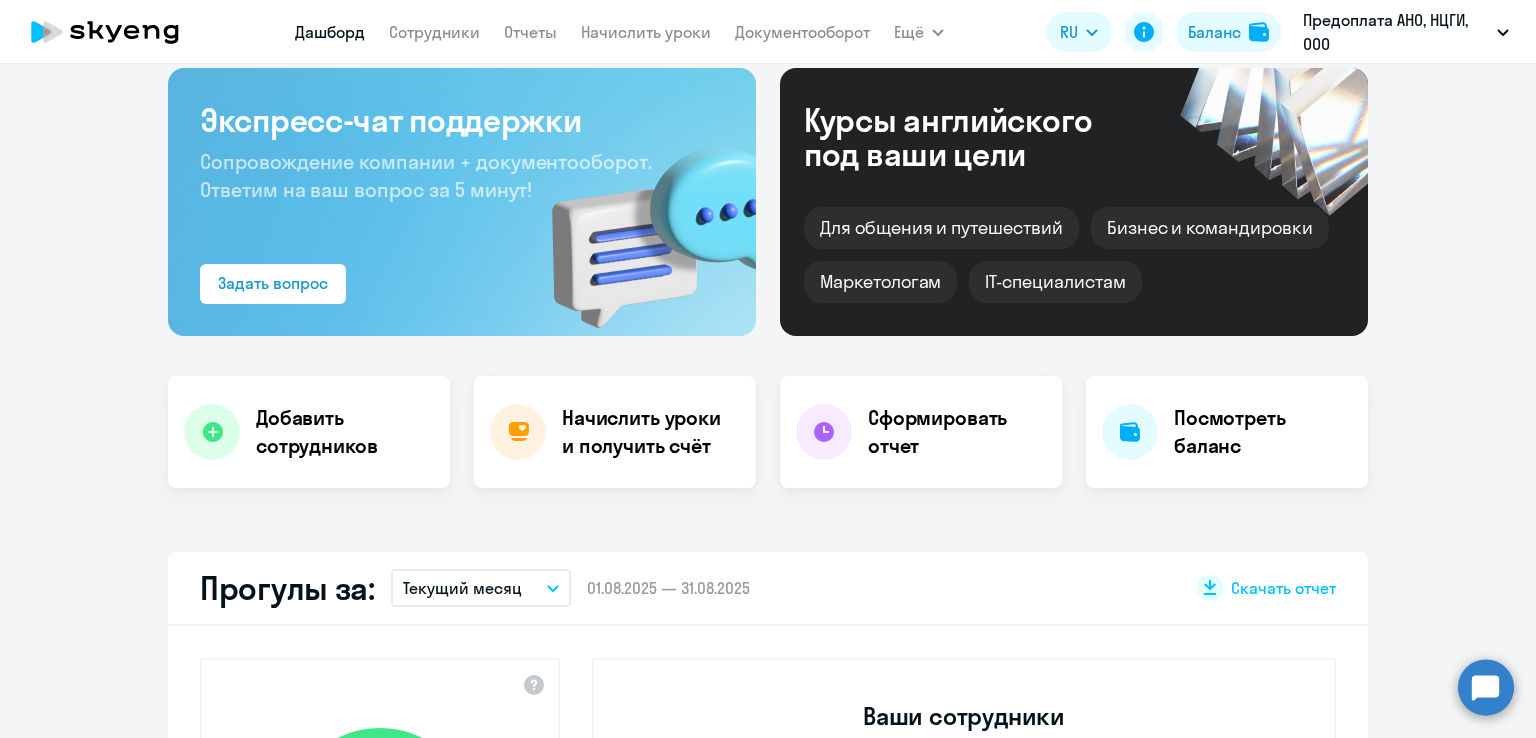 select on "30" 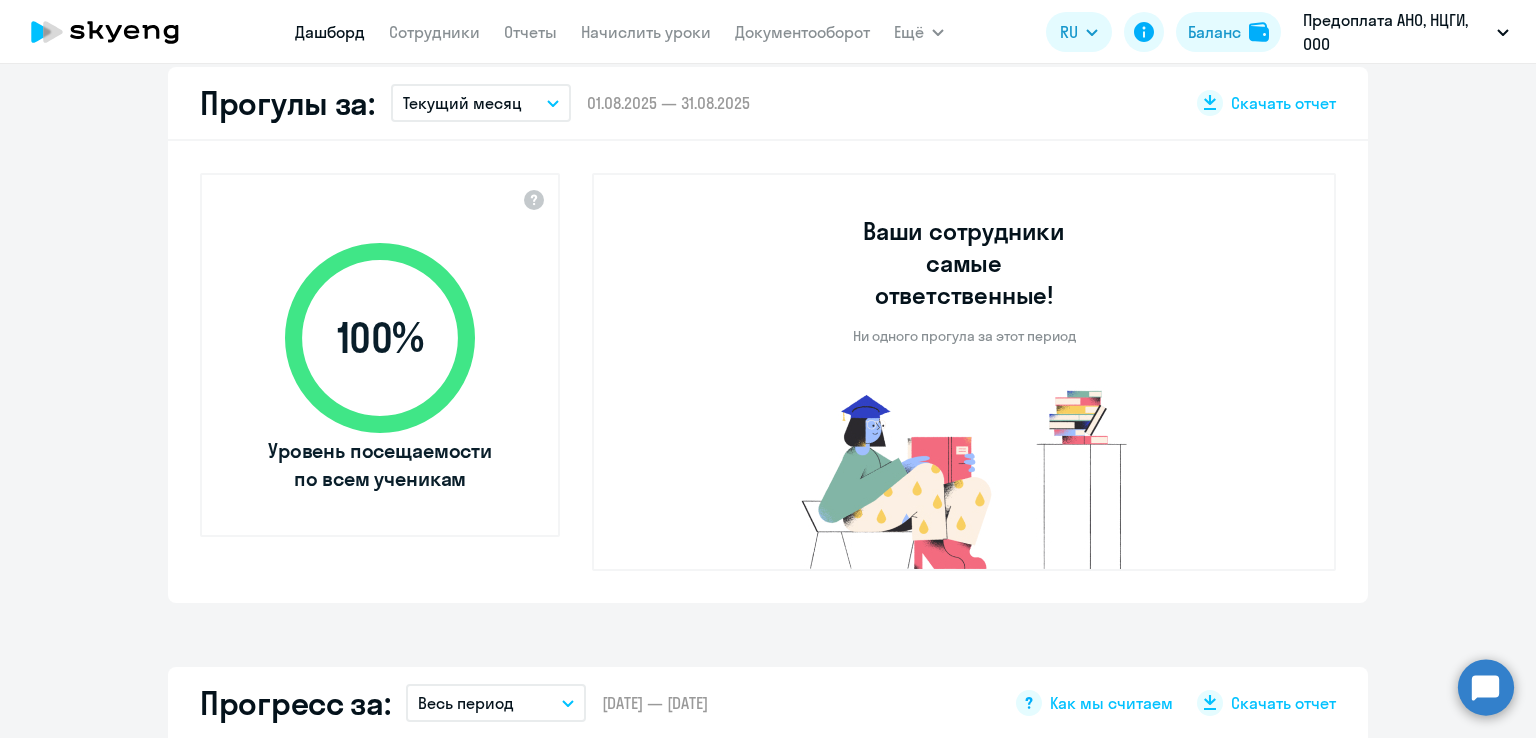 scroll, scrollTop: 525, scrollLeft: 0, axis: vertical 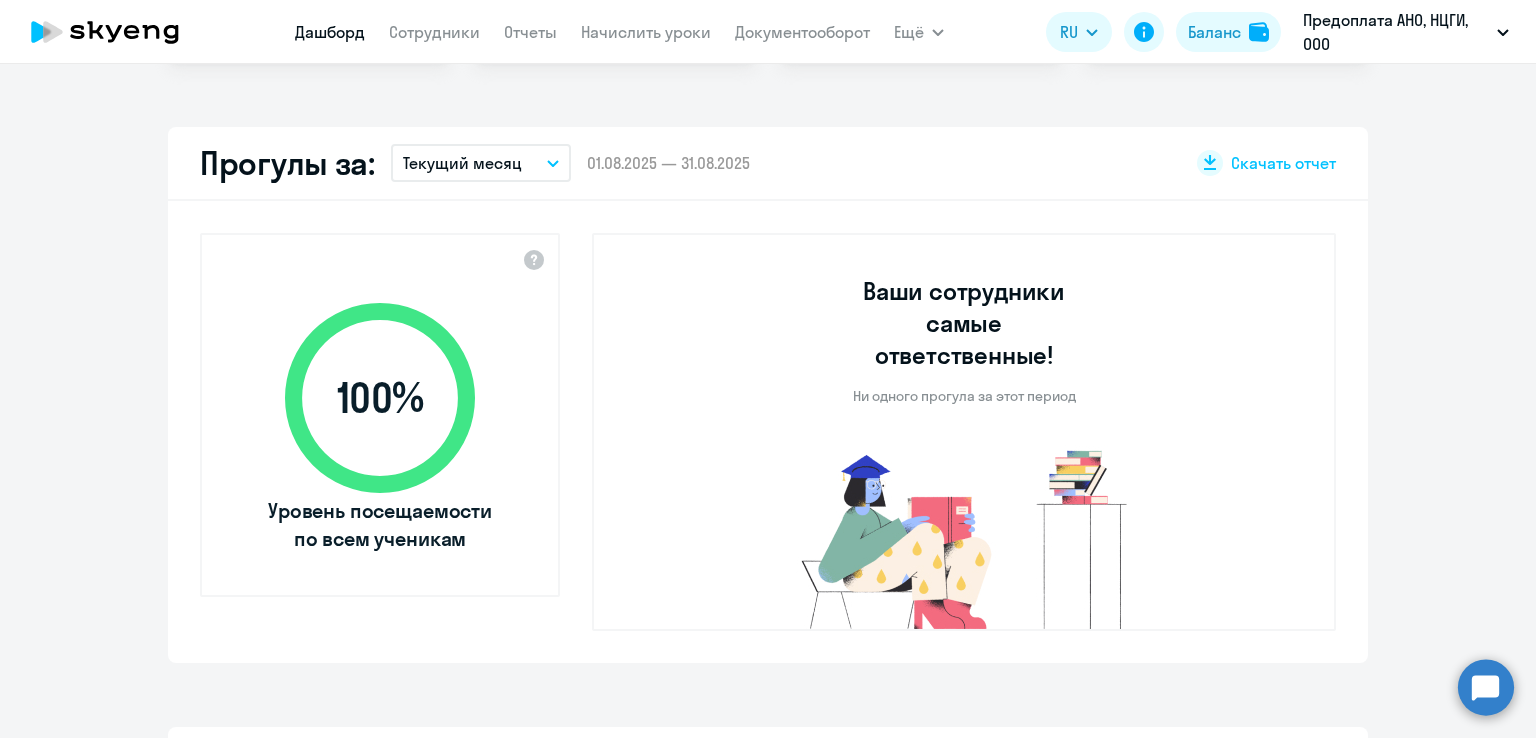 click 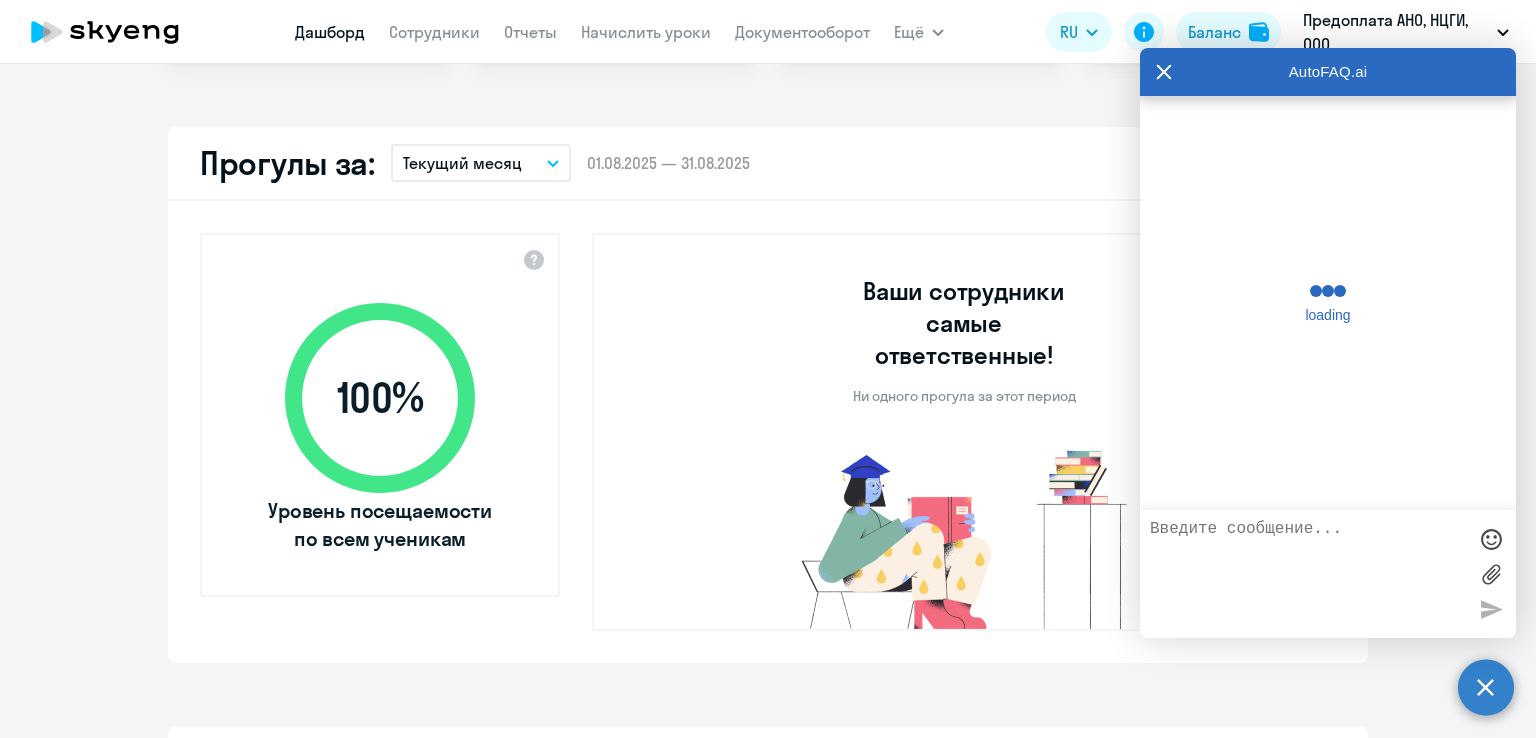 scroll, scrollTop: 413, scrollLeft: 0, axis: vertical 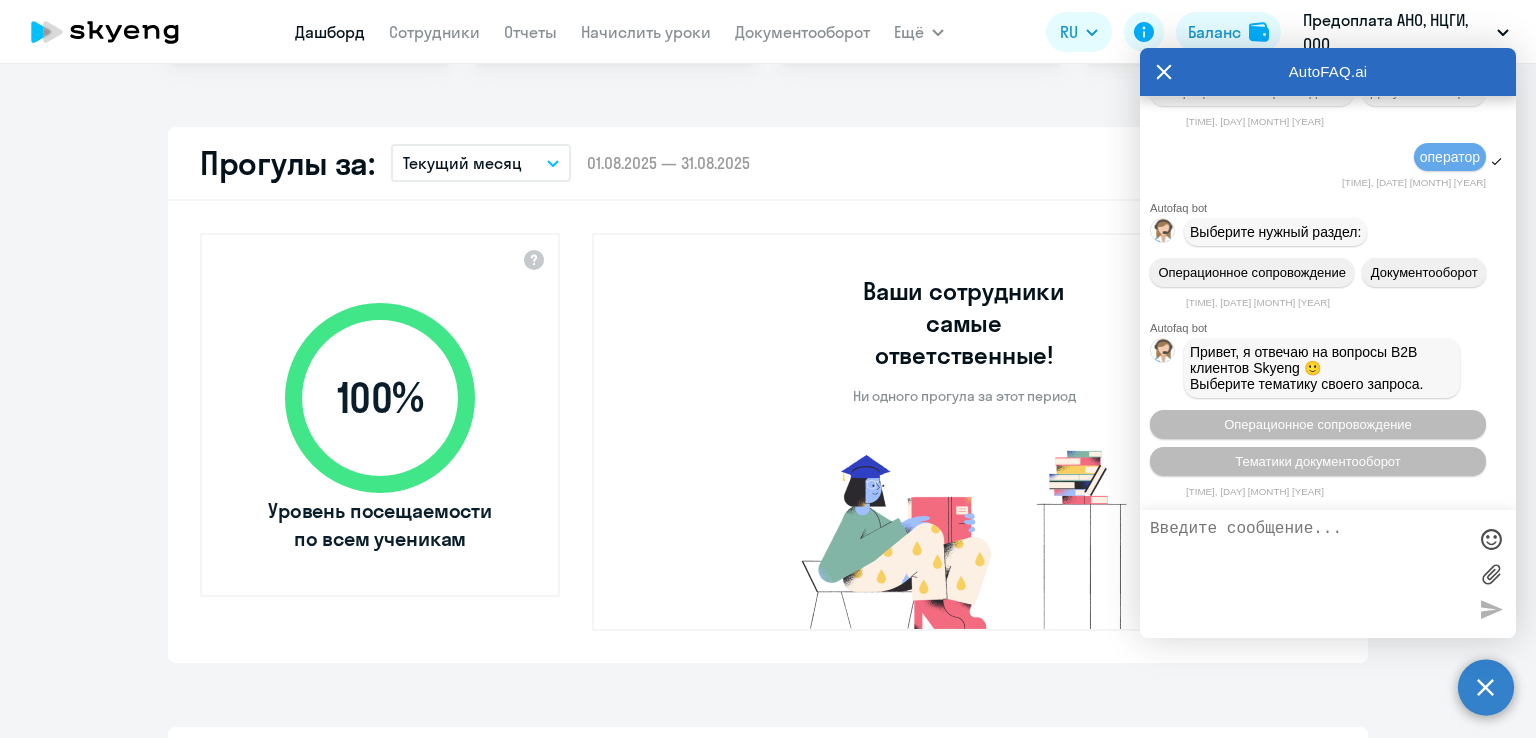 click at bounding box center (1308, 574) 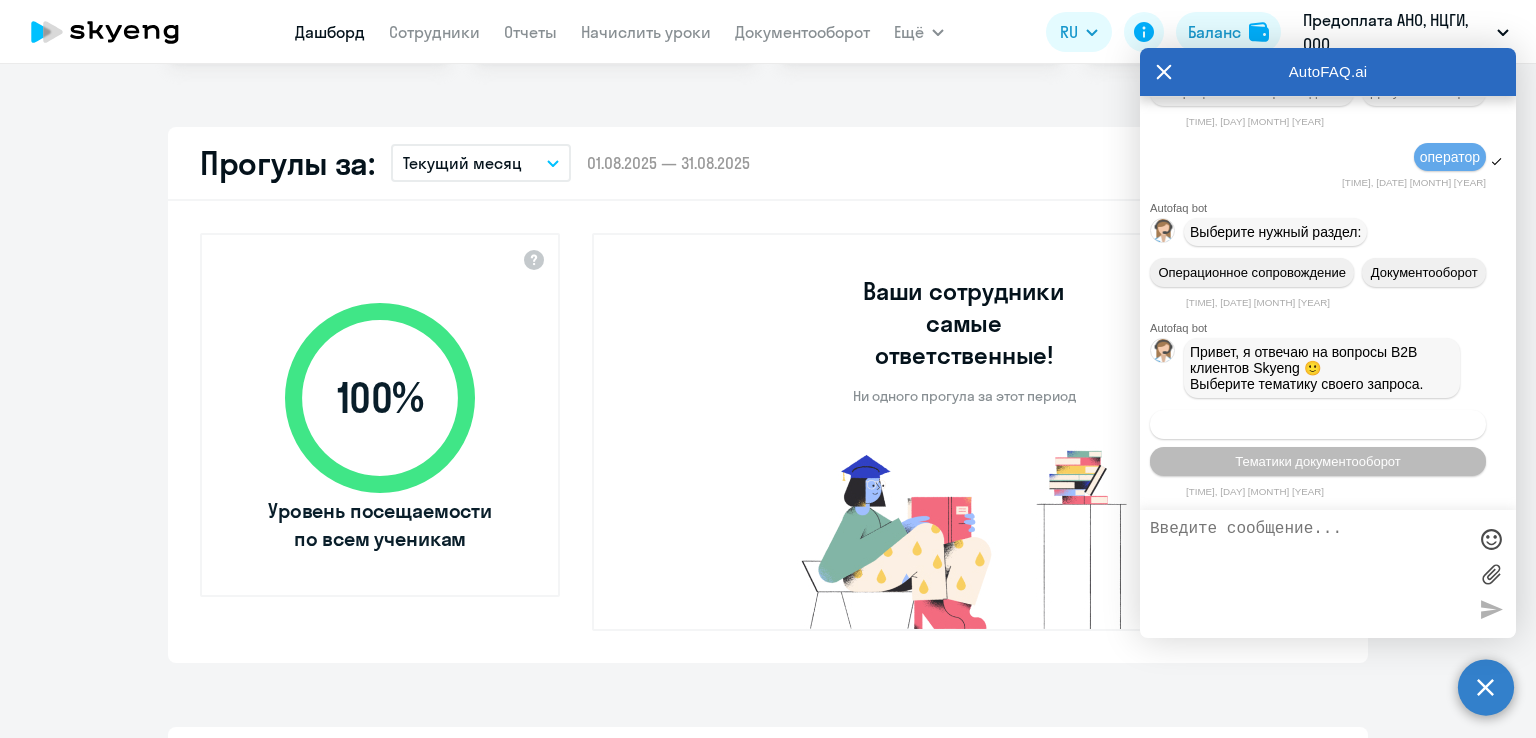 click on "Операционное сопровождение" at bounding box center (1318, 424) 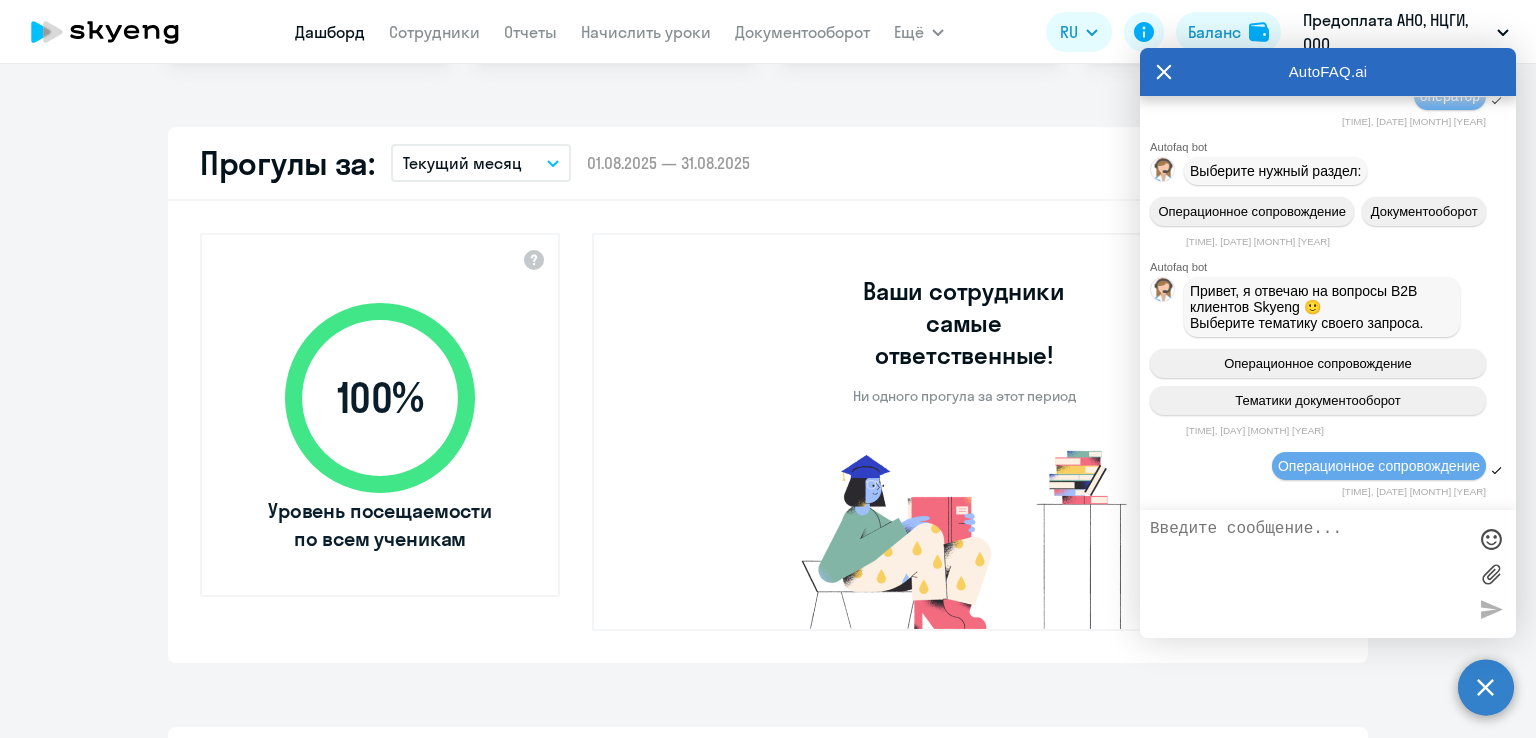 scroll, scrollTop: 11076, scrollLeft: 0, axis: vertical 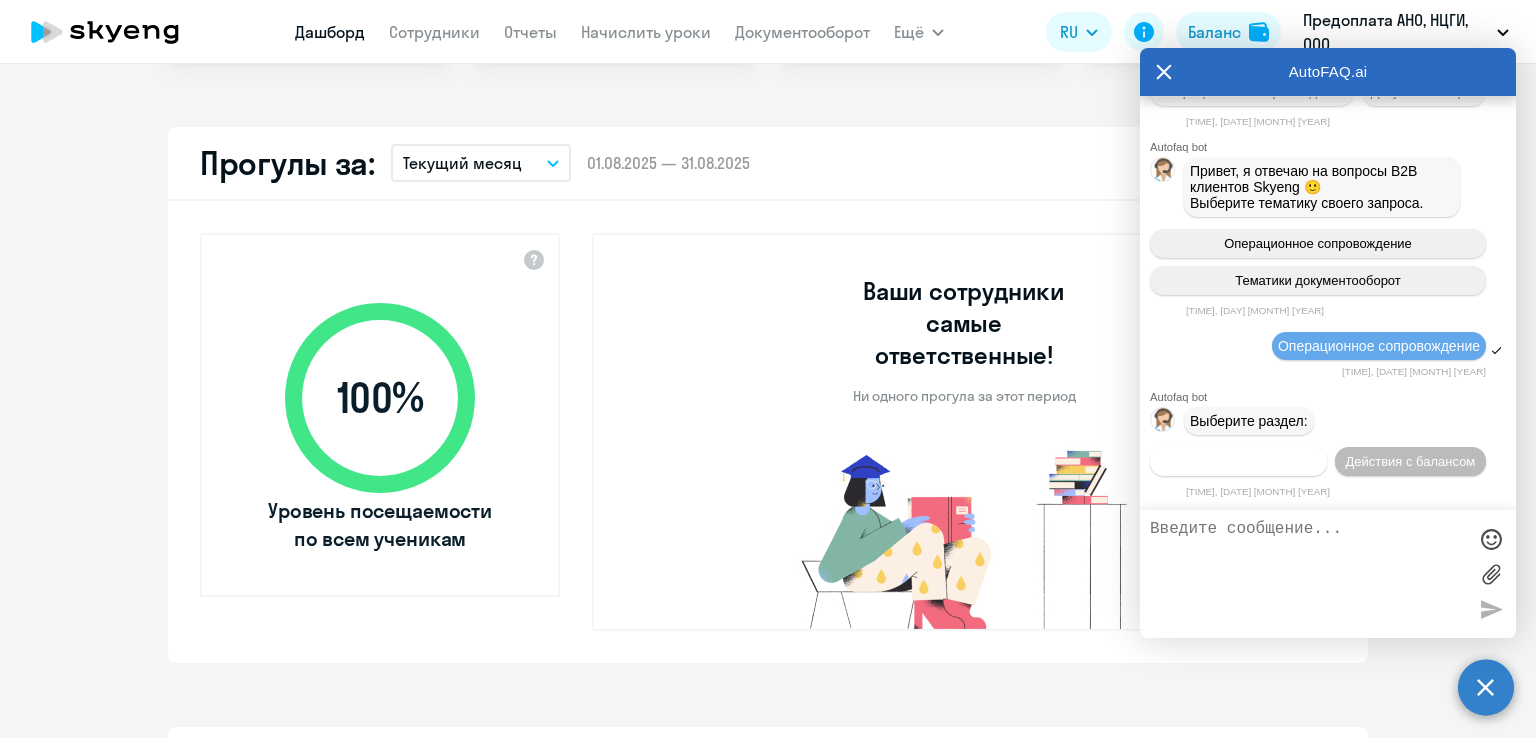 click on "Действия по сотрудникам" at bounding box center (1238, 461) 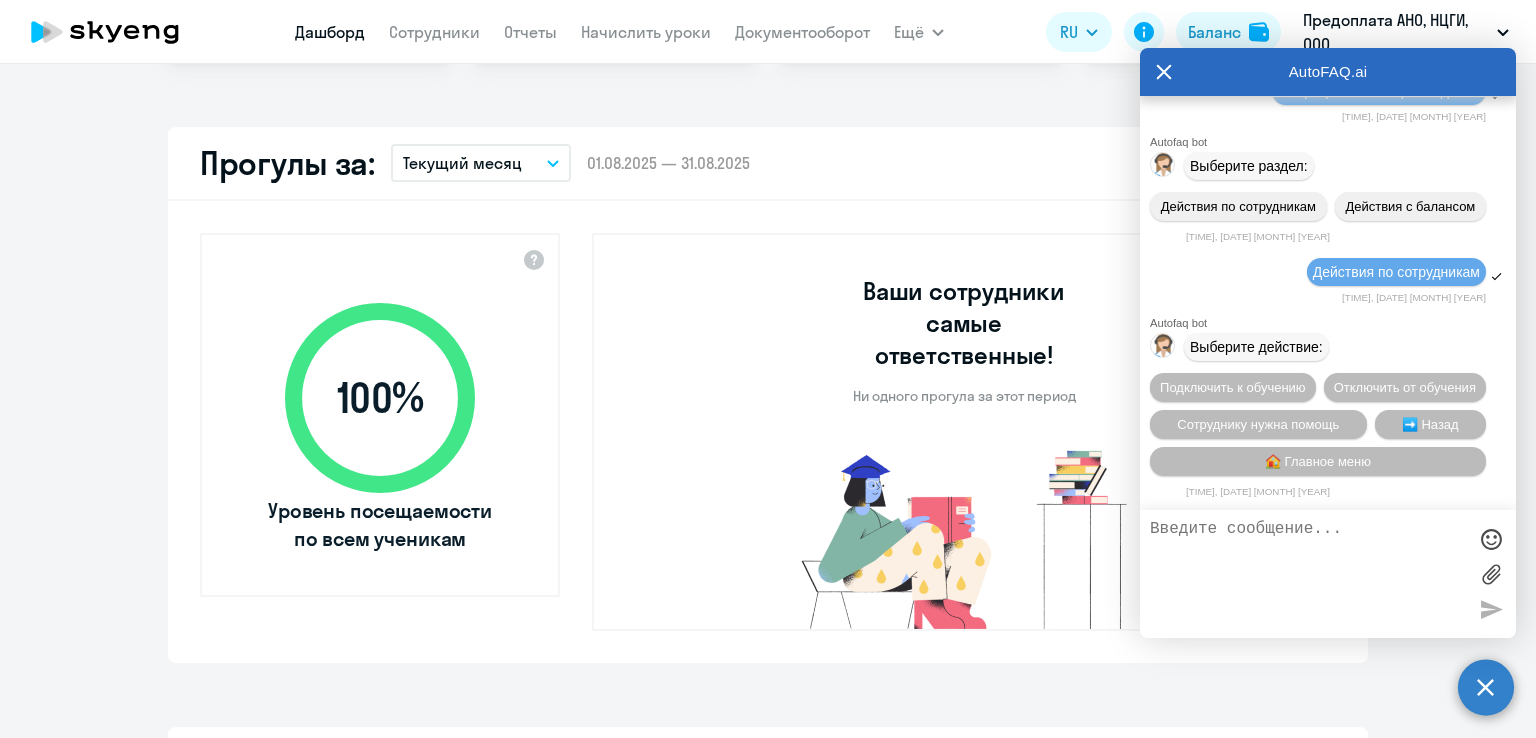 scroll, scrollTop: 11375, scrollLeft: 0, axis: vertical 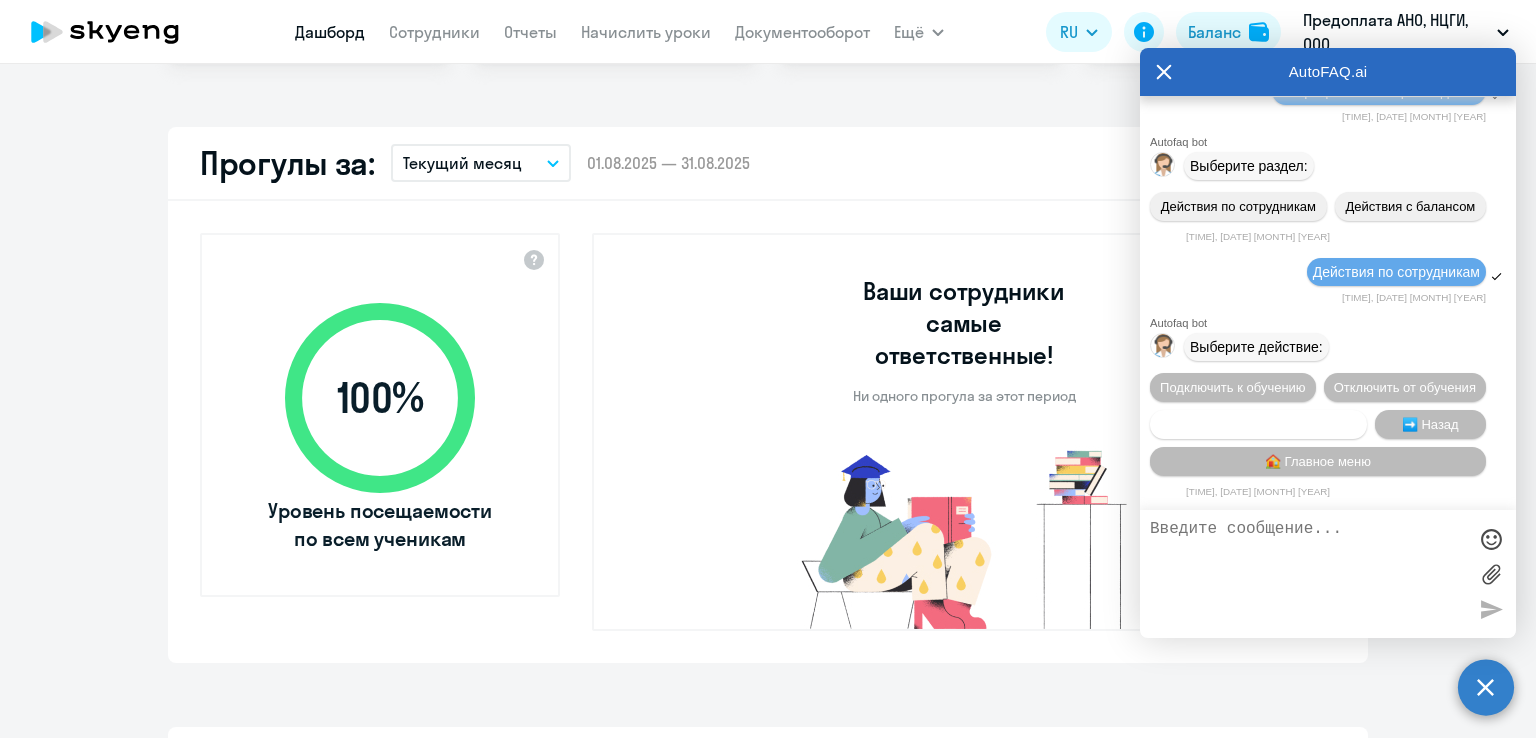 click on "Сотруднику нужна помощь" at bounding box center (1258, 424) 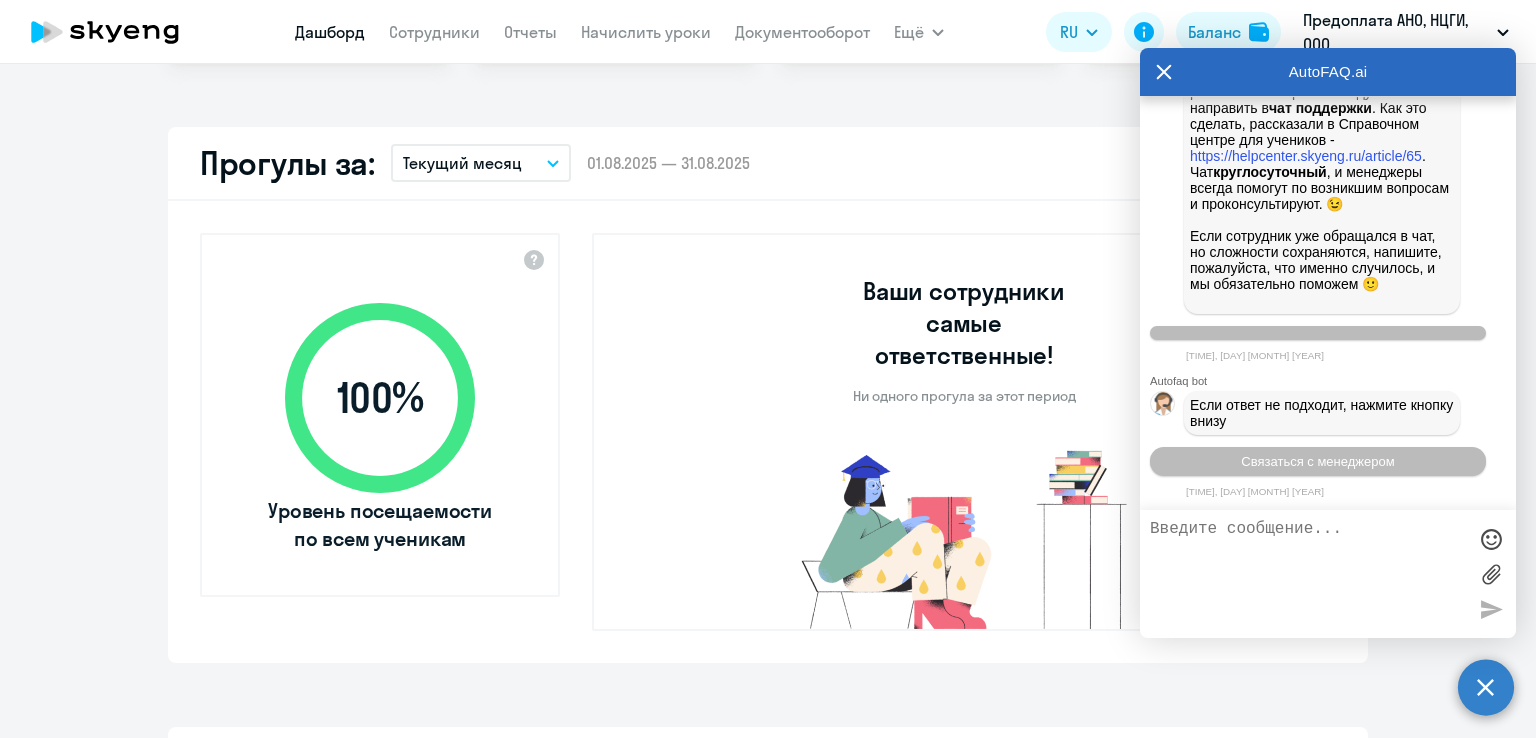 scroll, scrollTop: 12090, scrollLeft: 0, axis: vertical 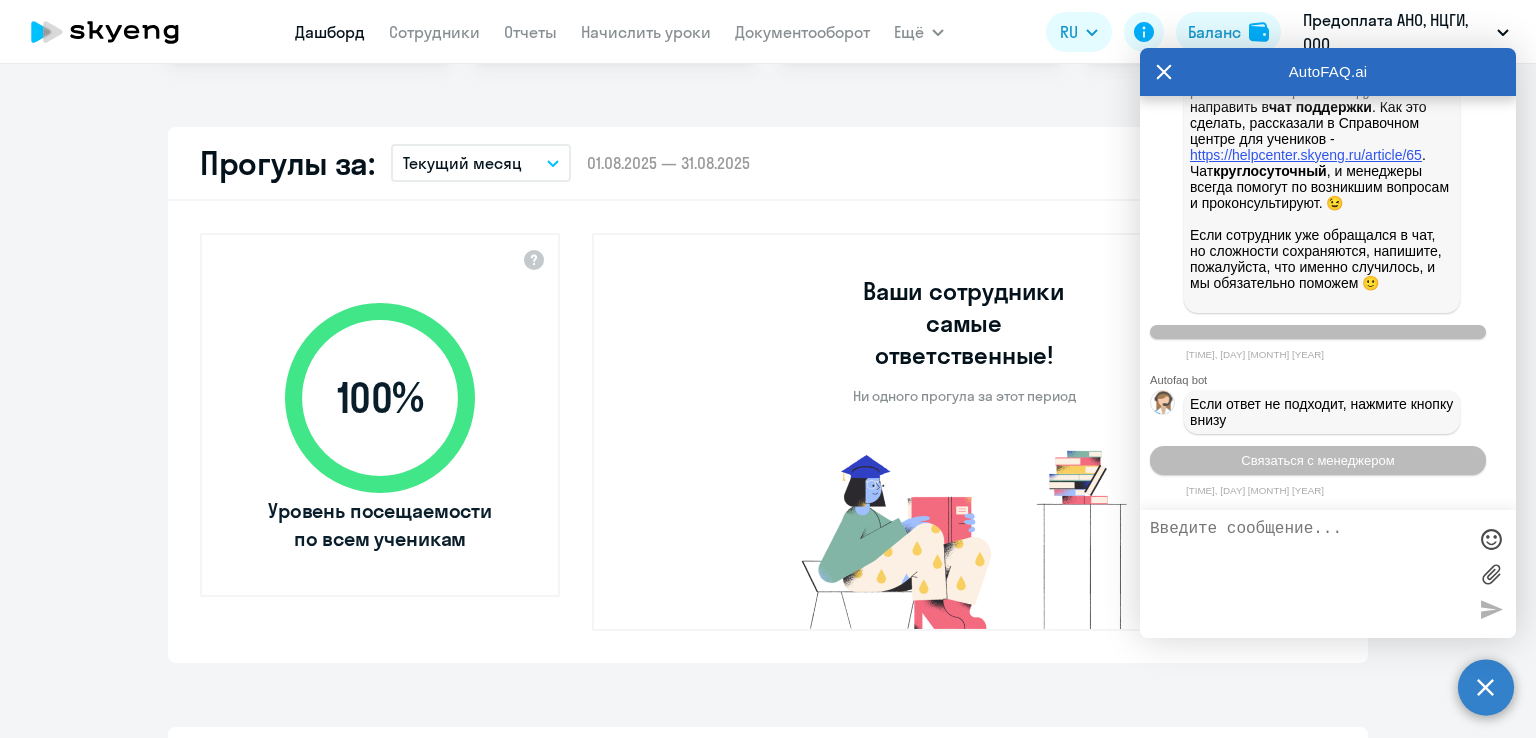 click on "https://helpcenter.skyeng.ru/article/65" at bounding box center (1306, 155) 